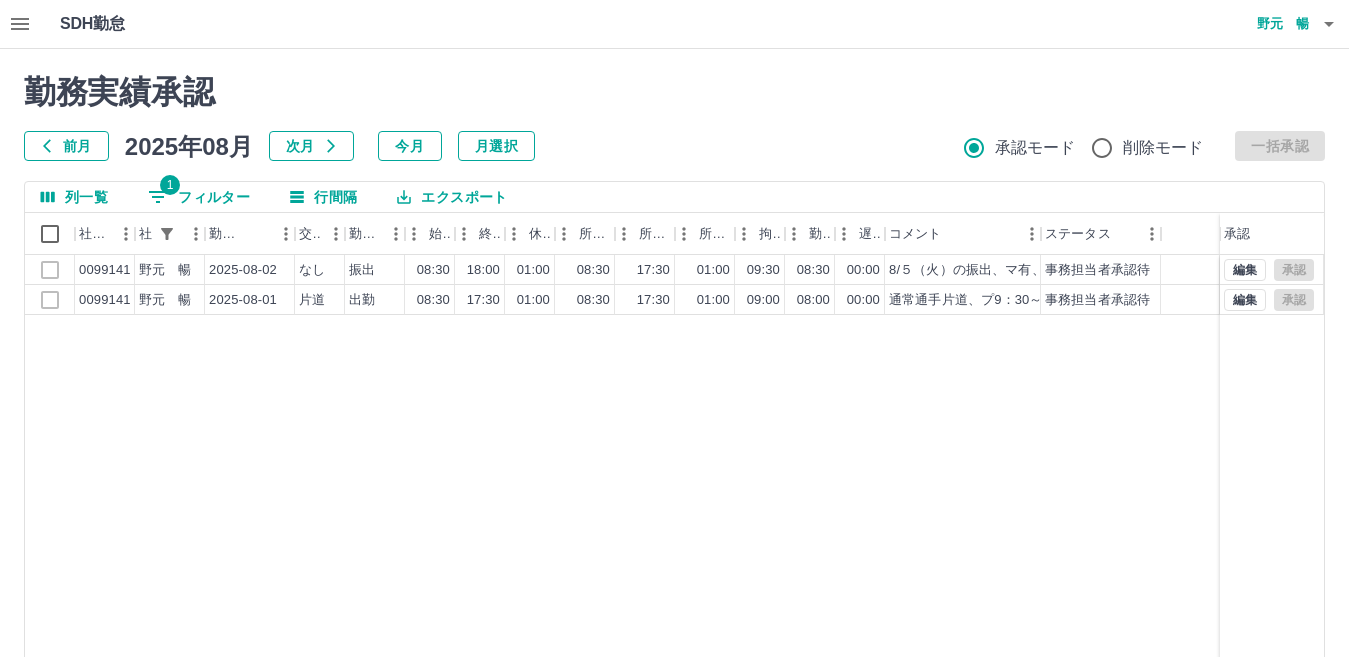 scroll, scrollTop: 48, scrollLeft: 0, axis: vertical 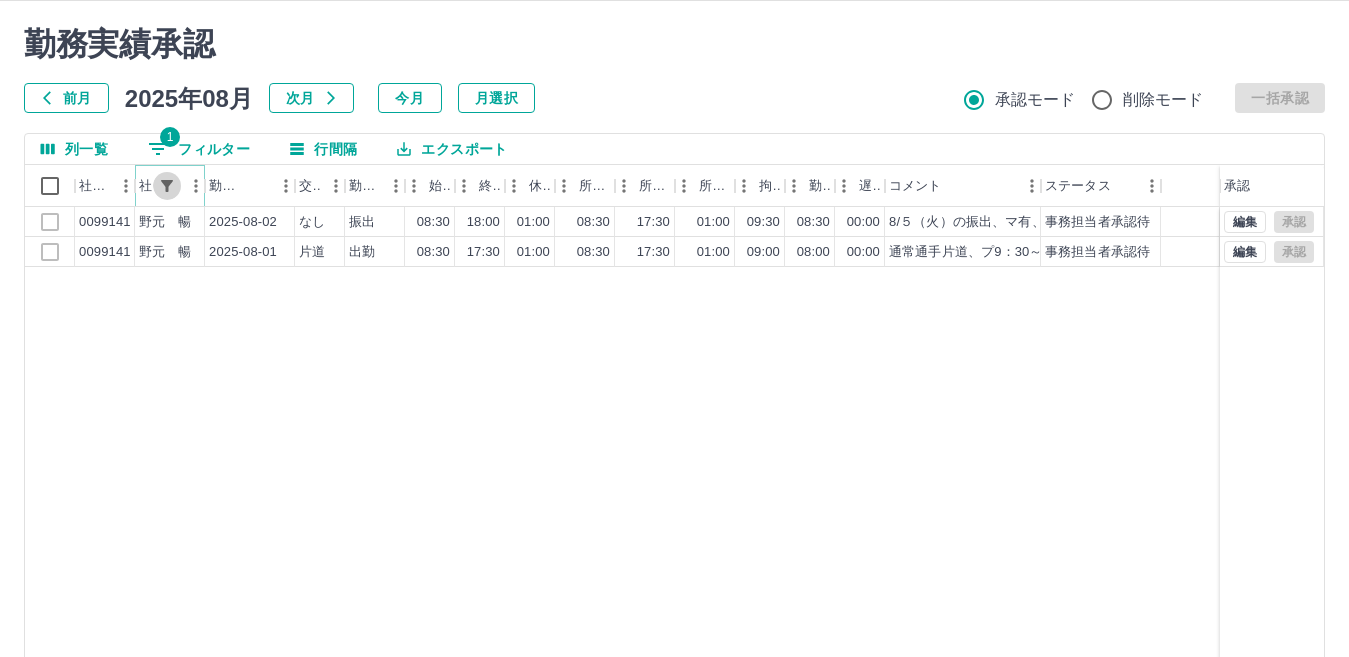 click 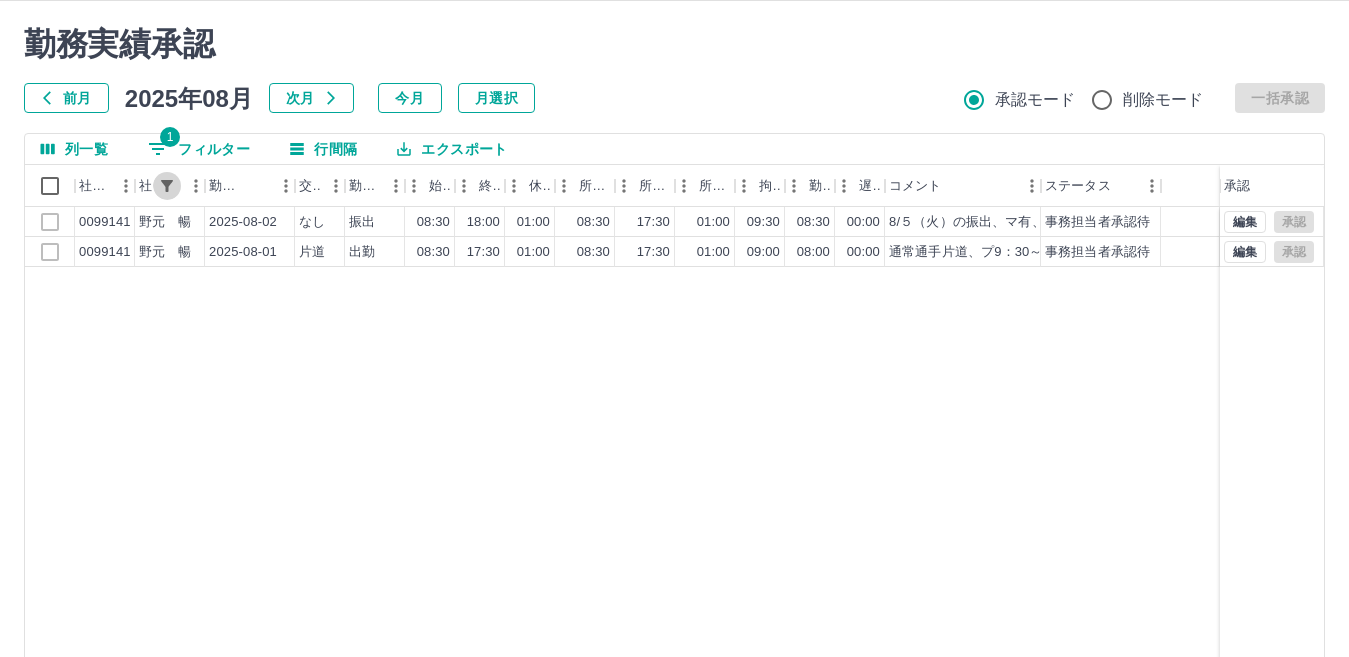 select on "**********" 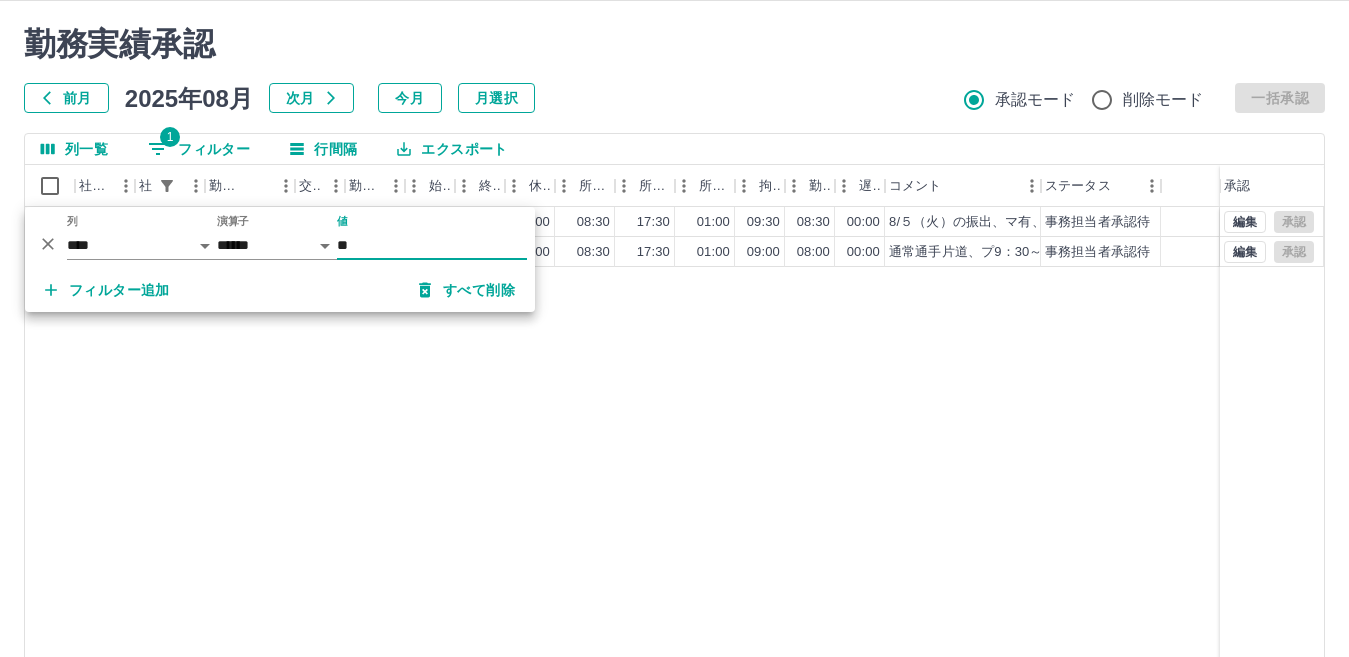 click on "**" at bounding box center [432, 245] 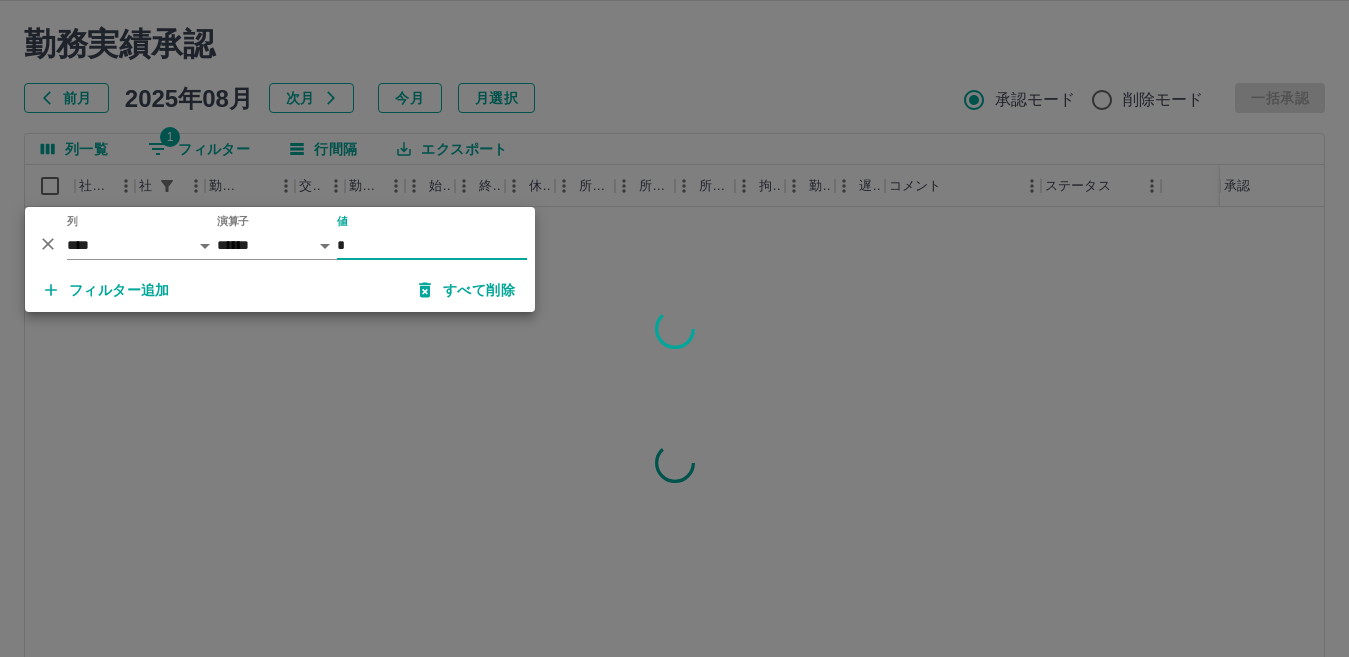 type on "*" 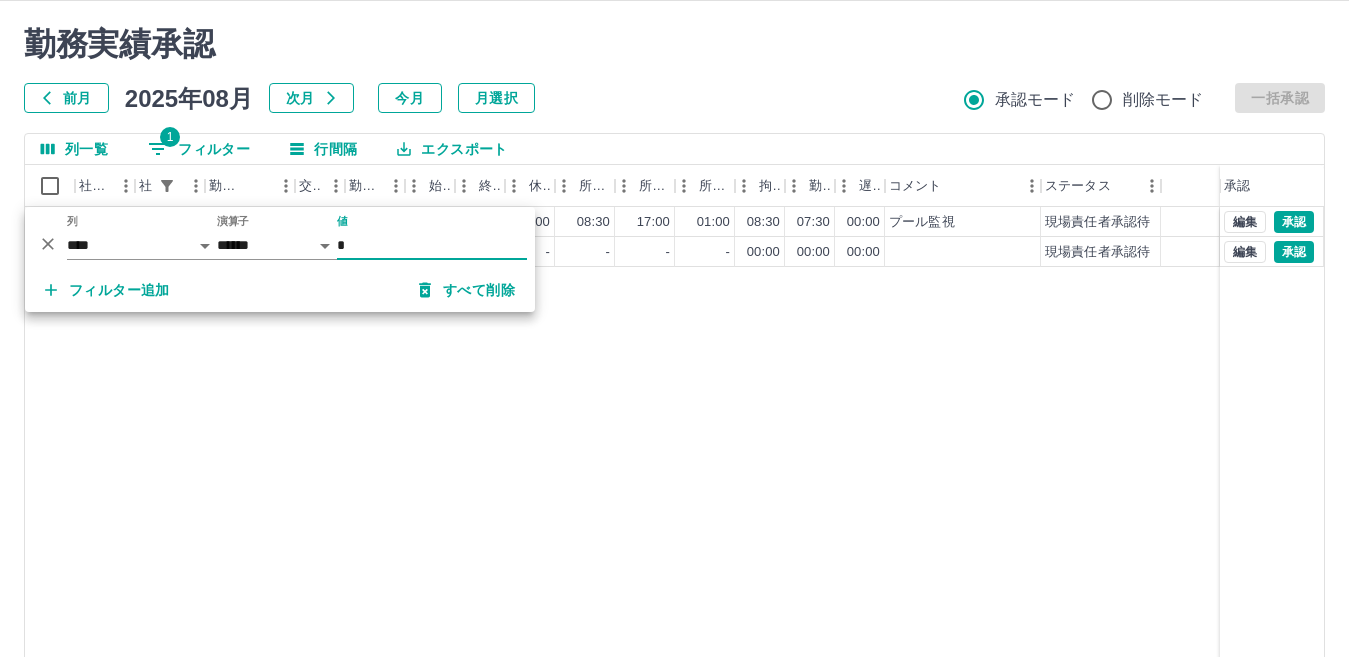 click on "0085695 腰　正登 2025-08-02 往復 出勤 08:30 17:00 01:00 08:30 17:00 01:00 08:30 07:30 00:00 プール監視 現場責任者承認待 0085695 腰　正登 2025-08-01  -  休日 - - - - - - 00:00 00:00 00:00 現場責任者承認待 編集 承認 編集 承認" at bounding box center (674, 463) 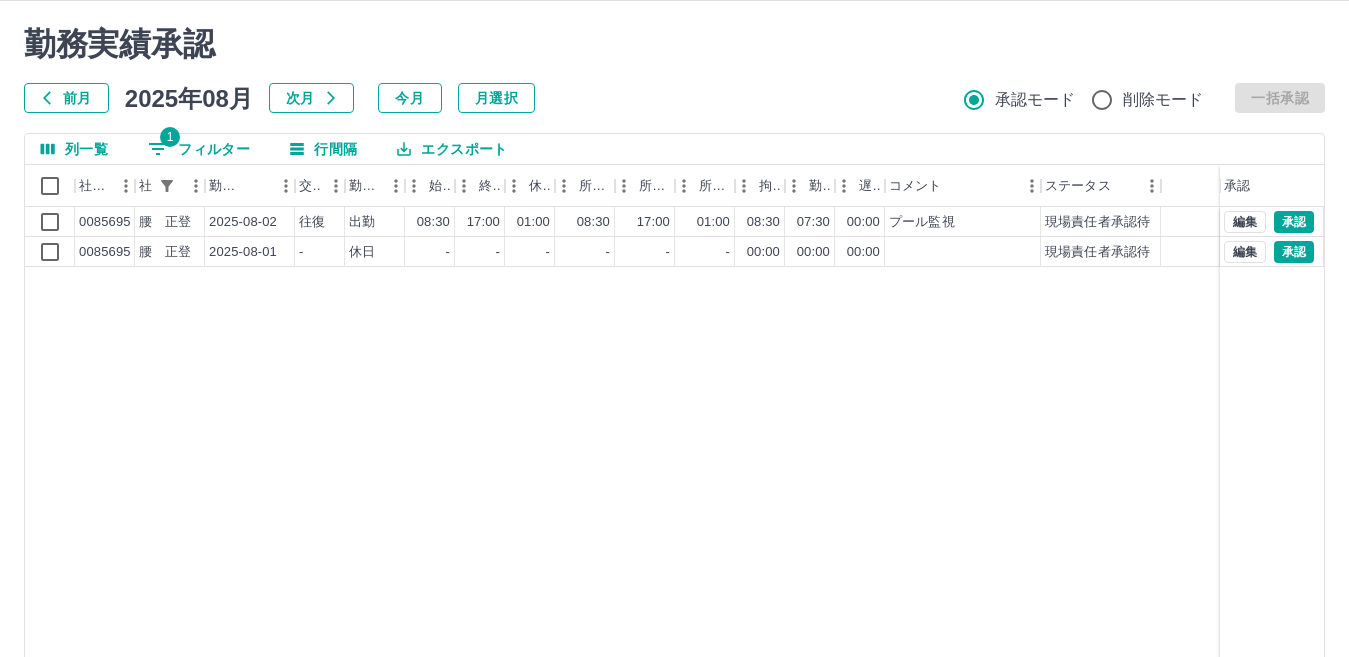 click on "前月 2025年08月 次月 今月 月選択 承認モード 削除モード 一括承認" at bounding box center (674, 98) 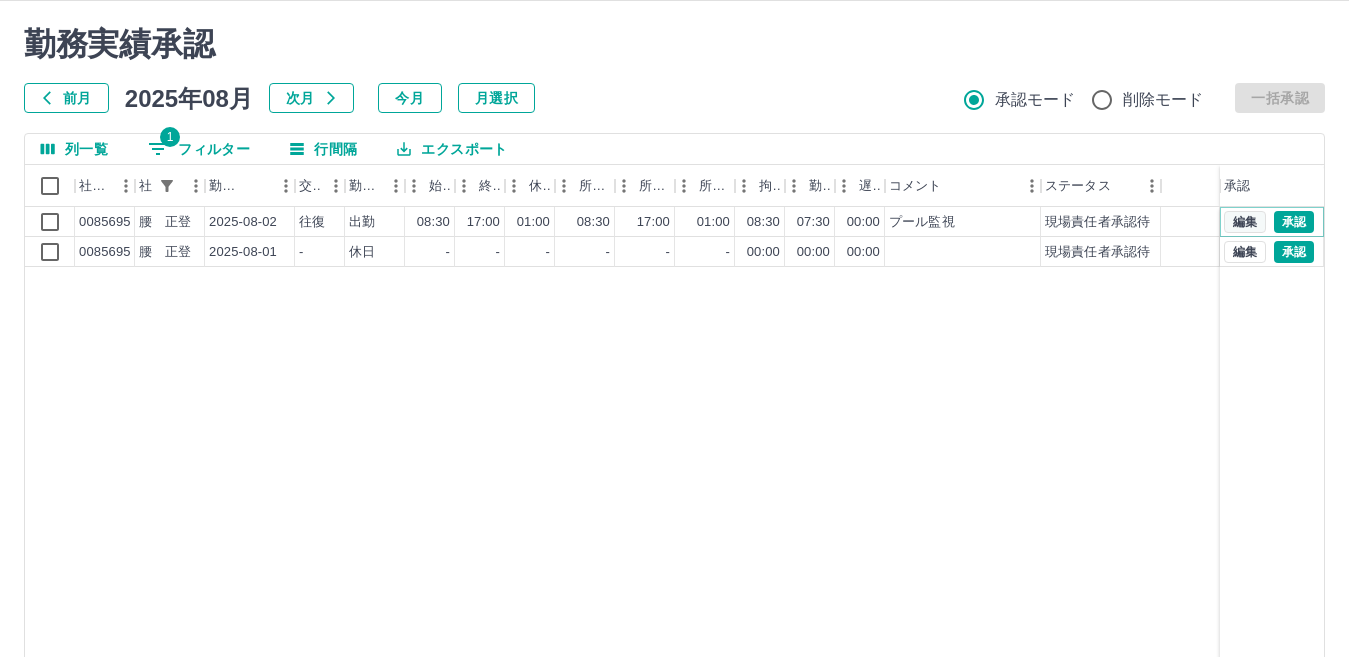 click on "編集" at bounding box center [1245, 222] 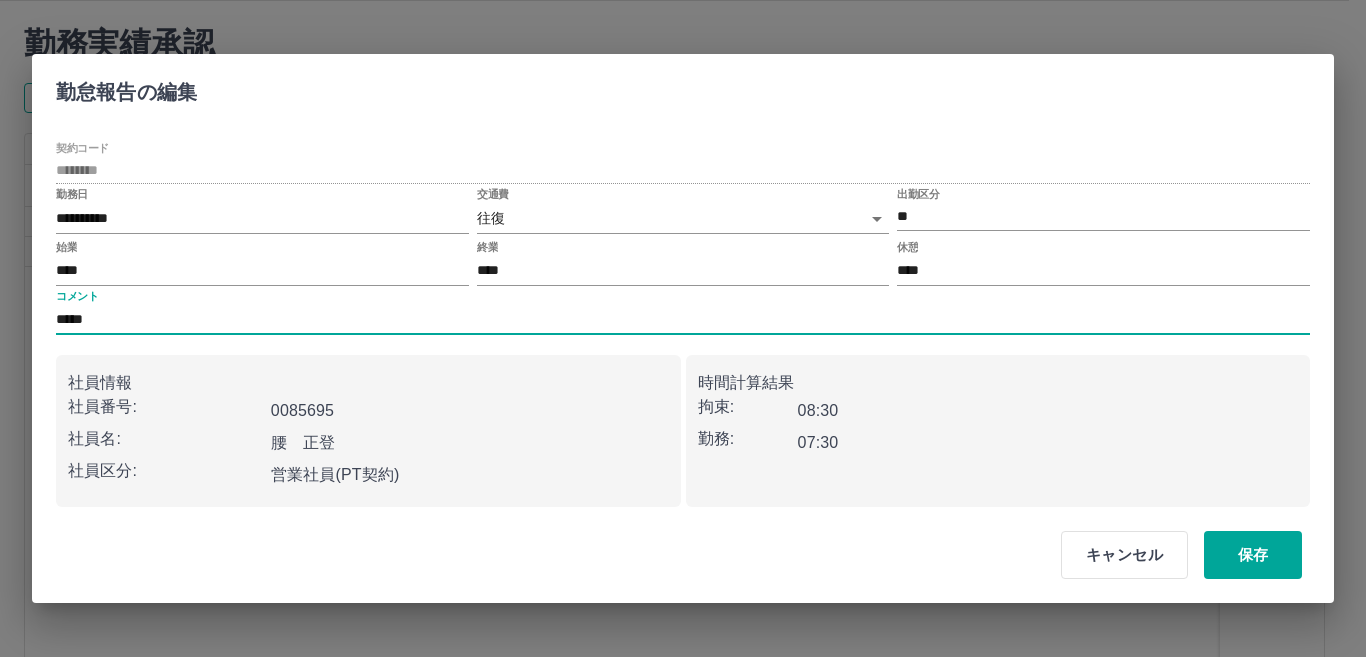 click on "*****" at bounding box center (683, 320) 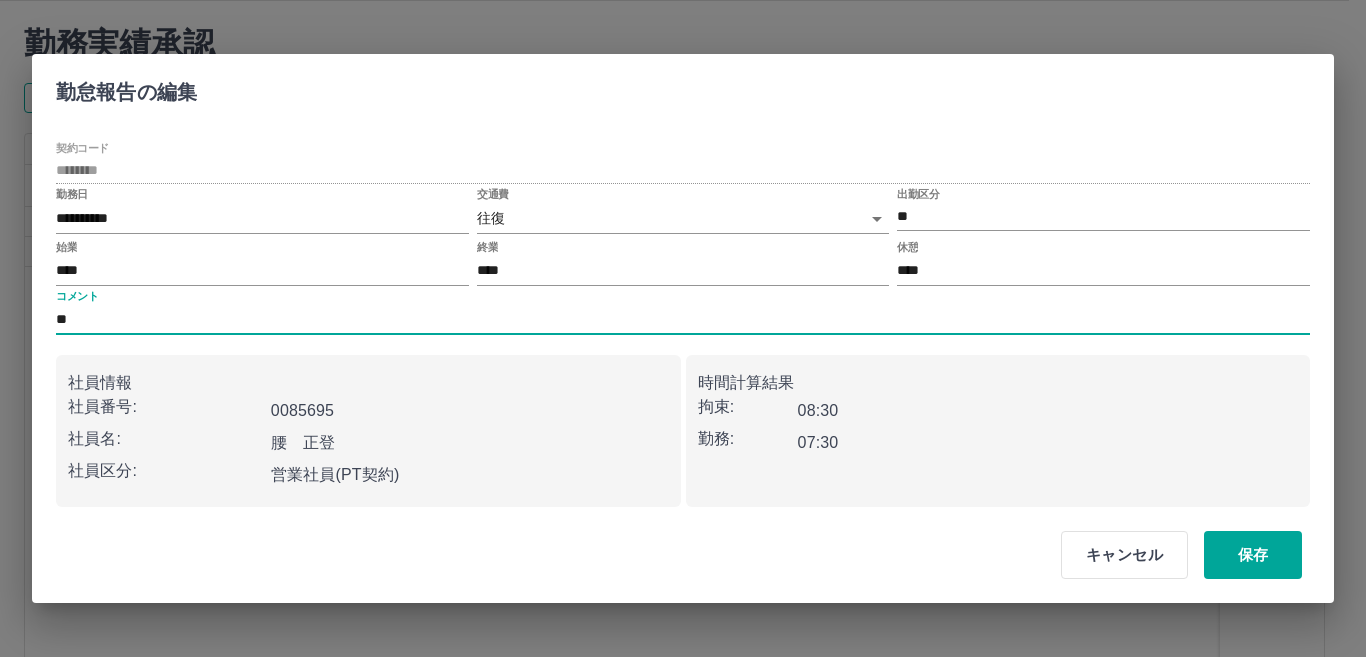 type on "*" 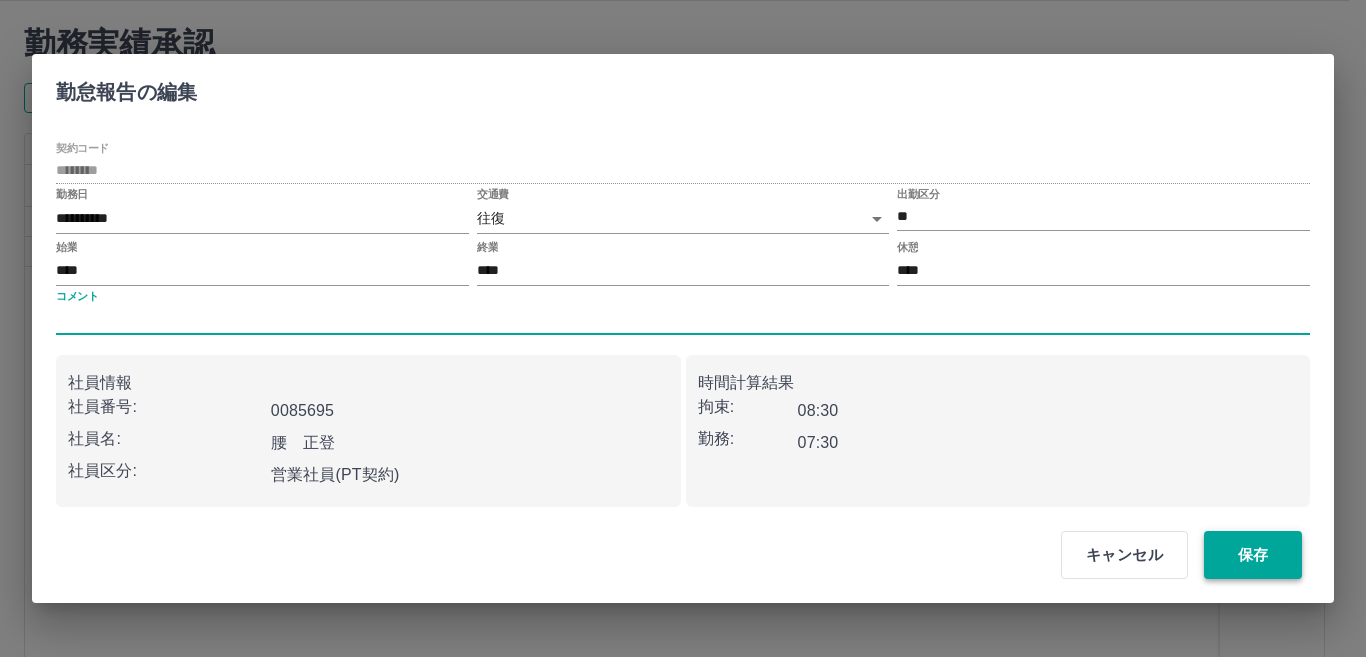 type 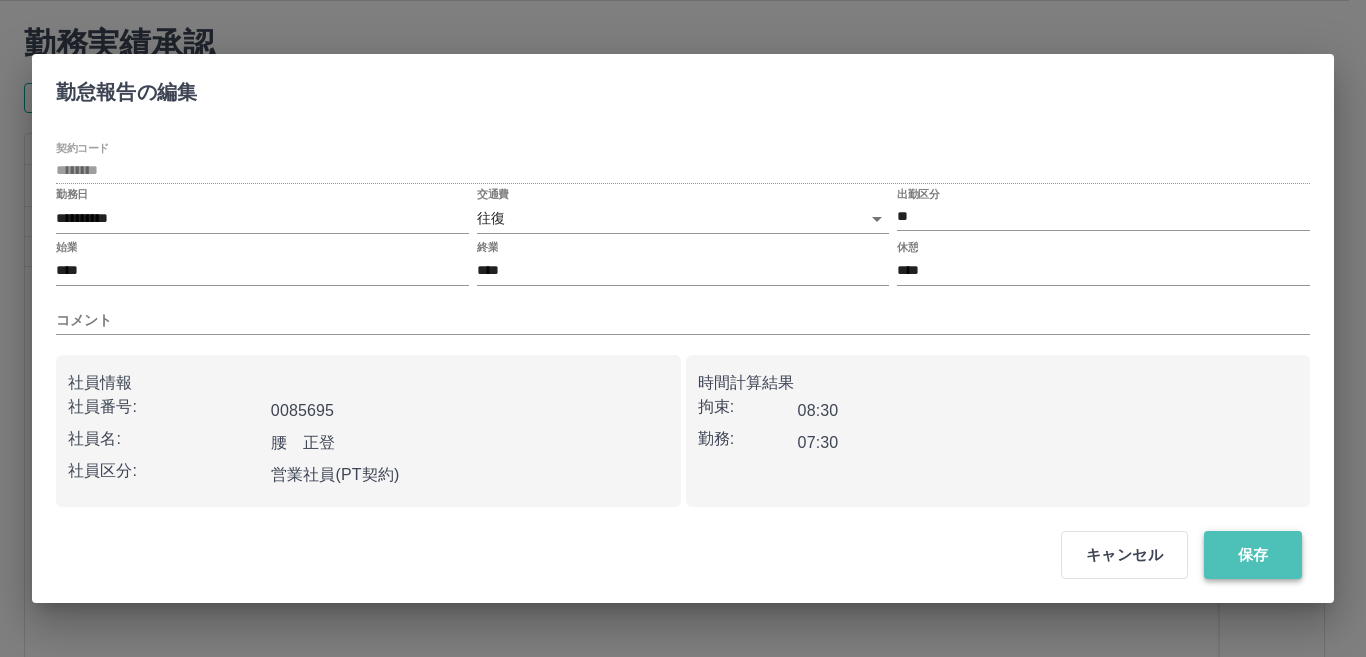 click on "保存" at bounding box center [1253, 555] 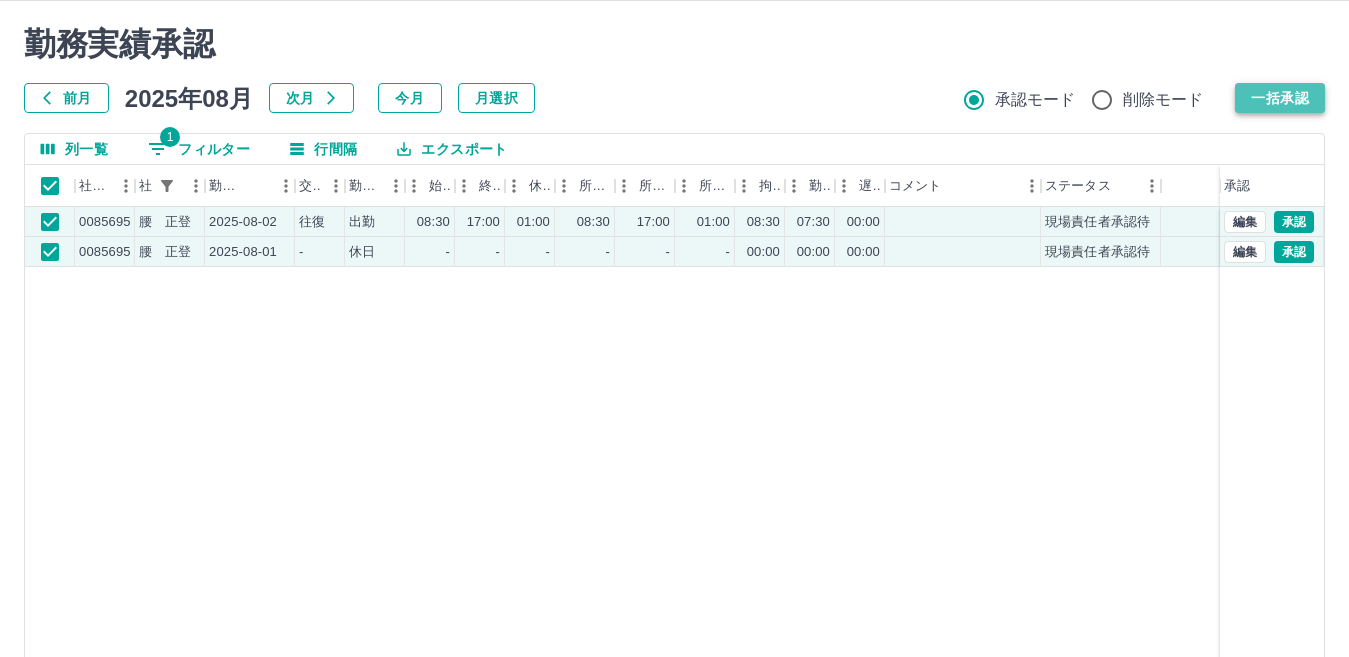 click on "一括承認" at bounding box center (1280, 98) 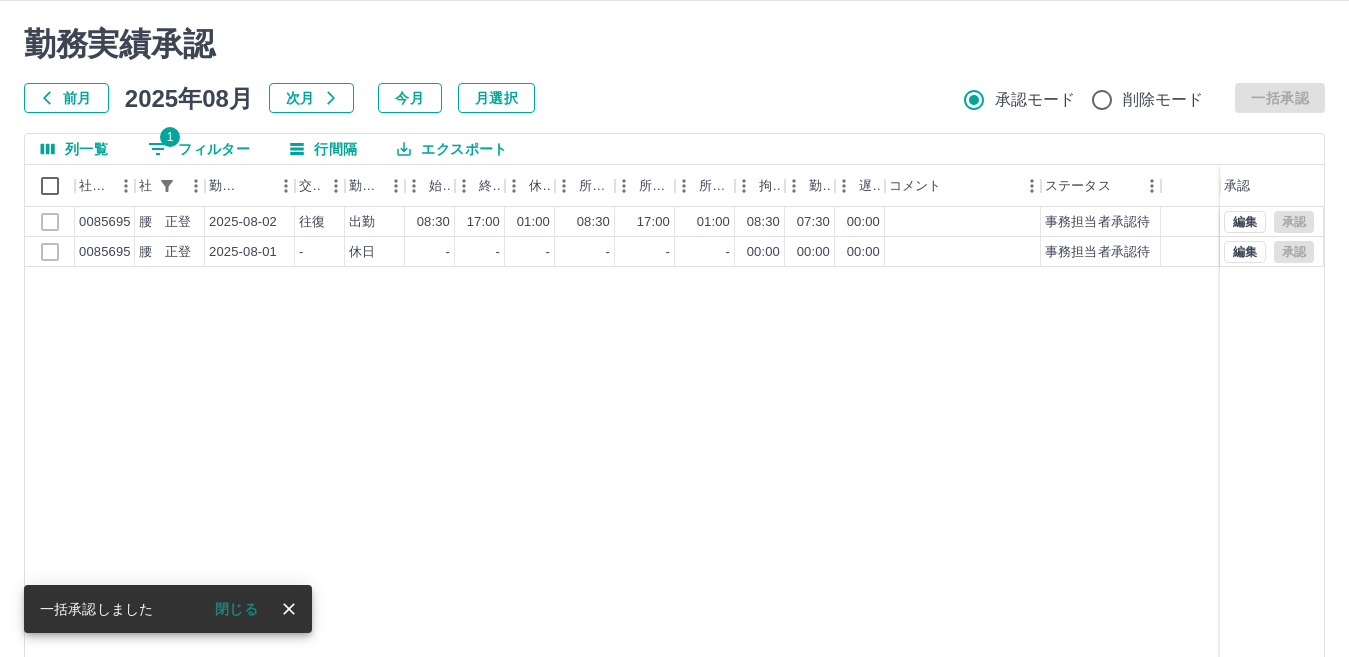 click on "前月" at bounding box center (66, 98) 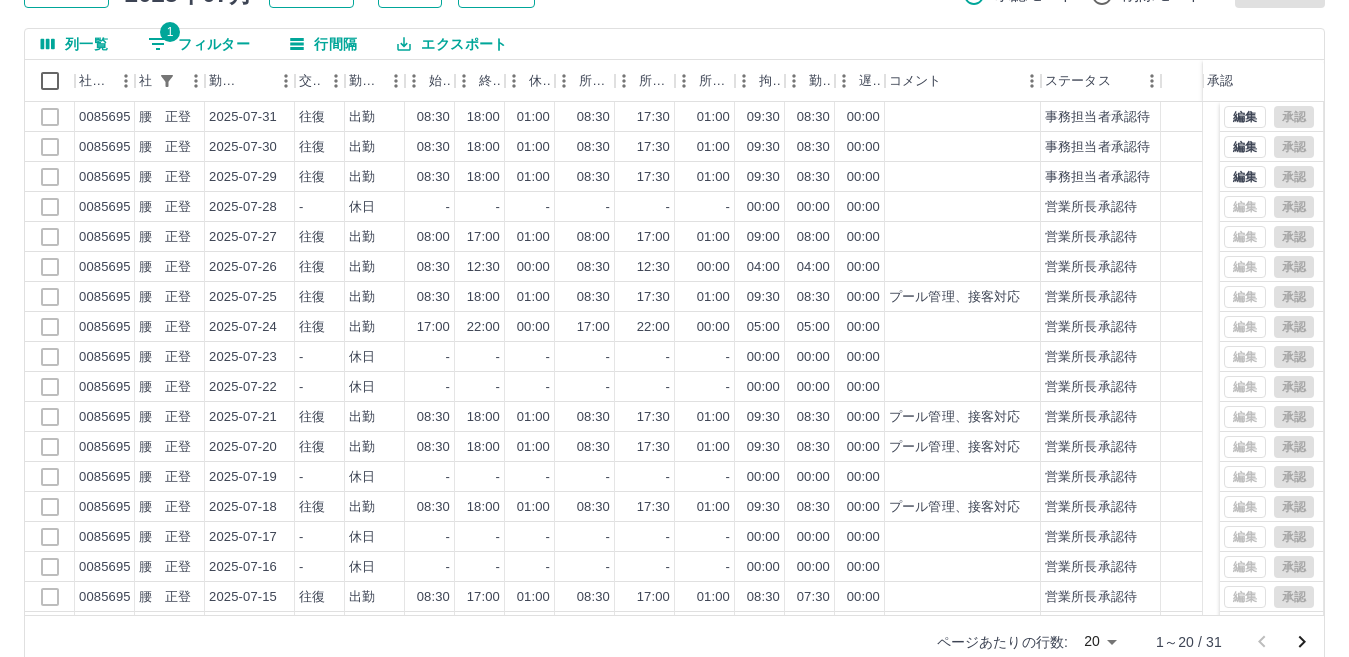 scroll, scrollTop: 188, scrollLeft: 0, axis: vertical 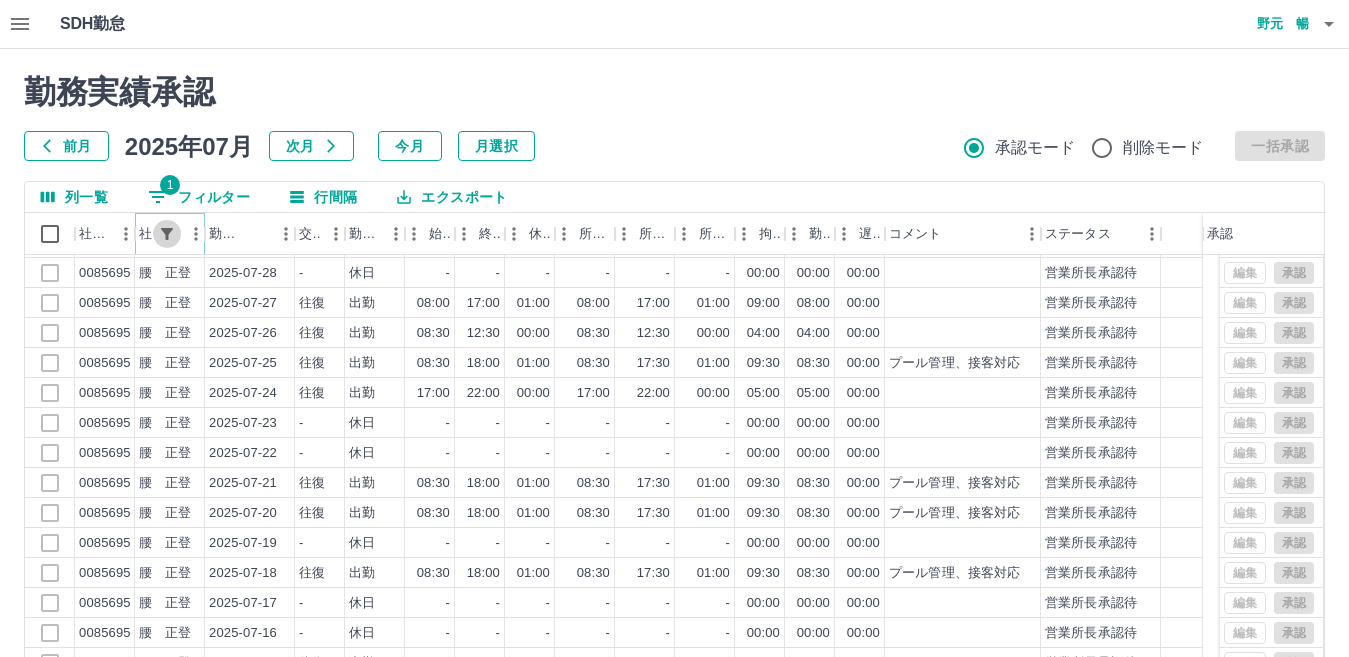 click 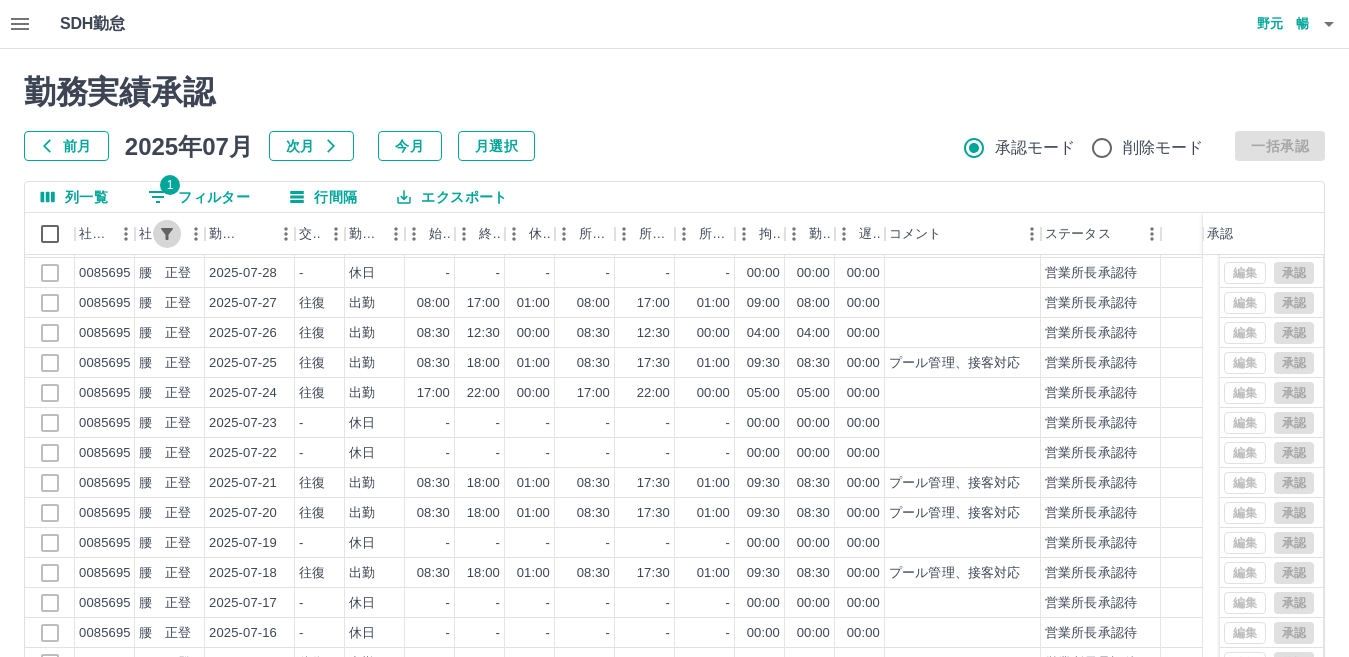 select on "**********" 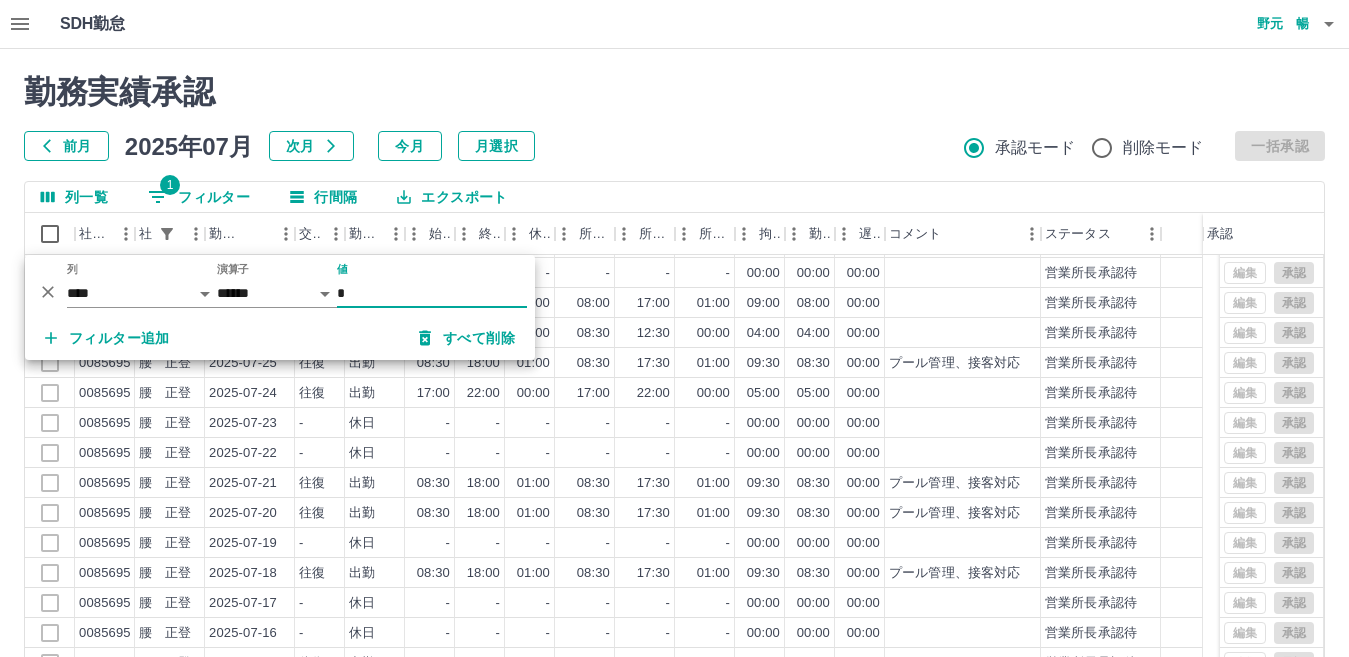 click on "*" at bounding box center (432, 293) 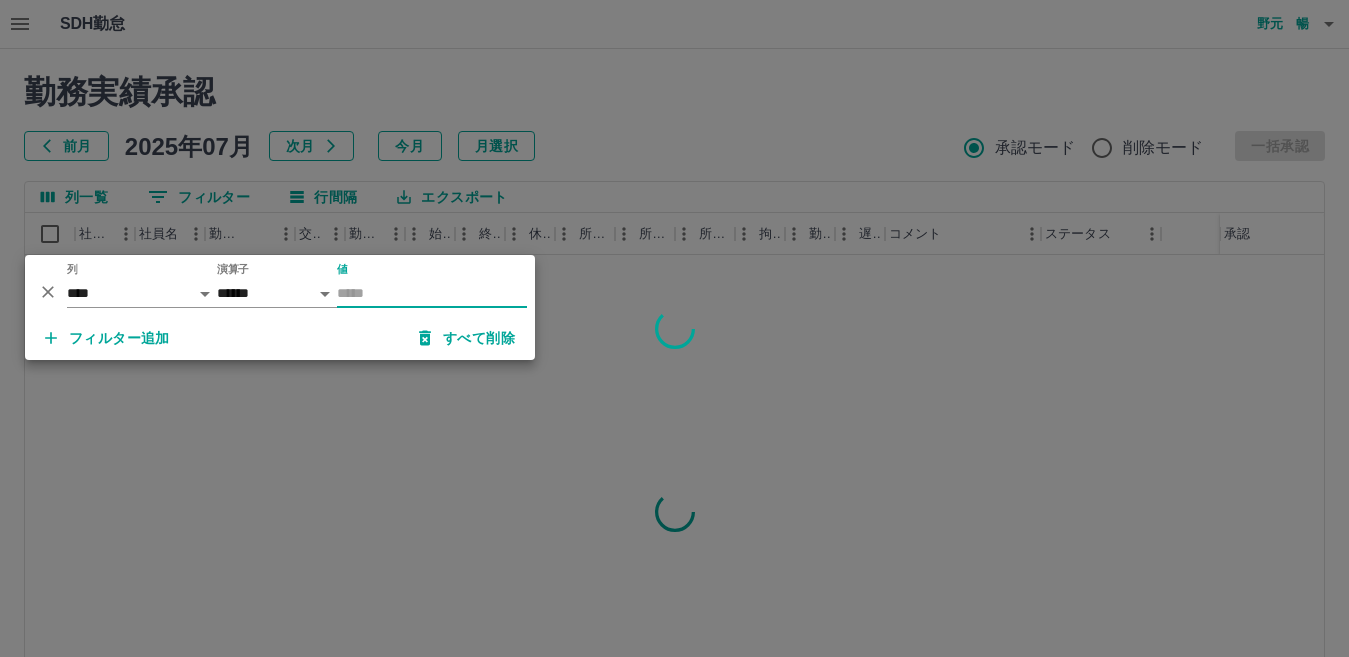 scroll, scrollTop: 0, scrollLeft: 0, axis: both 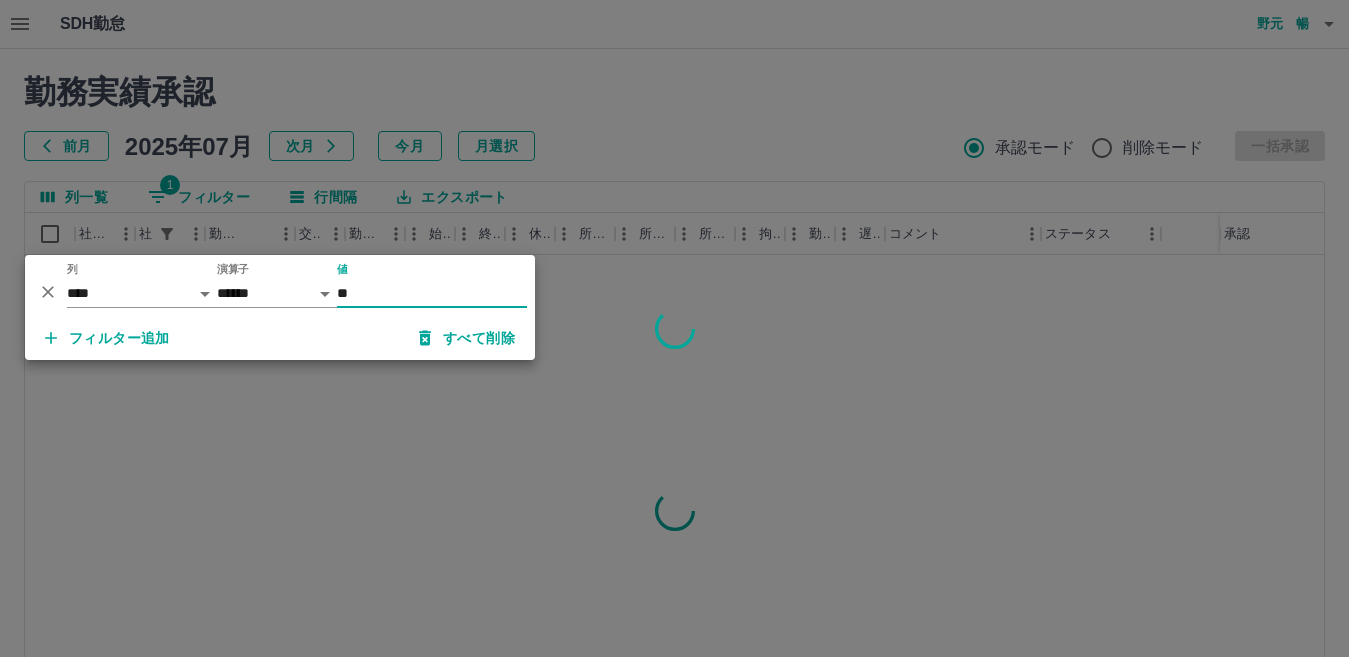 type on "**" 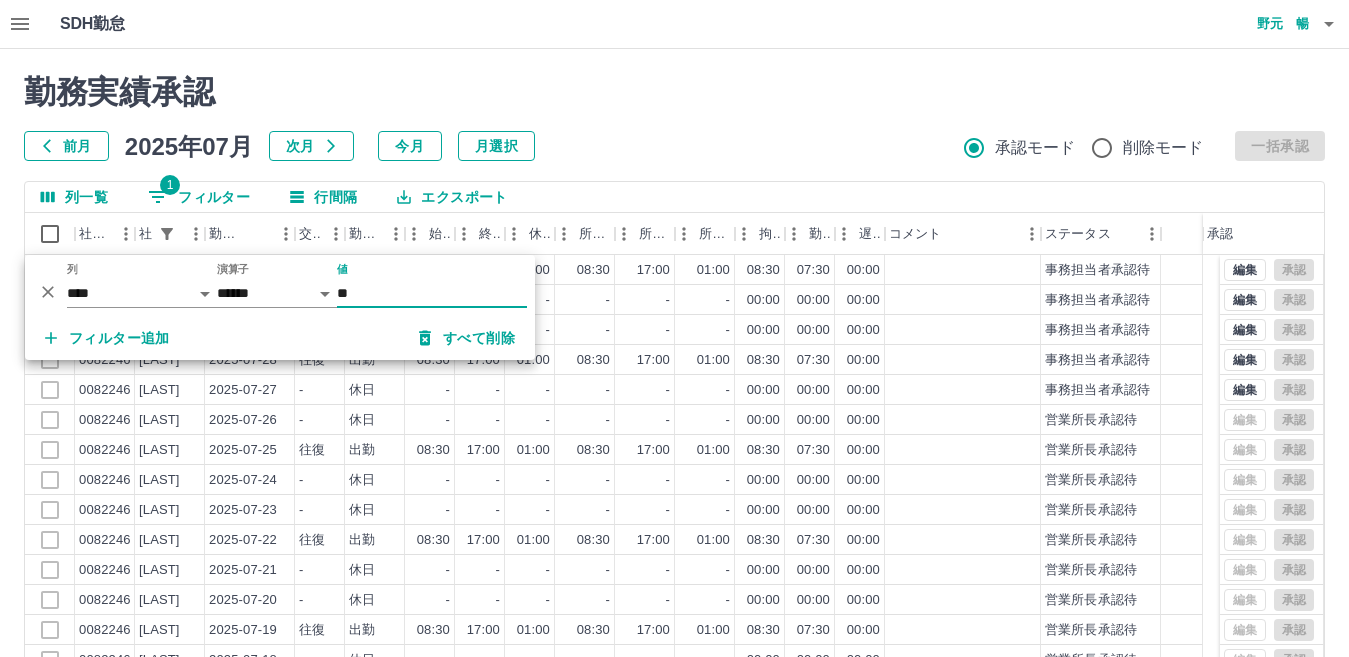 click on "勤務実績承認 前月 2025年07月 次月 今月 月選択 承認モード 削除モード 一括承認" at bounding box center (674, 117) 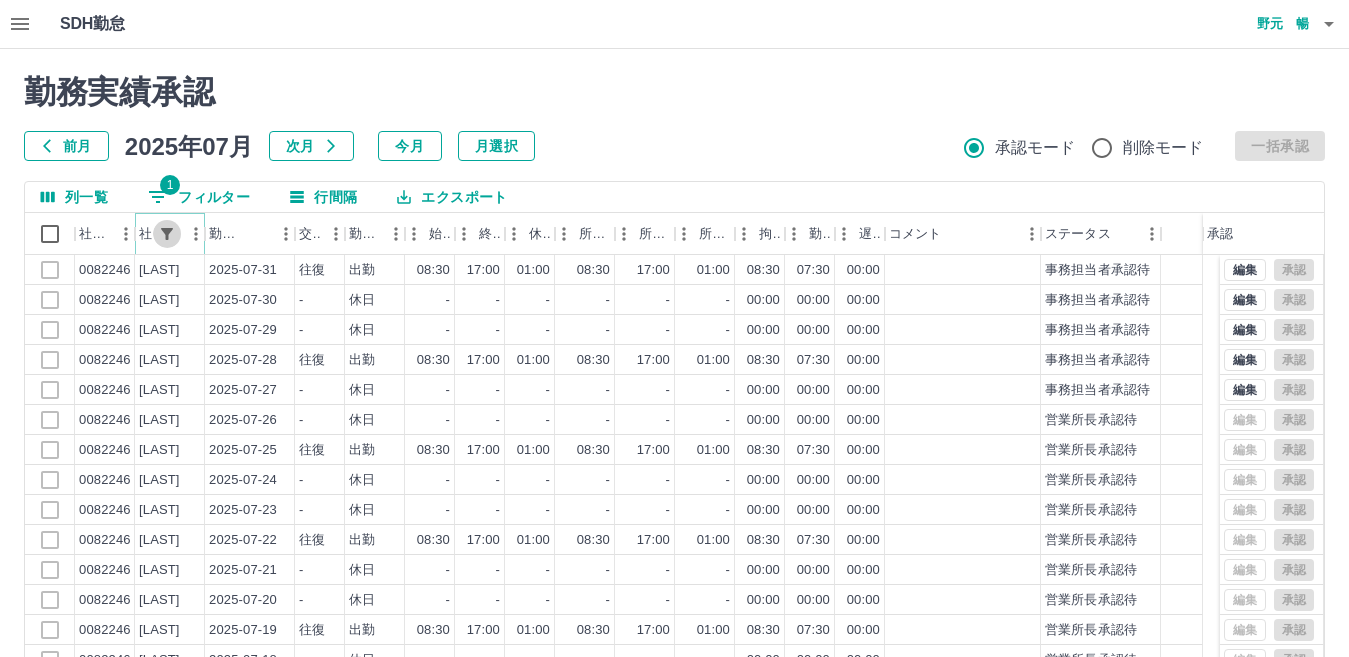 click 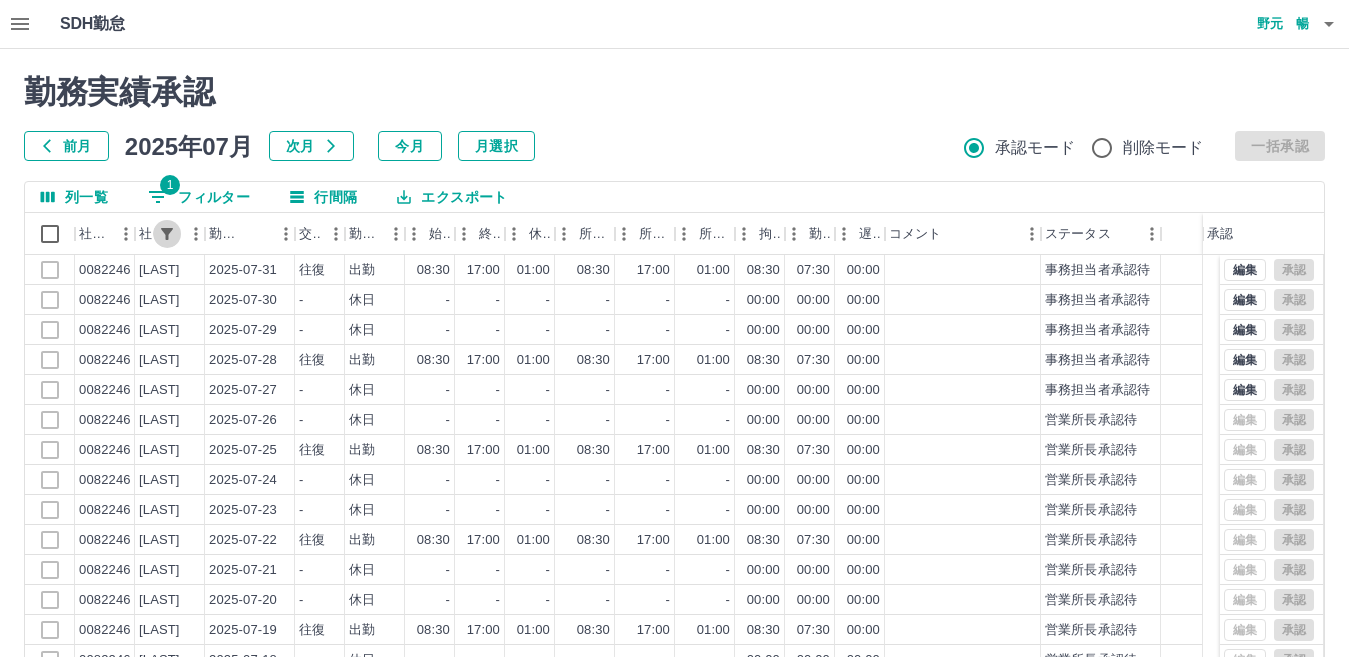 select on "**********" 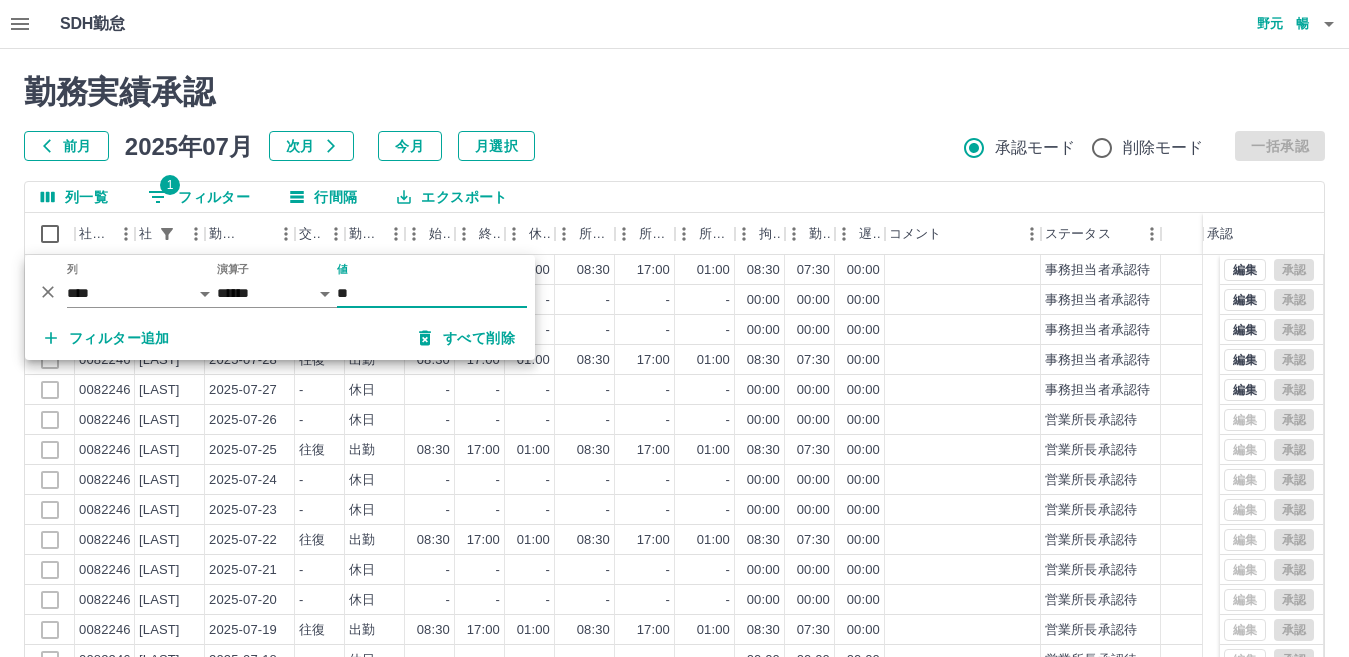 click on "**" at bounding box center [432, 293] 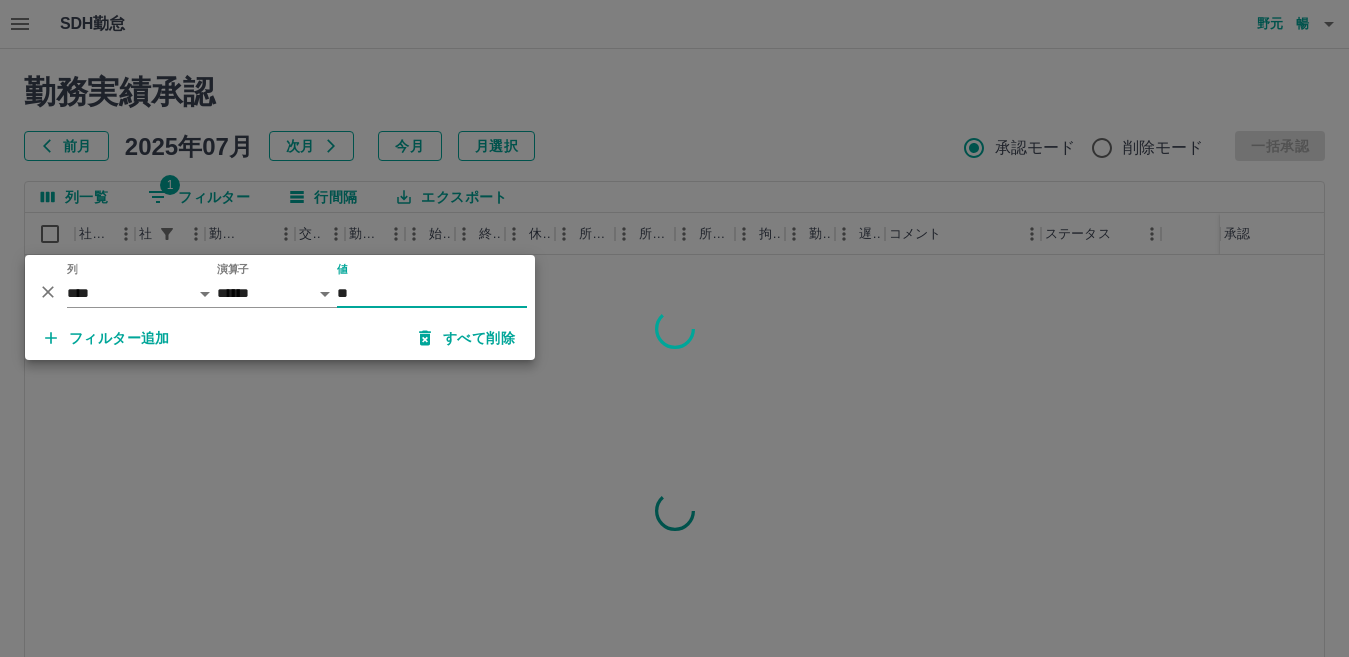 type on "**" 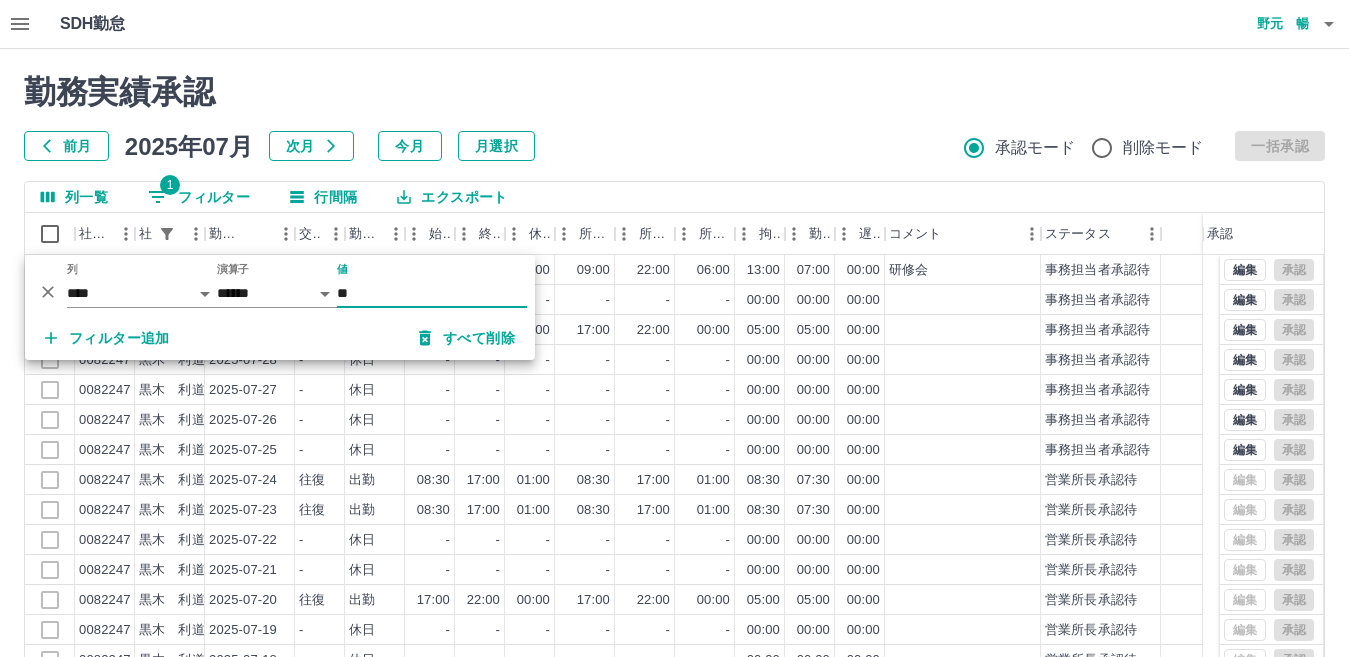 click on "勤務実績承認 前月 2025年07月 次月 今月 月選択 承認モード 削除モード 一括承認 列一覧 1 フィルター 行間隔 エクスポート 社員番号 社員名 勤務日 交通費 勤務区分 始業 終業 休憩 所定開始 所定終業 所定休憩 拘束 勤務 遅刻等 コメント ステータス 承認 0082247 黒木　利道 2025-07-31 往復 出勤 09:00 22:00 06:00 09:00 22:00 06:00 13:00 07:00 00:00 研修会 事務担当者承認待 0082247 黒木　利道 2025-07-30  -  休日 - - - - - - 00:00 00:00 00:00 事務担当者承認待 0082247 黒木　利道 2025-07-29 往復 出勤 17:00 22:00 00:00 17:00 22:00 00:00 05:00 05:00 00:00 事務担当者承認待 0082247 黒木　利道 2025-07-28  -  休日 - - - - - - 00:00 00:00 00:00 事務担当者承認待 0082247 黒木　利道 2025-07-27  -  休日 - - - - - - 00:00 00:00 00:00 事務担当者承認待 0082247 黒木　利道 2025-07-26  -  休日 - - - - - - 00:00 00:00 00:00 事務担当者承認待 0082247  -  -" at bounding box center [674, 447] 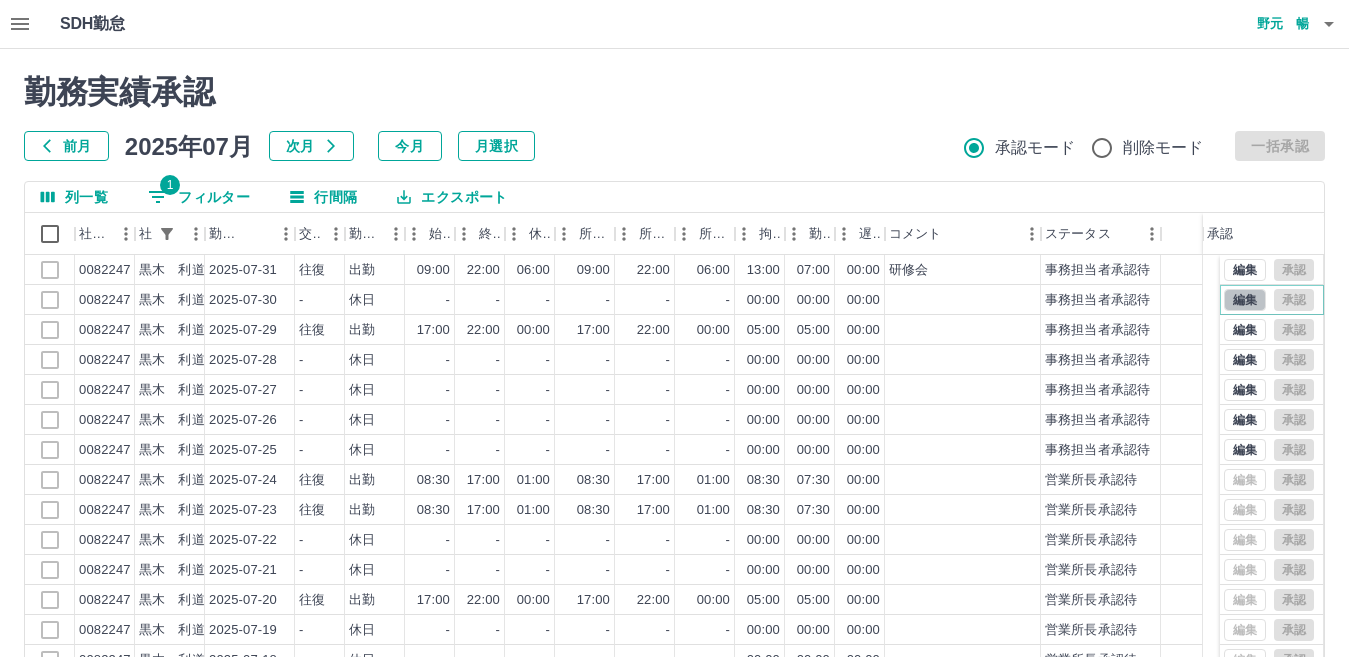 click on "編集" at bounding box center (1245, 300) 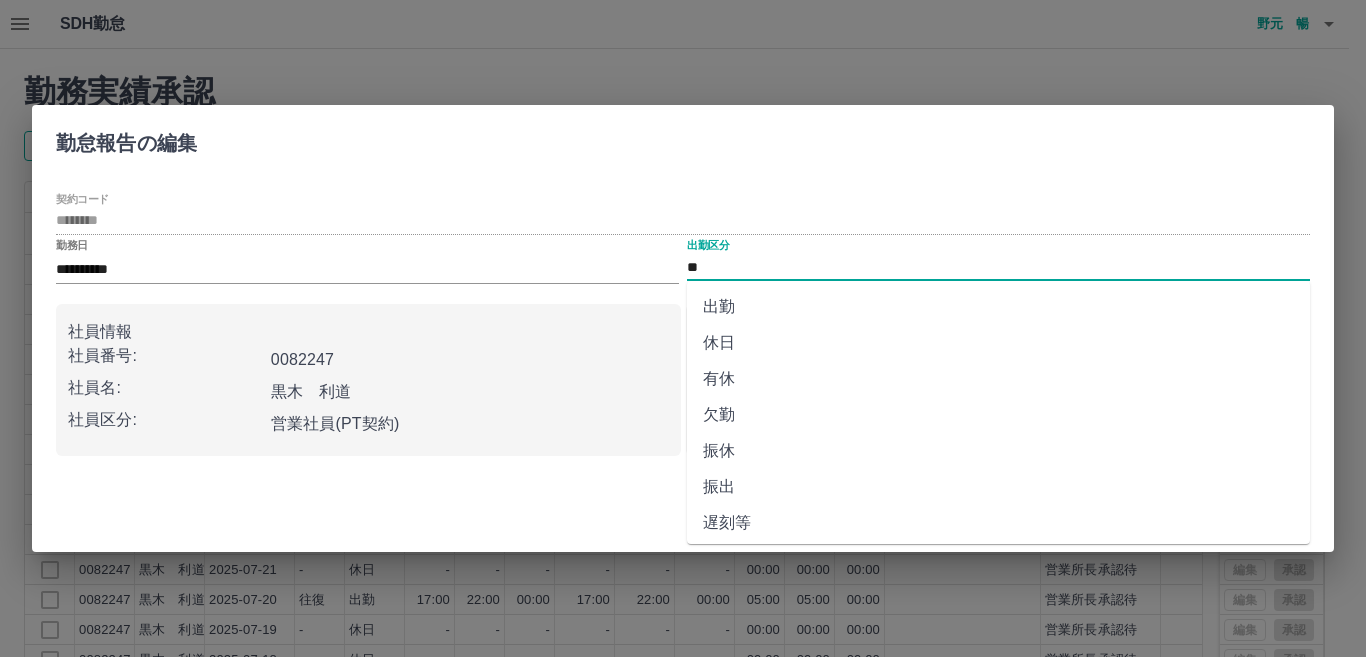 click on "**" at bounding box center [998, 267] 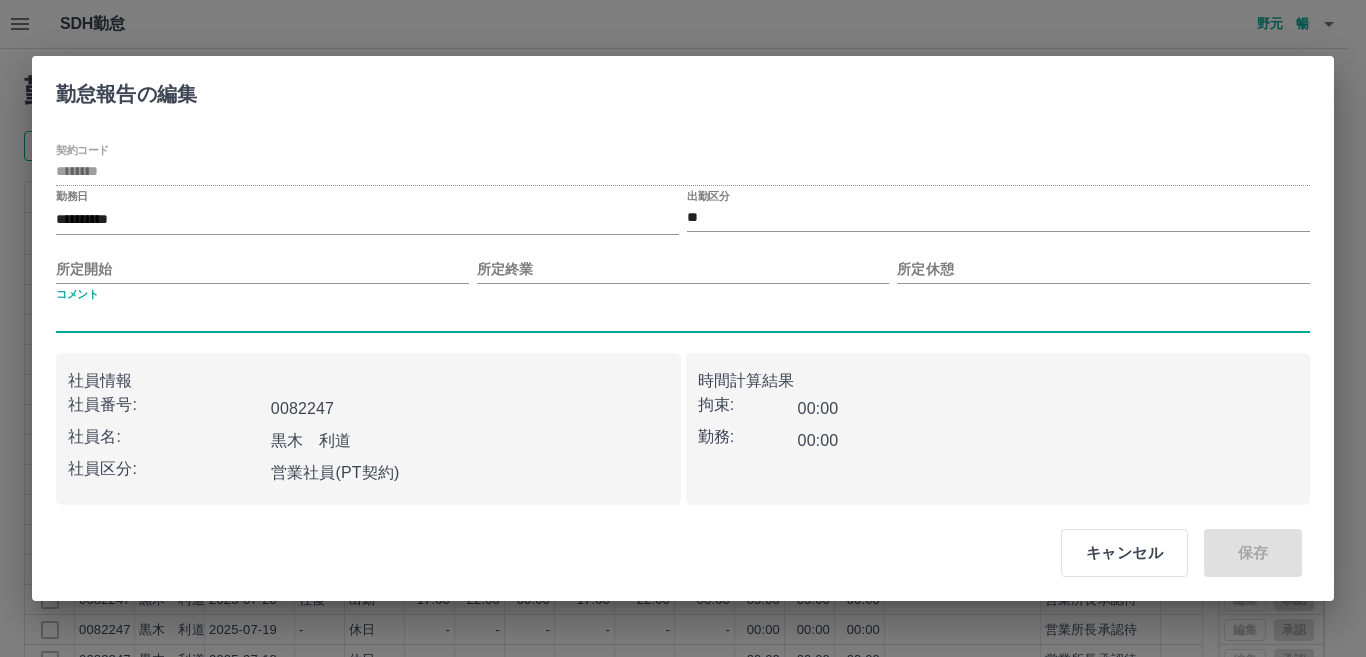 click on "コメント" at bounding box center [683, 318] 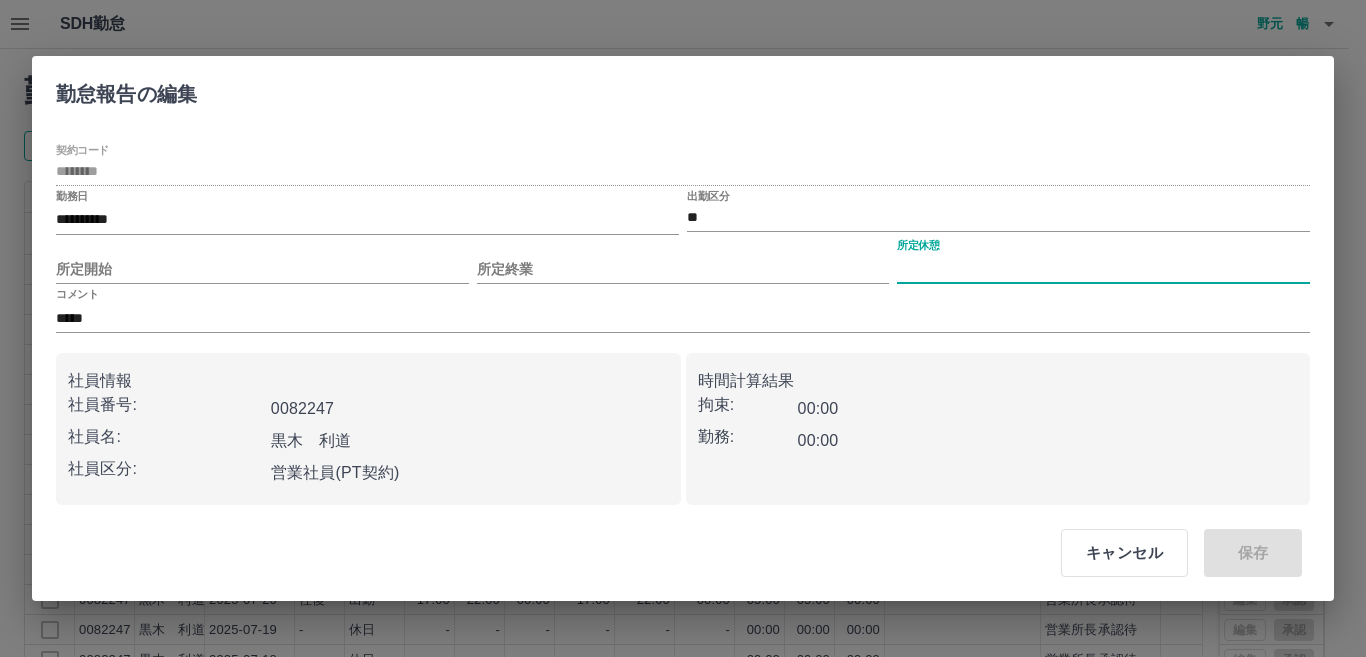 click on "所定休憩" at bounding box center [1103, 269] 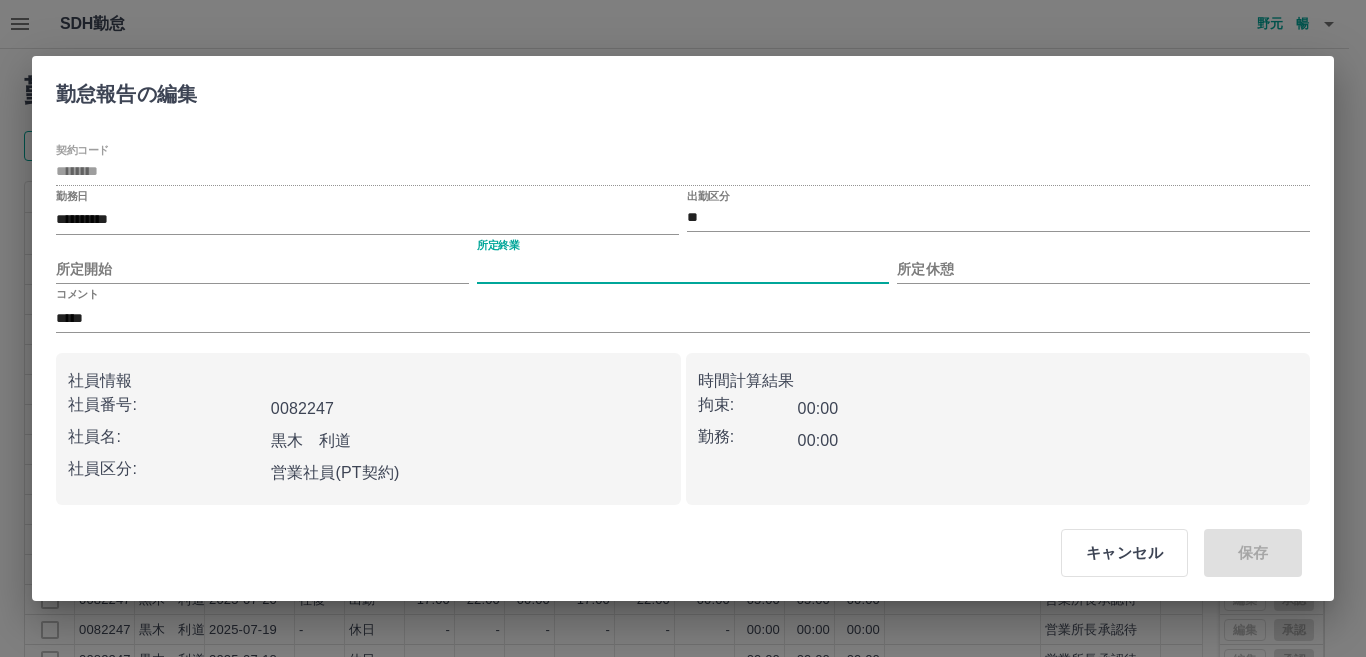 click on "所定終業" at bounding box center [683, 269] 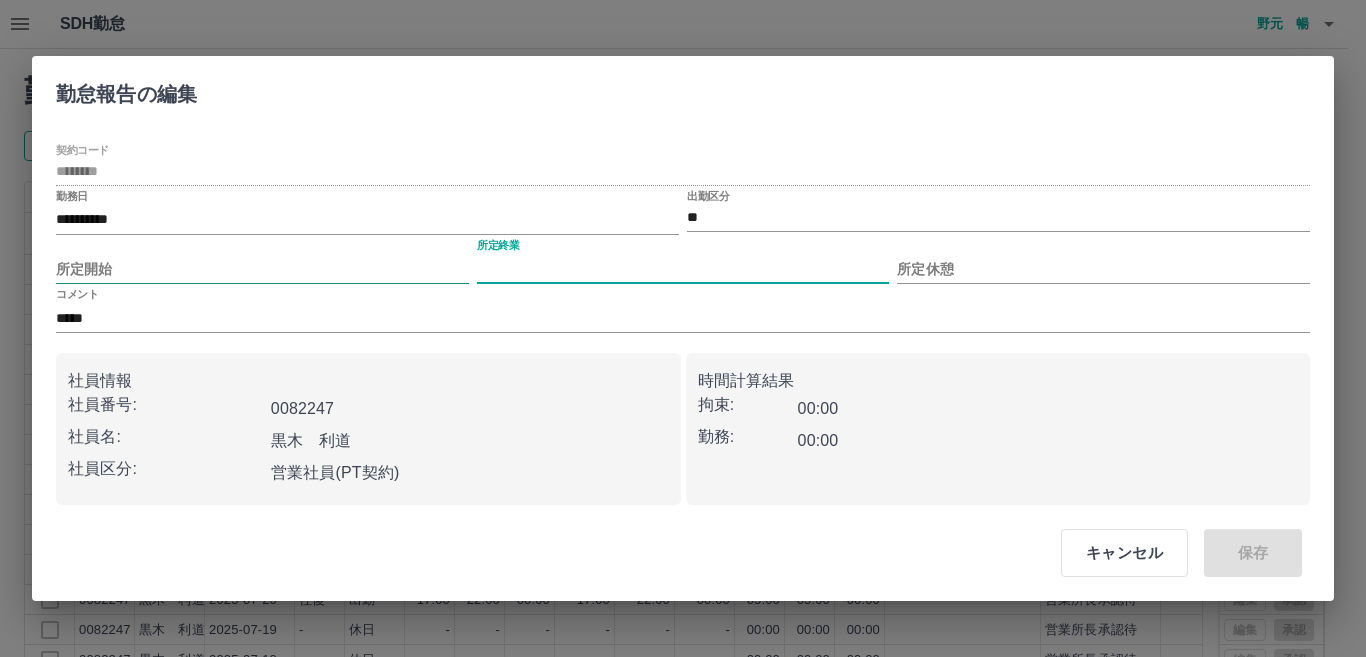 click on "所定開始" at bounding box center (262, 269) 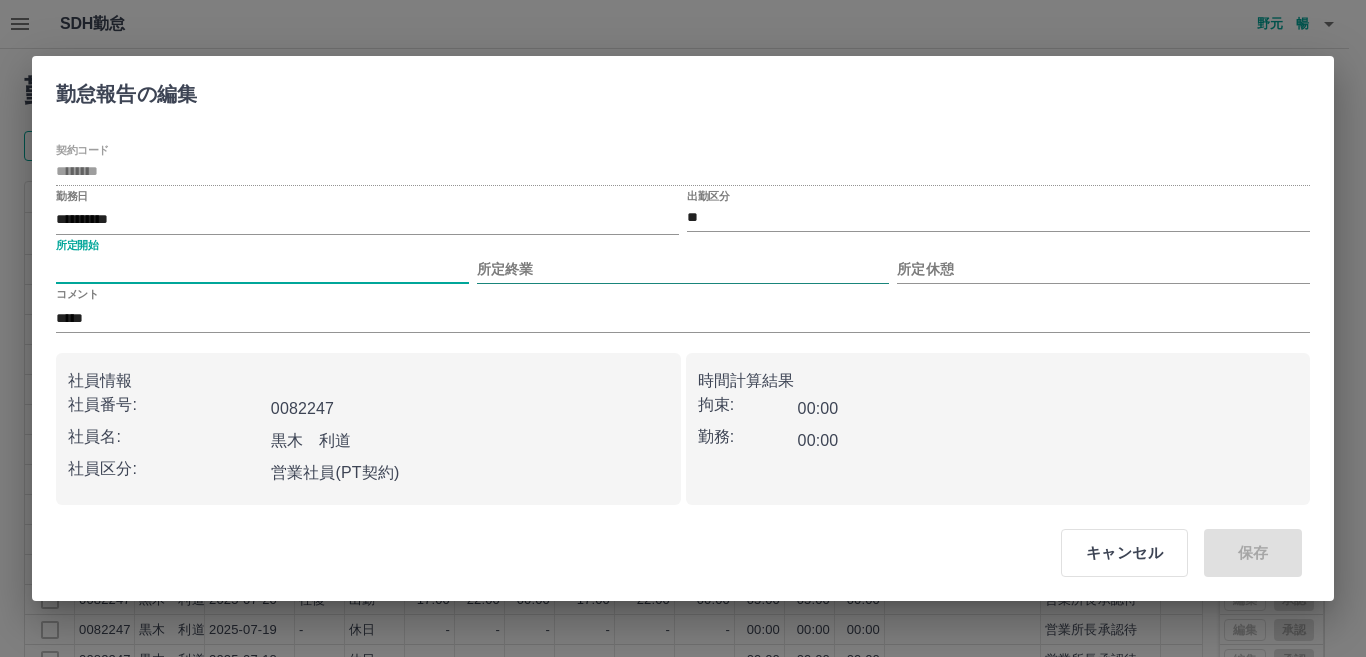 click on "所定終業" at bounding box center (683, 269) 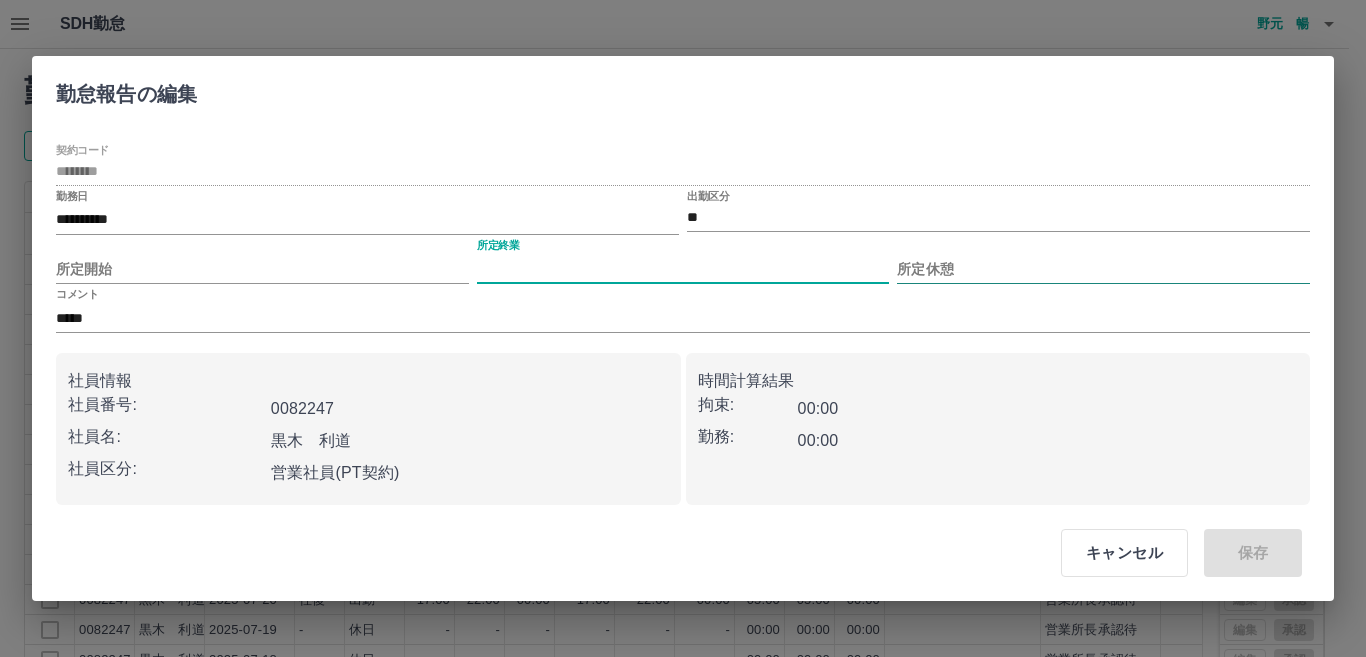 click on "所定休憩" at bounding box center [1103, 269] 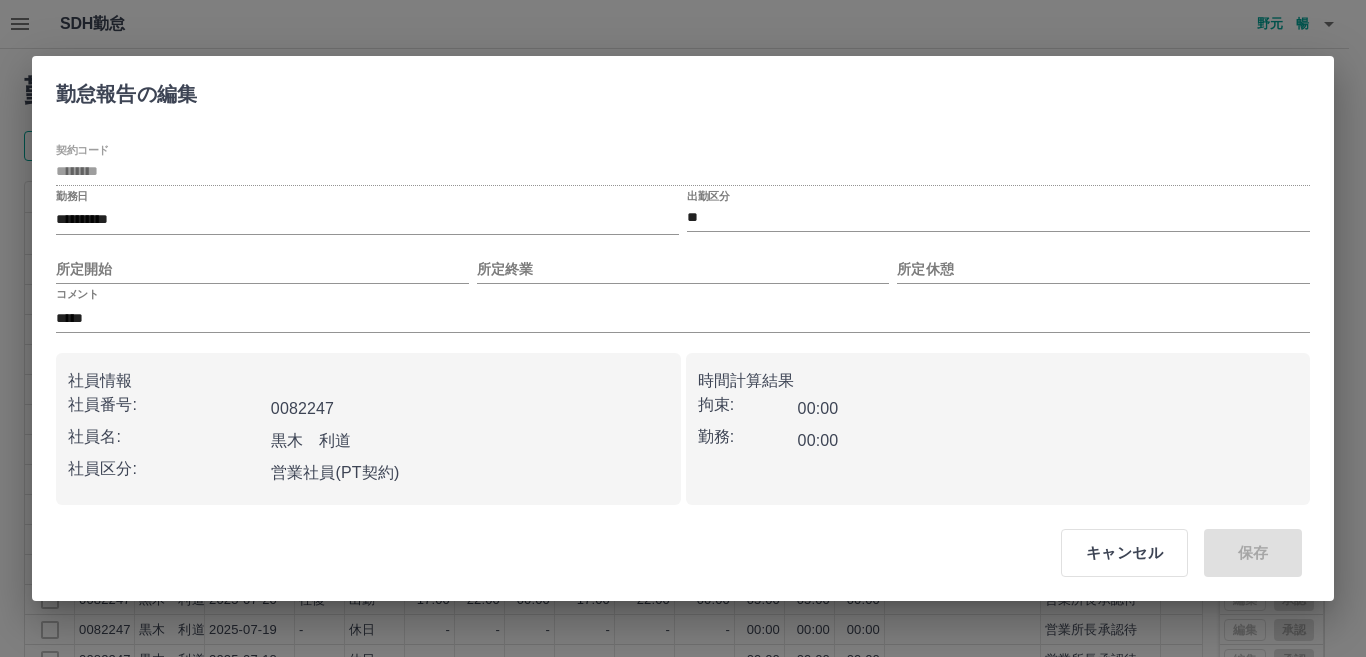 click on "キャンセル 保存" at bounding box center (1173, 553) 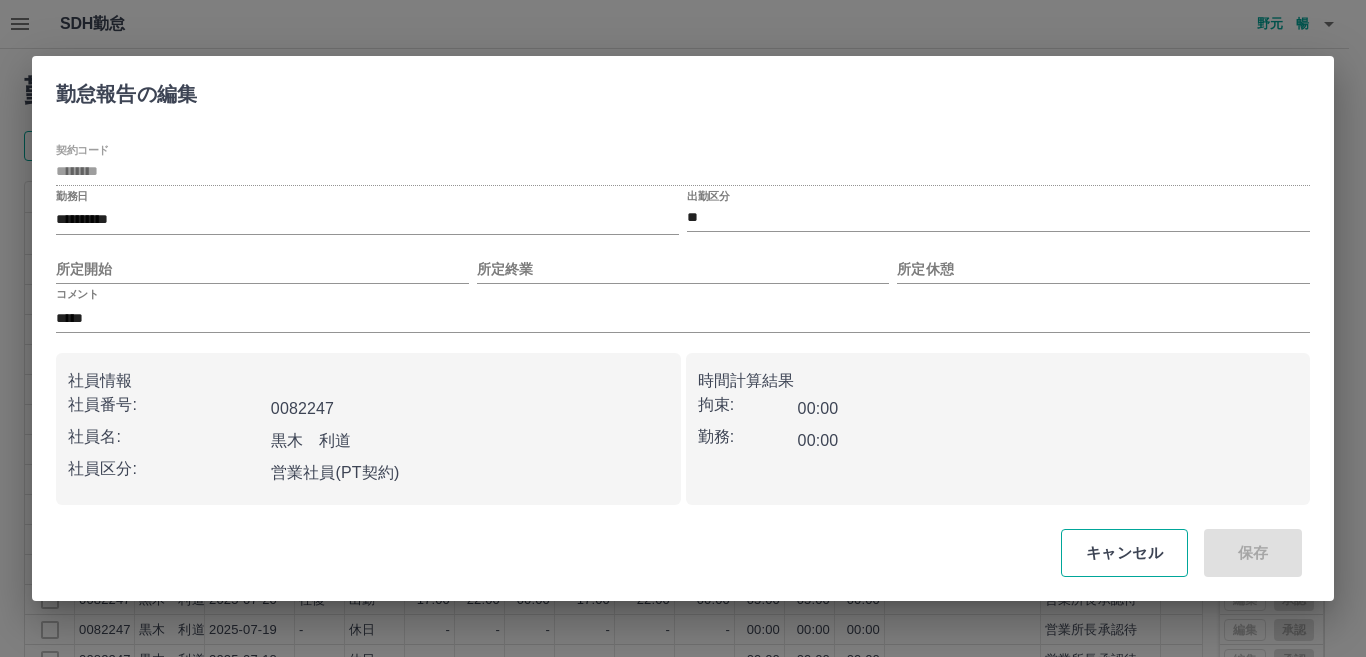 click on "キャンセル" at bounding box center [1124, 553] 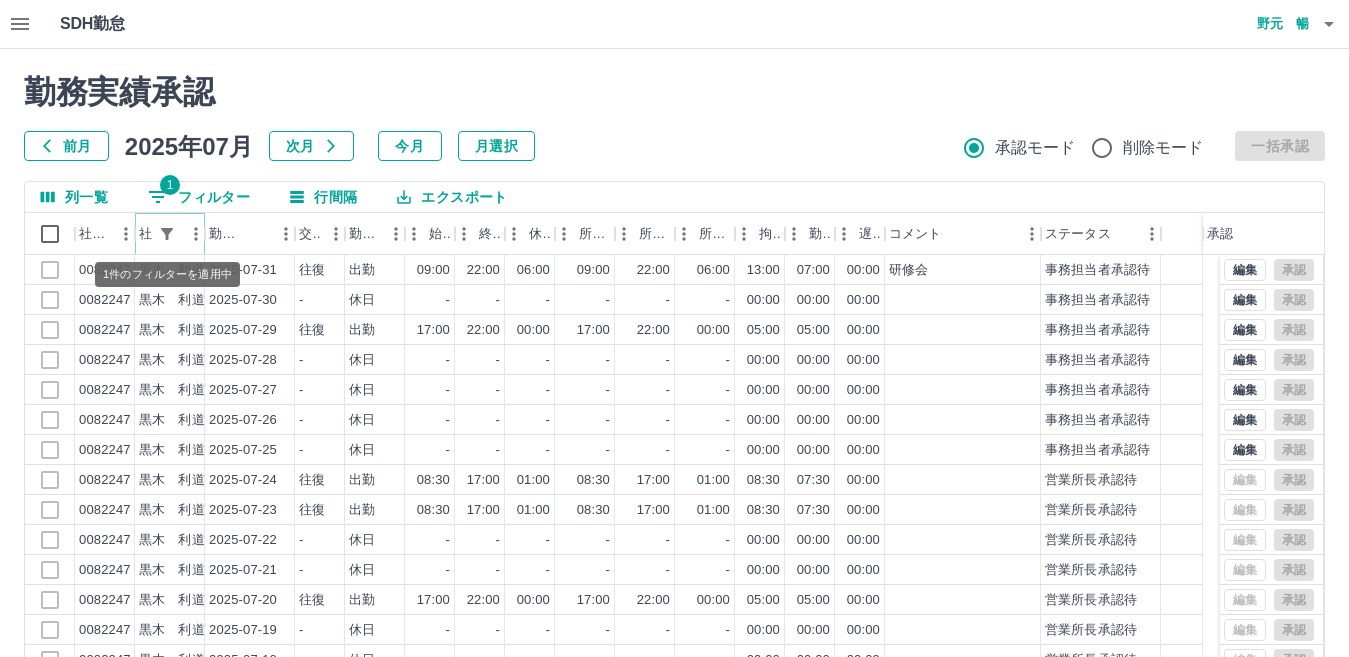 click 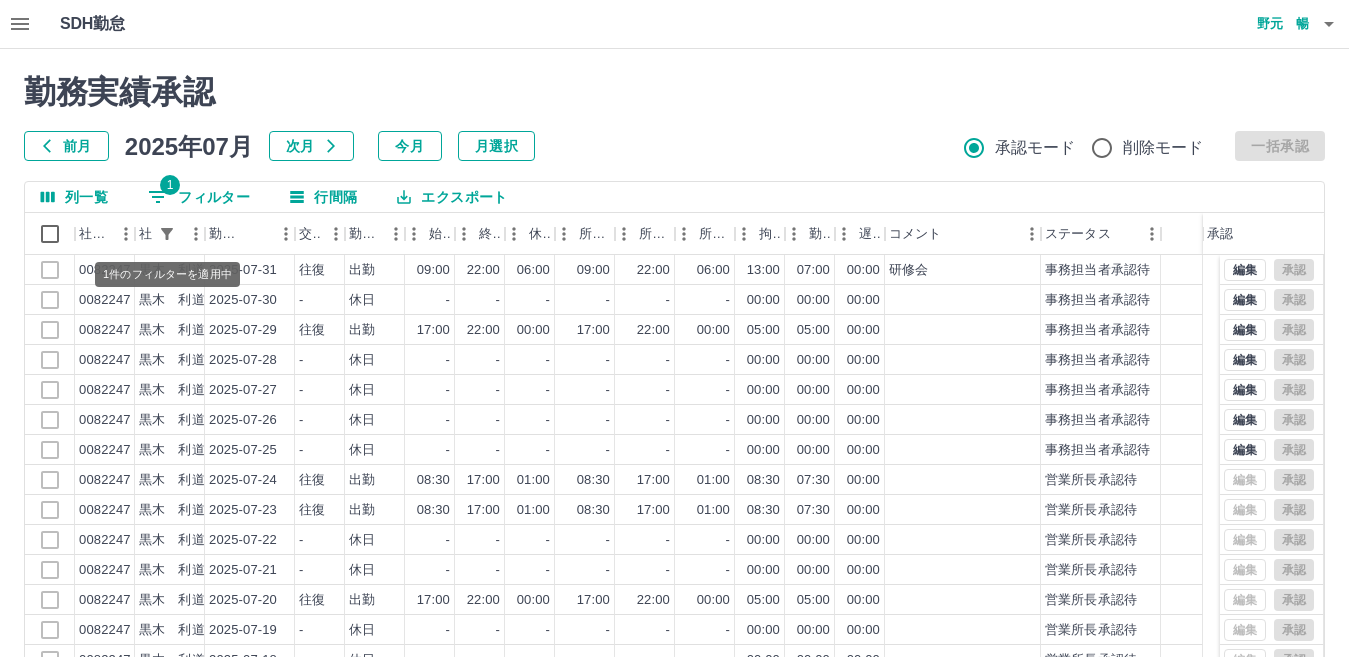 select on "**********" 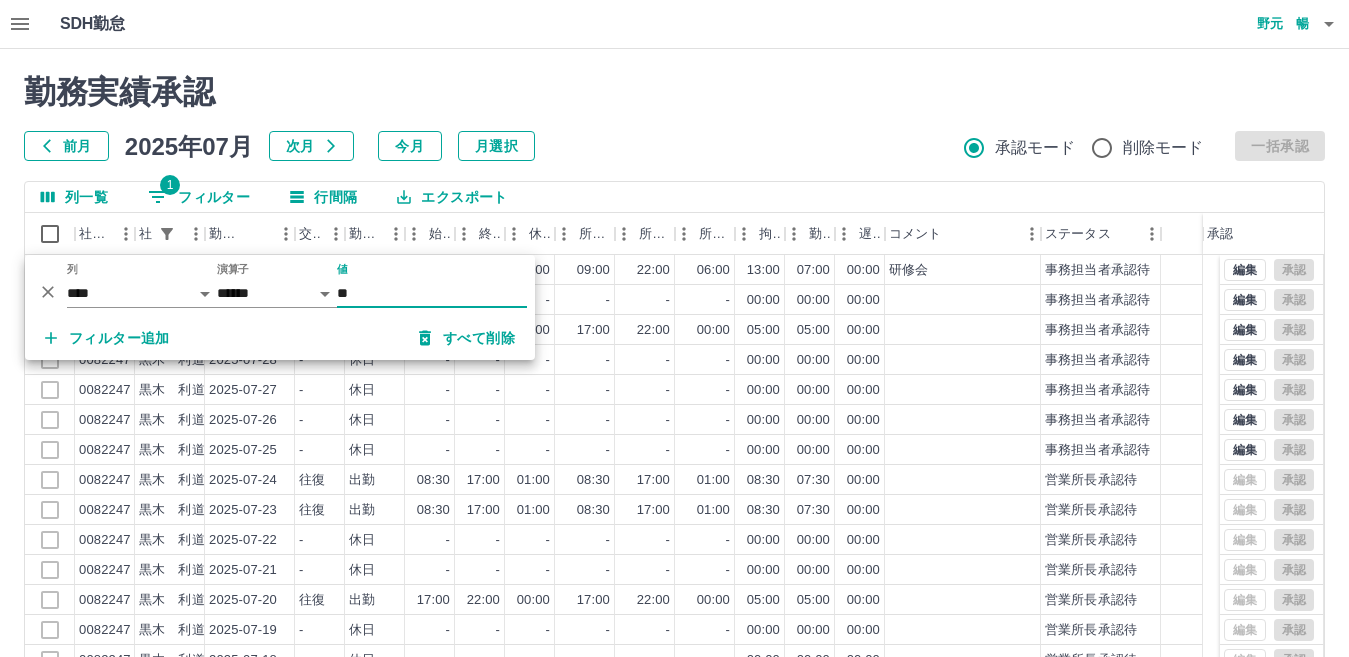click on "**" at bounding box center (432, 293) 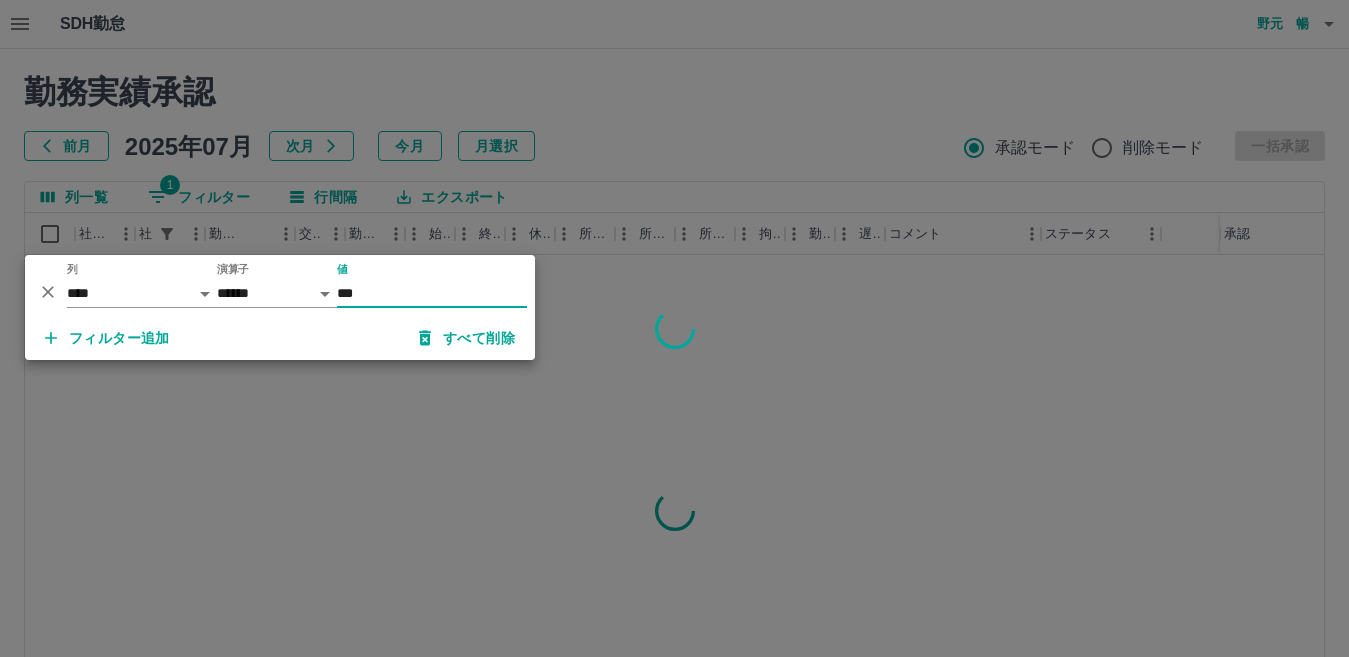 type on "***" 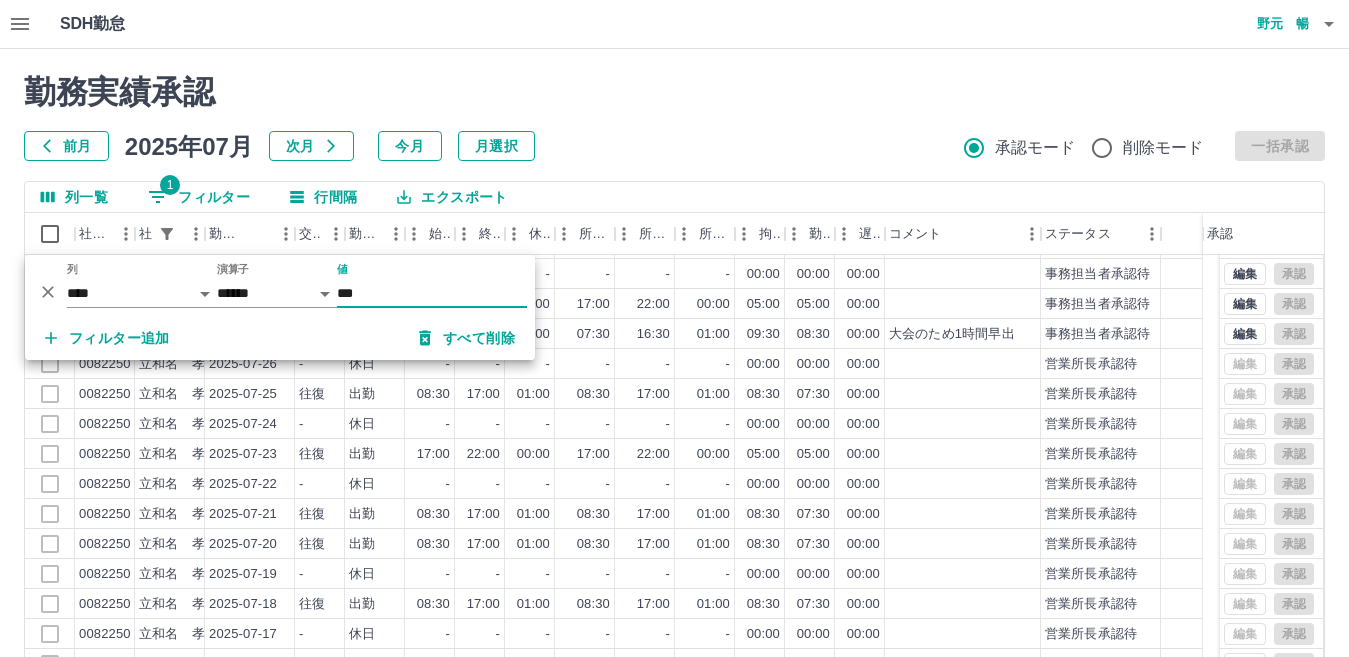 scroll, scrollTop: 87, scrollLeft: 0, axis: vertical 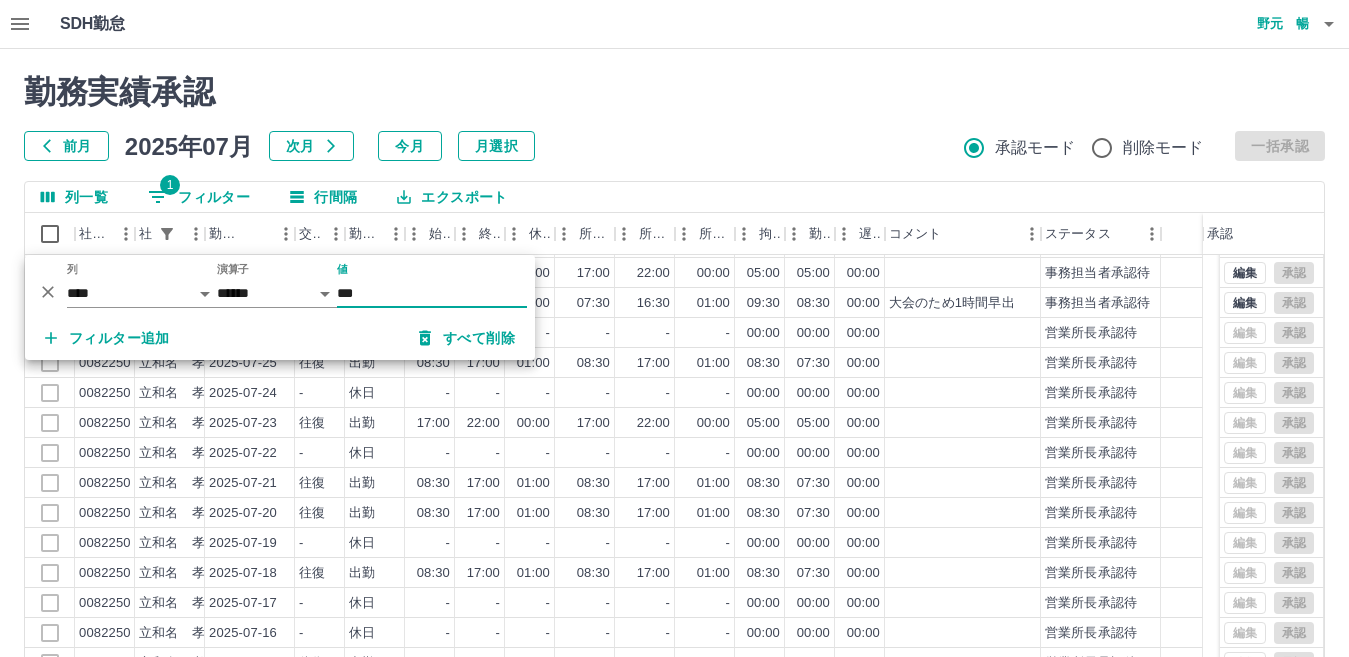 click on "前月 2025年07月 次月 今月 月選択 承認モード 削除モード 一括承認" at bounding box center [674, 146] 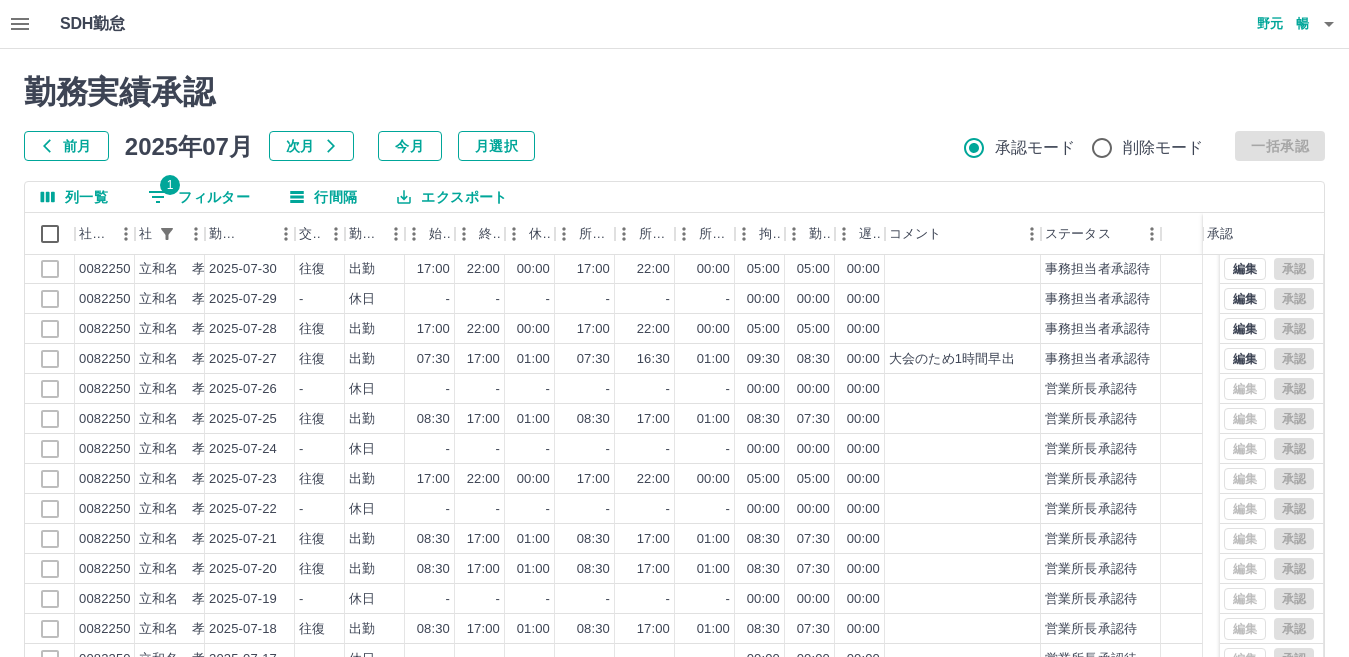 scroll, scrollTop: 0, scrollLeft: 0, axis: both 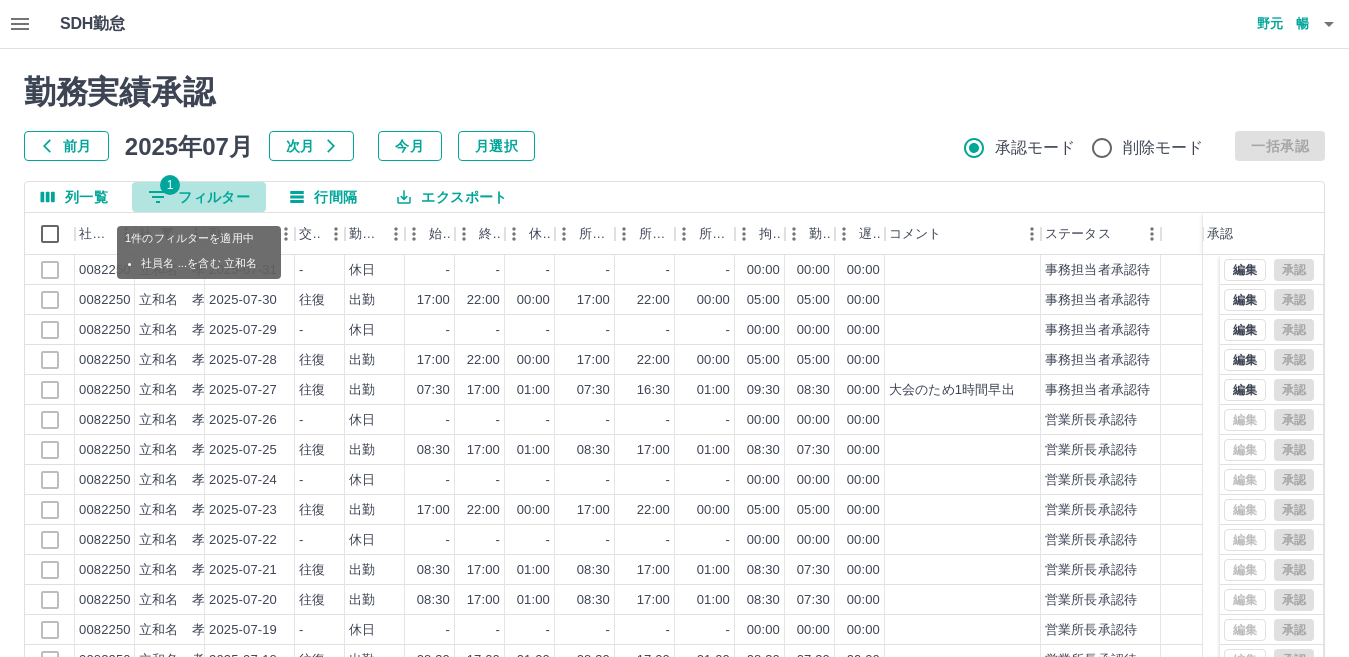 click on "1" at bounding box center [170, 185] 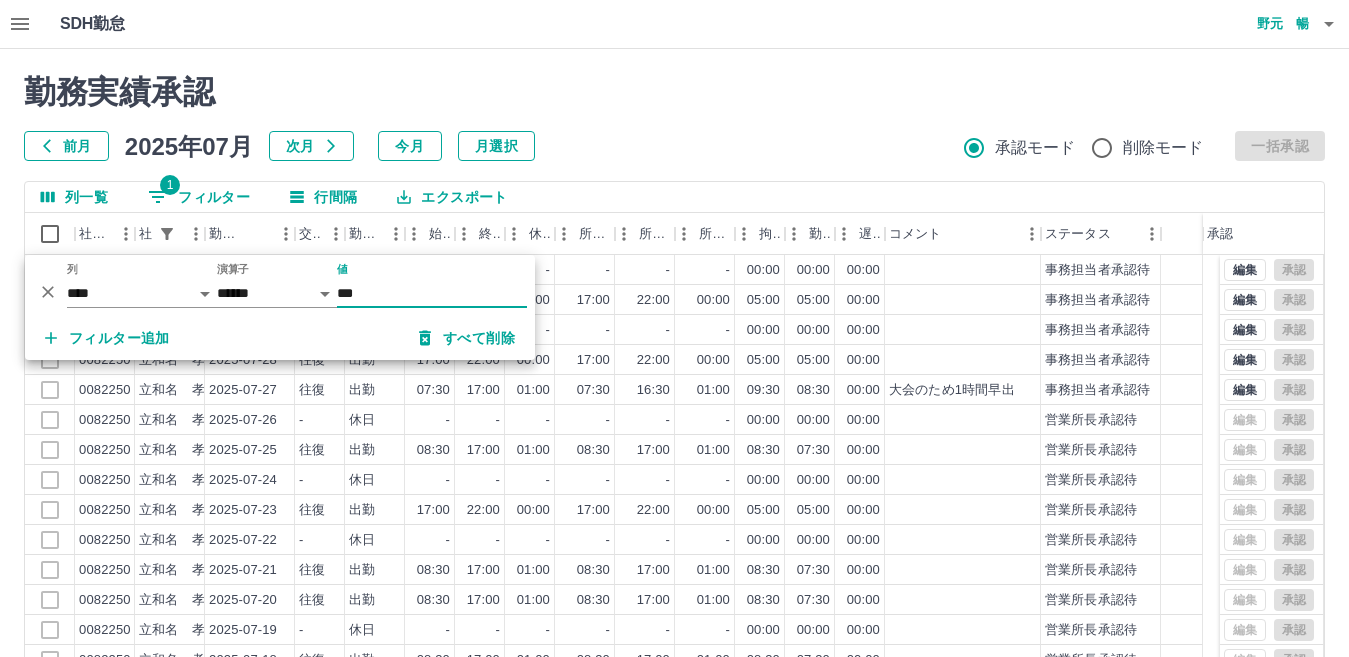 click on "***" at bounding box center (432, 293) 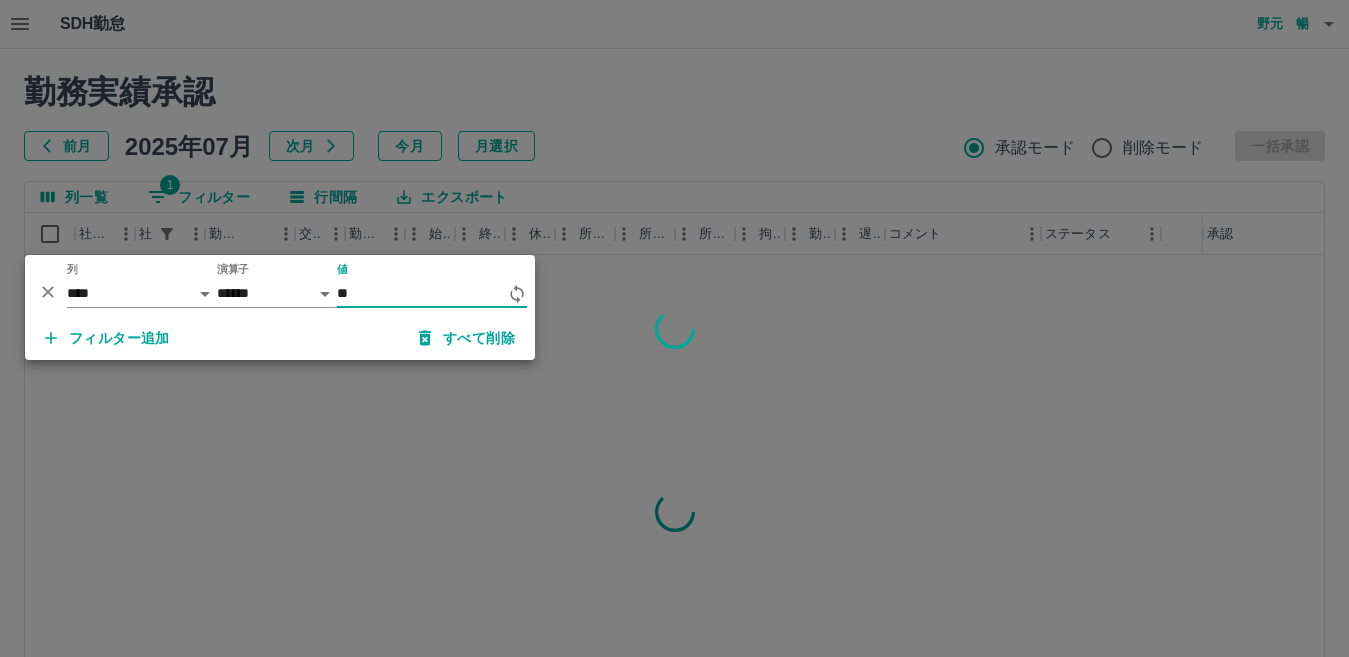 type on "*" 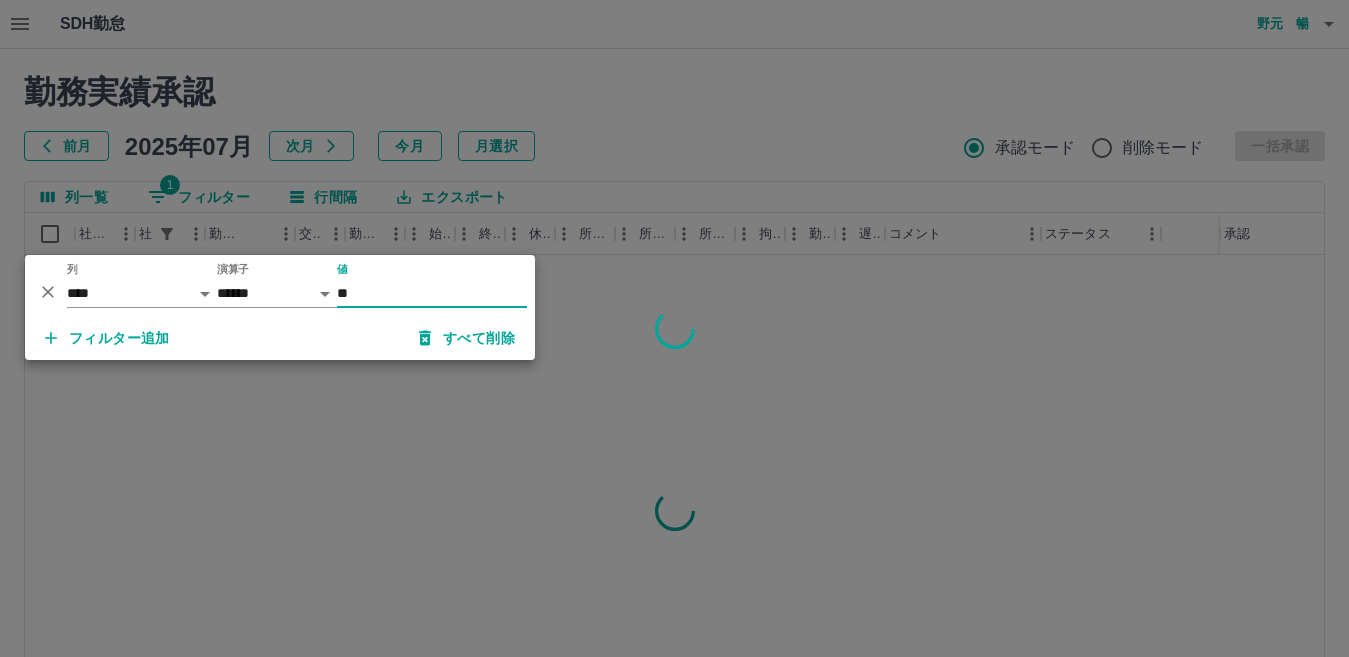 type on "**" 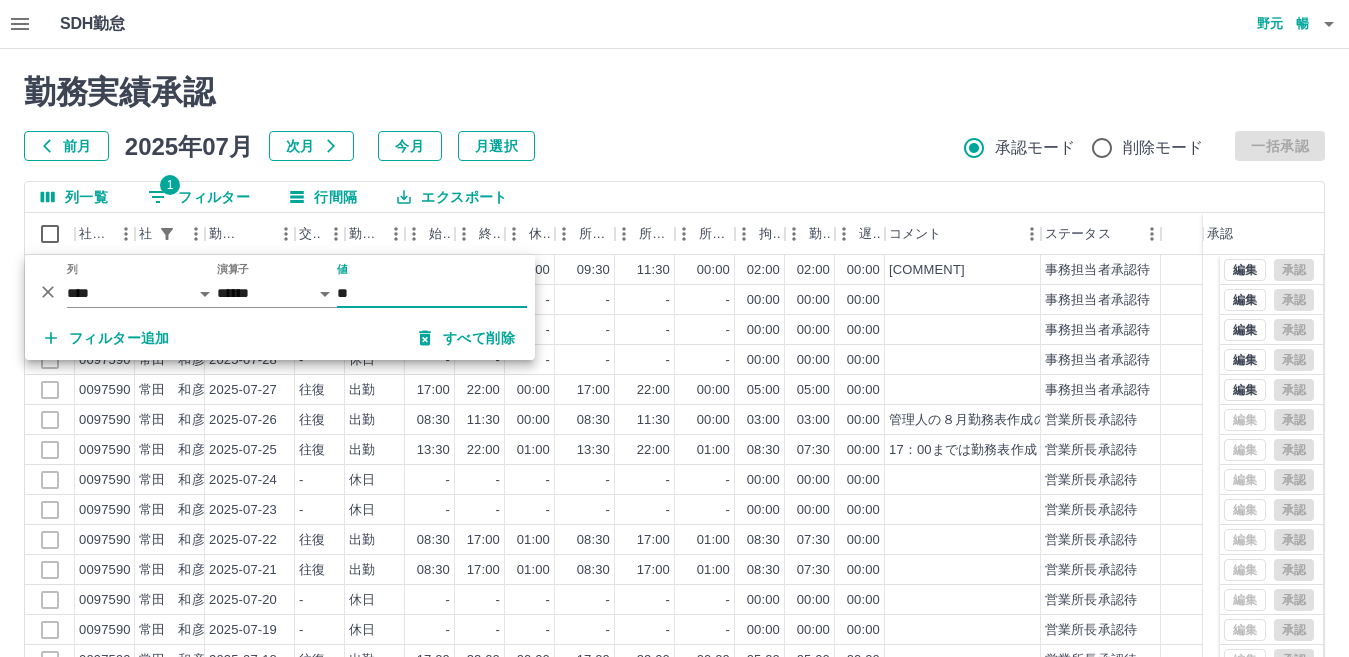 scroll, scrollTop: 87, scrollLeft: 0, axis: vertical 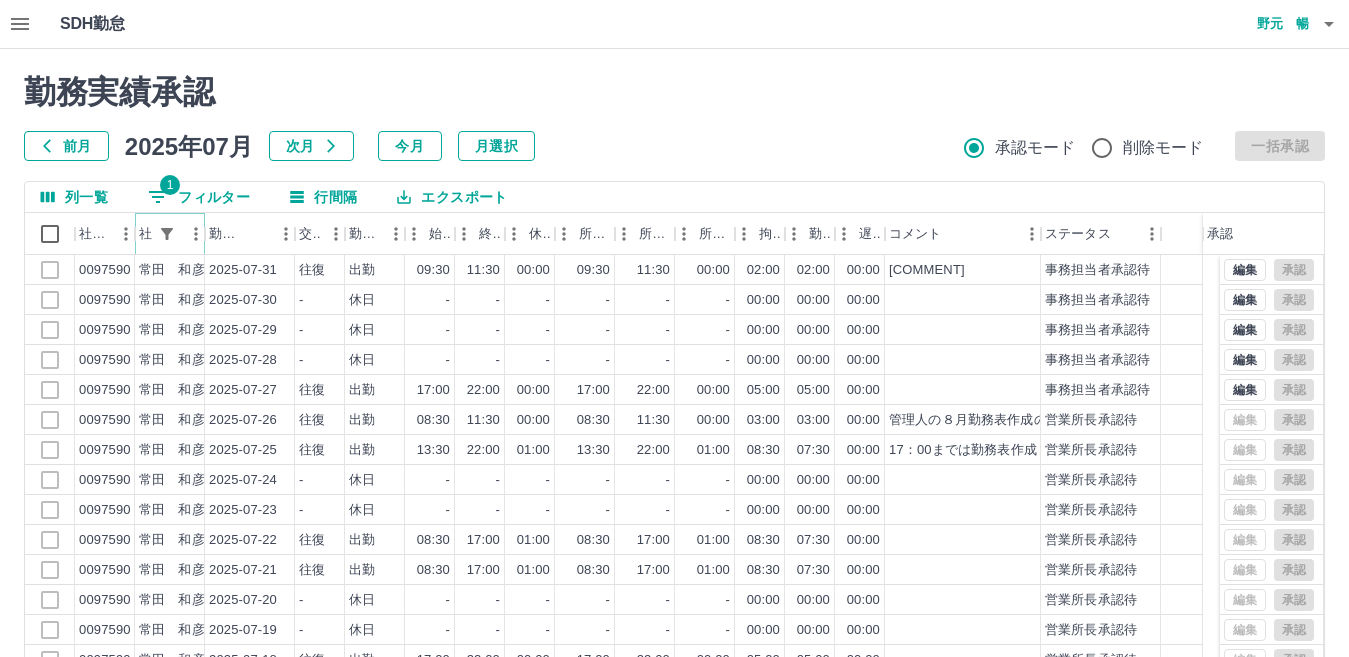 click 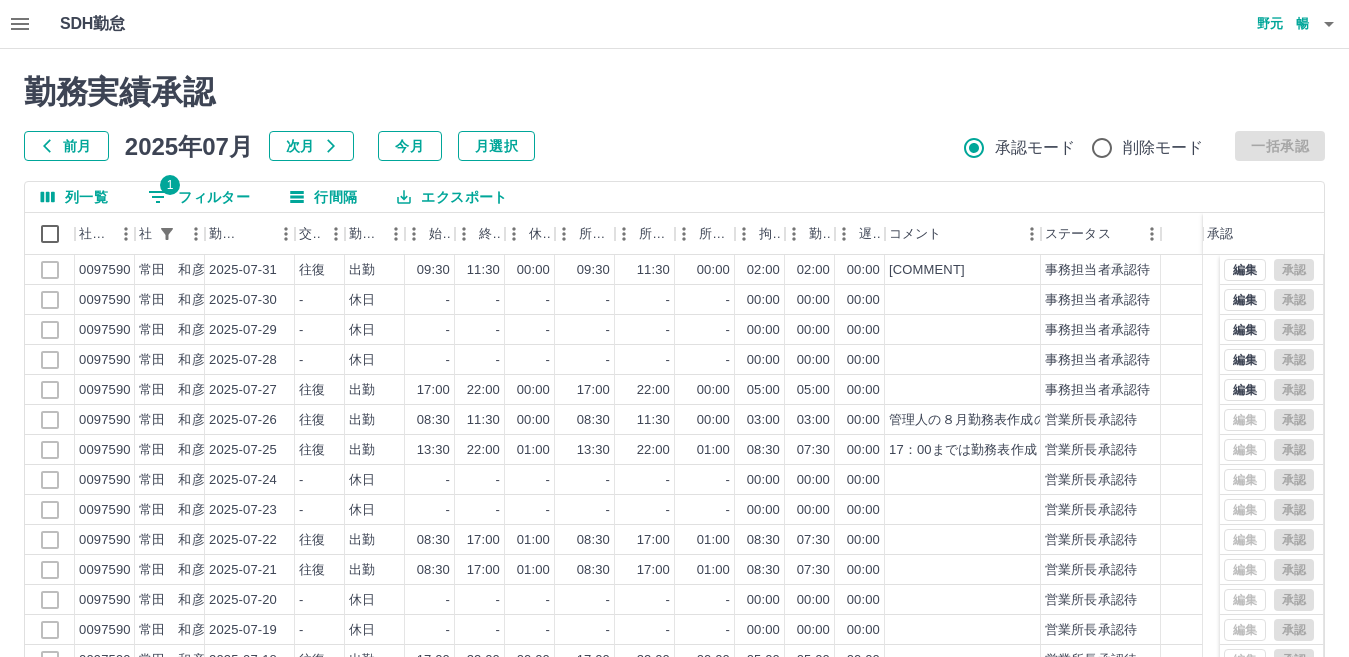 select on "**********" 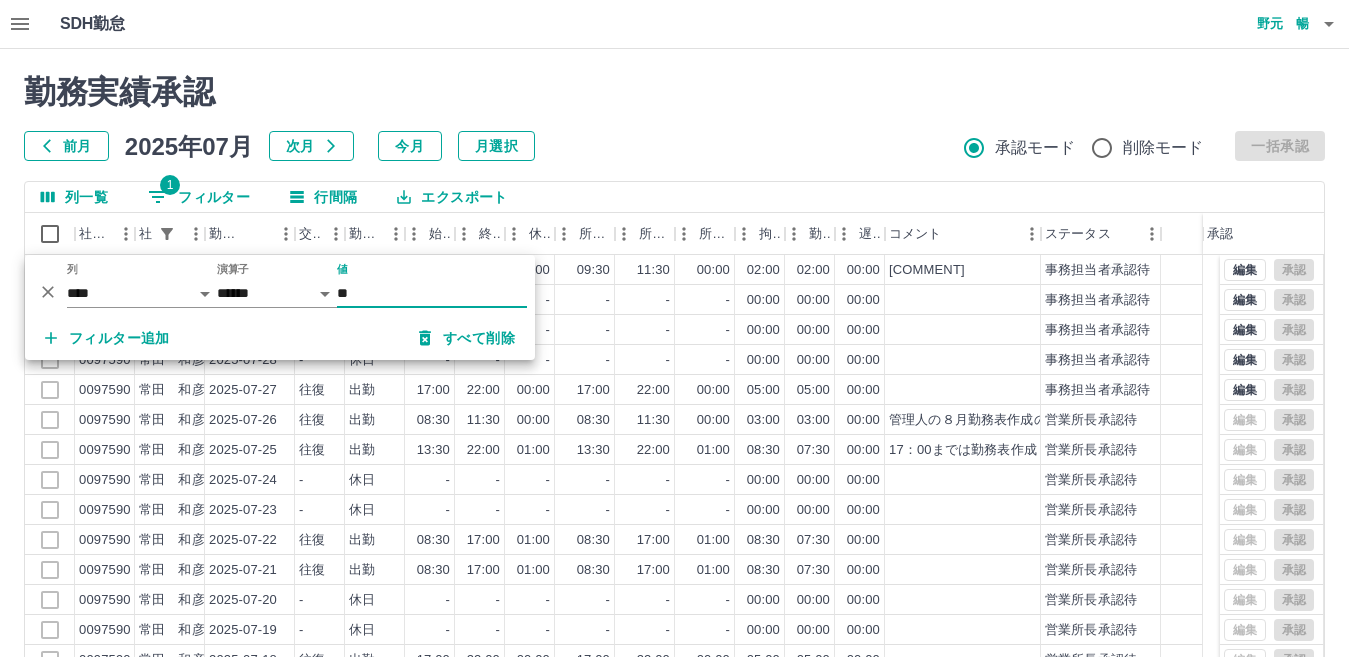 click on "**" at bounding box center [432, 293] 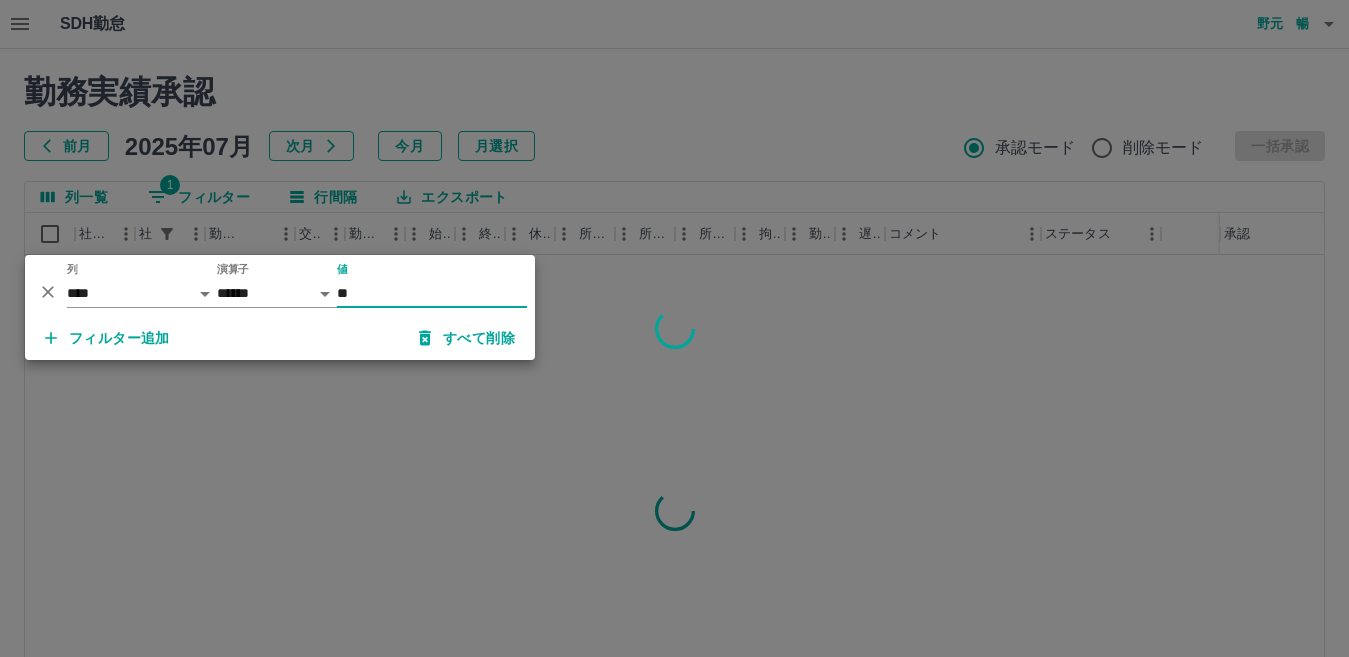 type on "**" 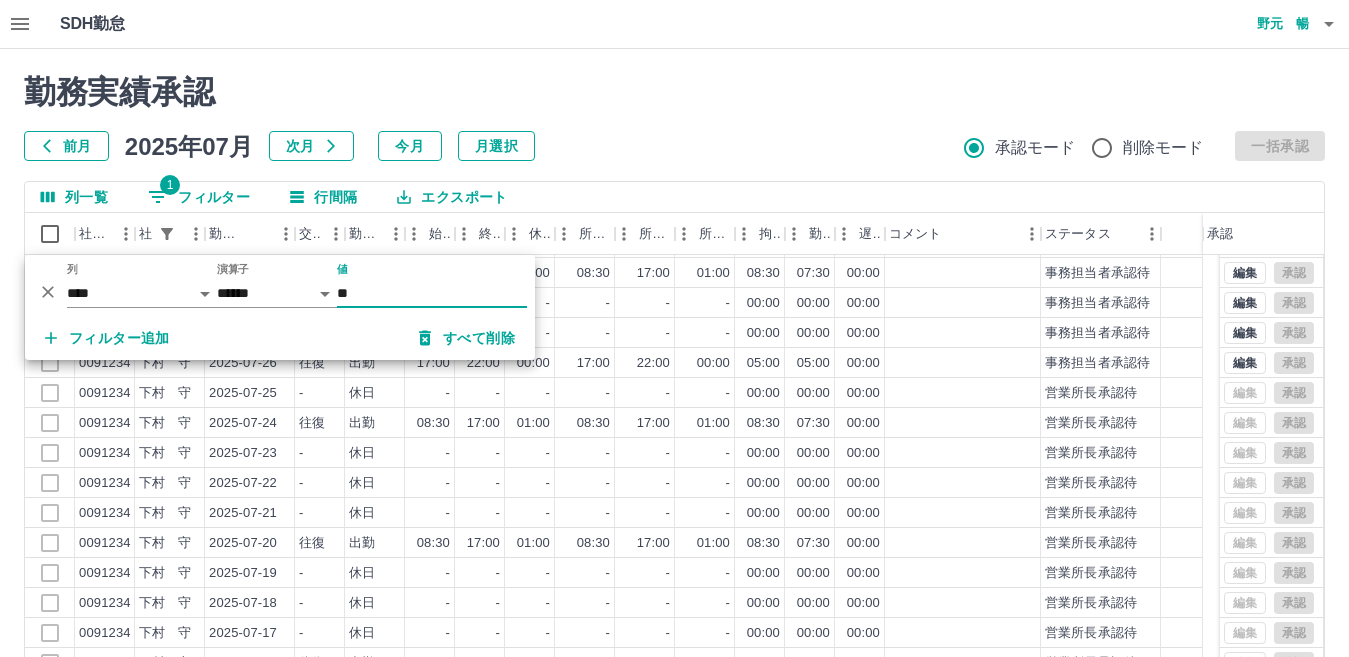 scroll, scrollTop: 87, scrollLeft: 0, axis: vertical 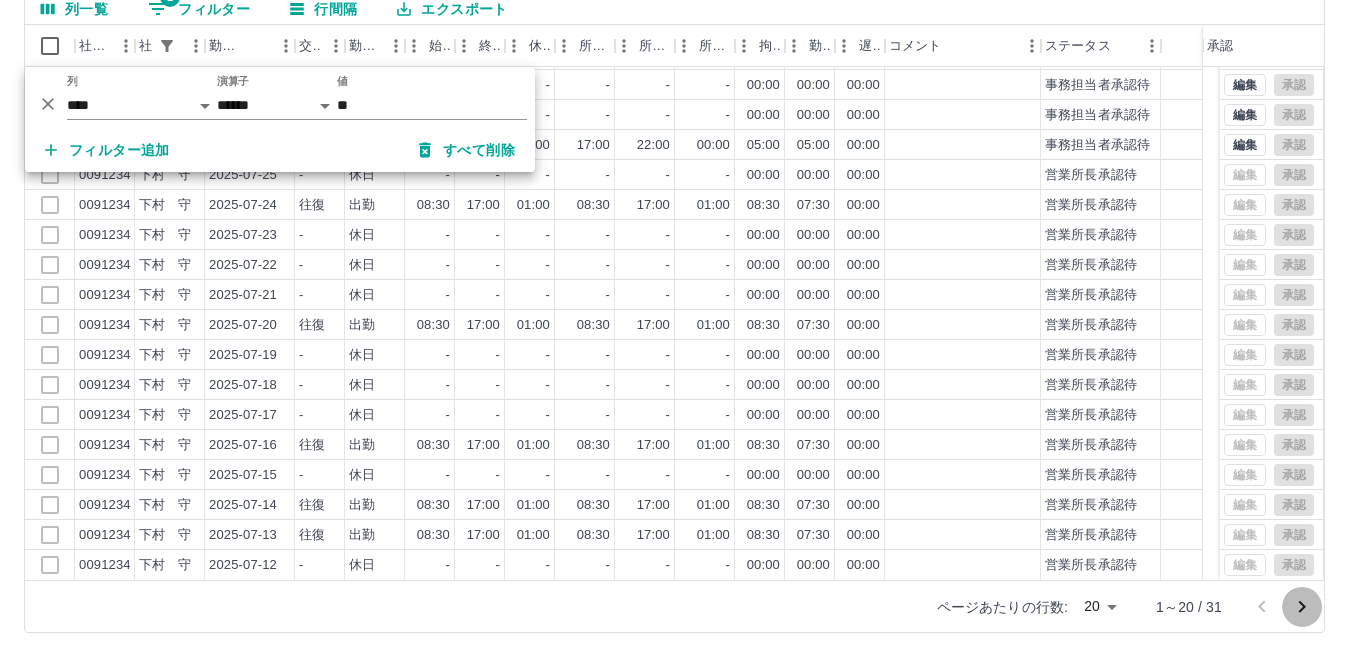 click 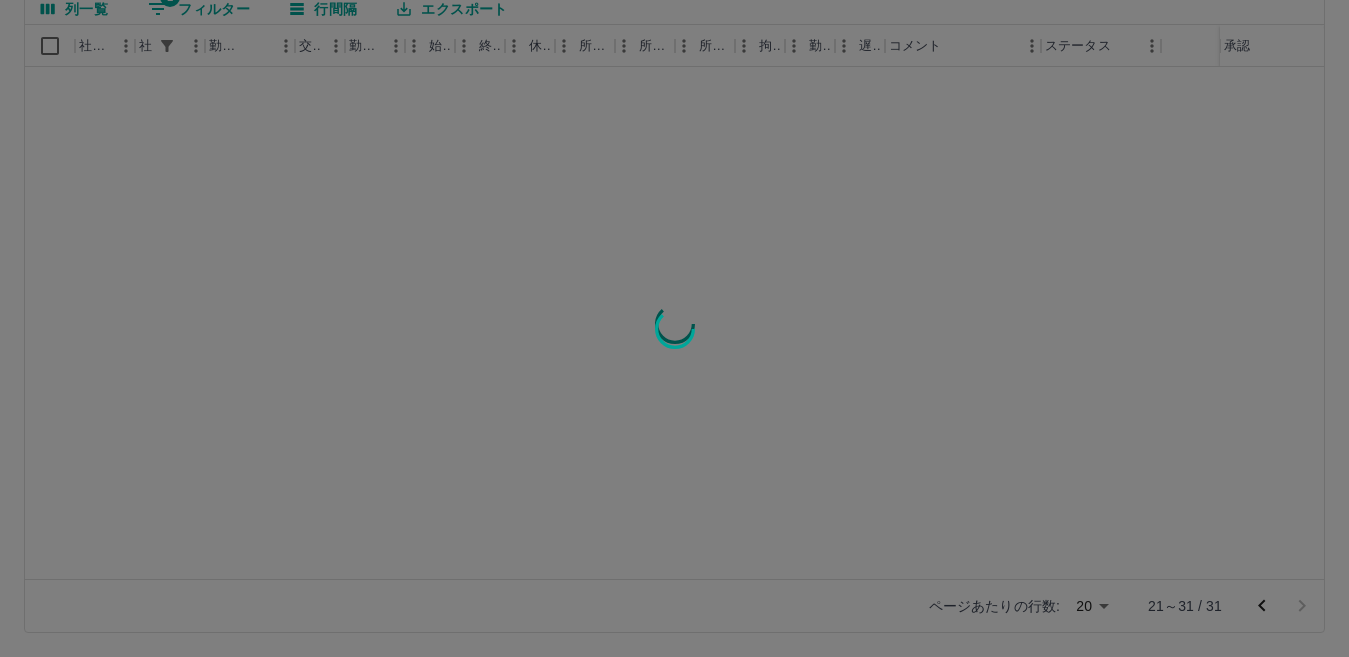 scroll, scrollTop: 0, scrollLeft: 0, axis: both 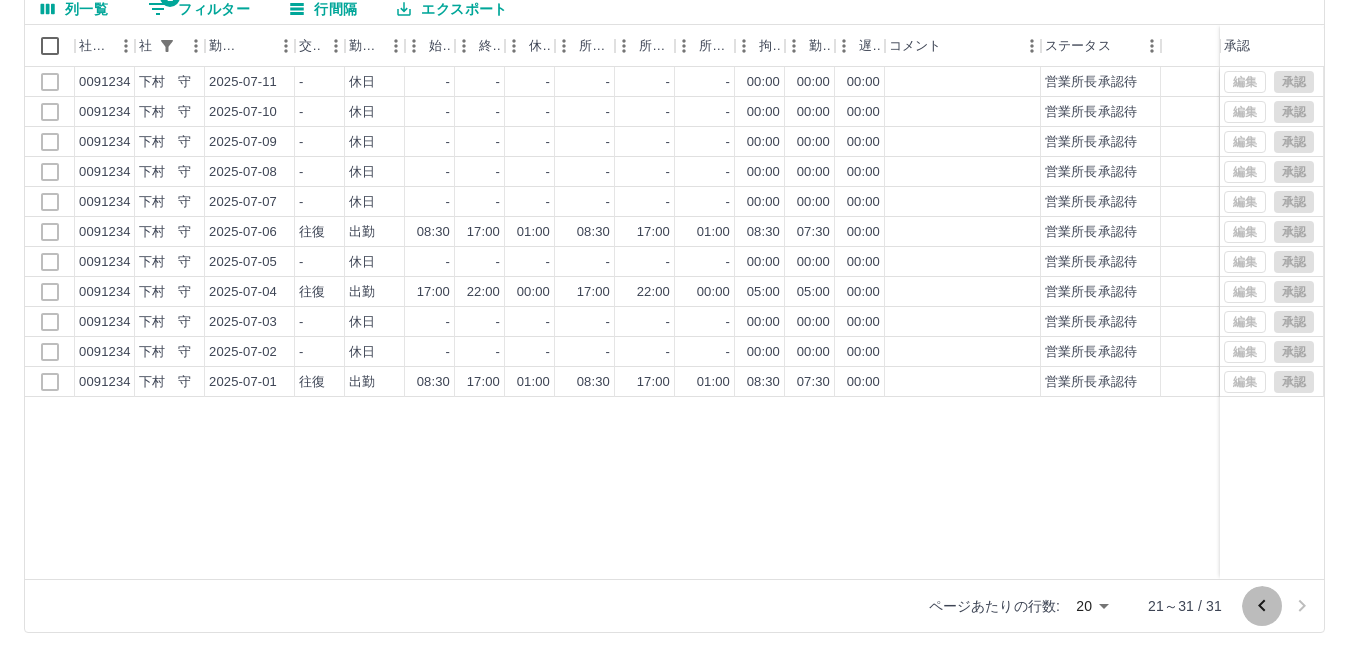 click 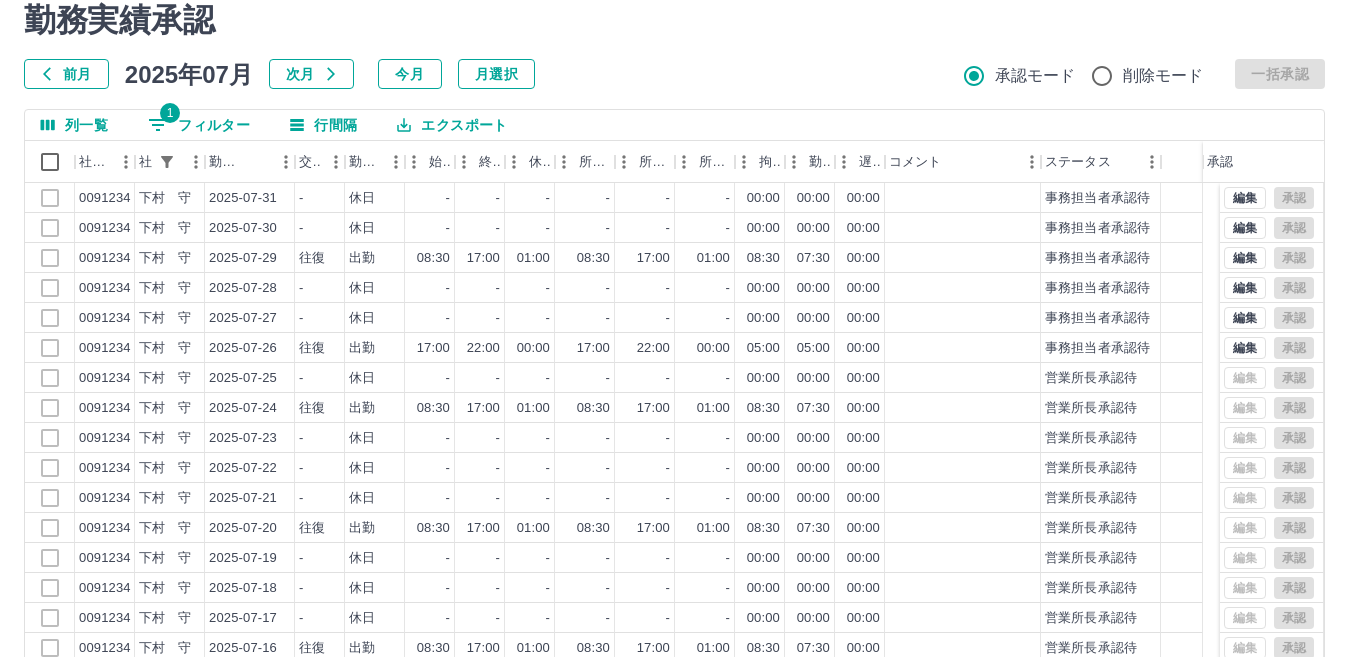 scroll, scrollTop: 0, scrollLeft: 0, axis: both 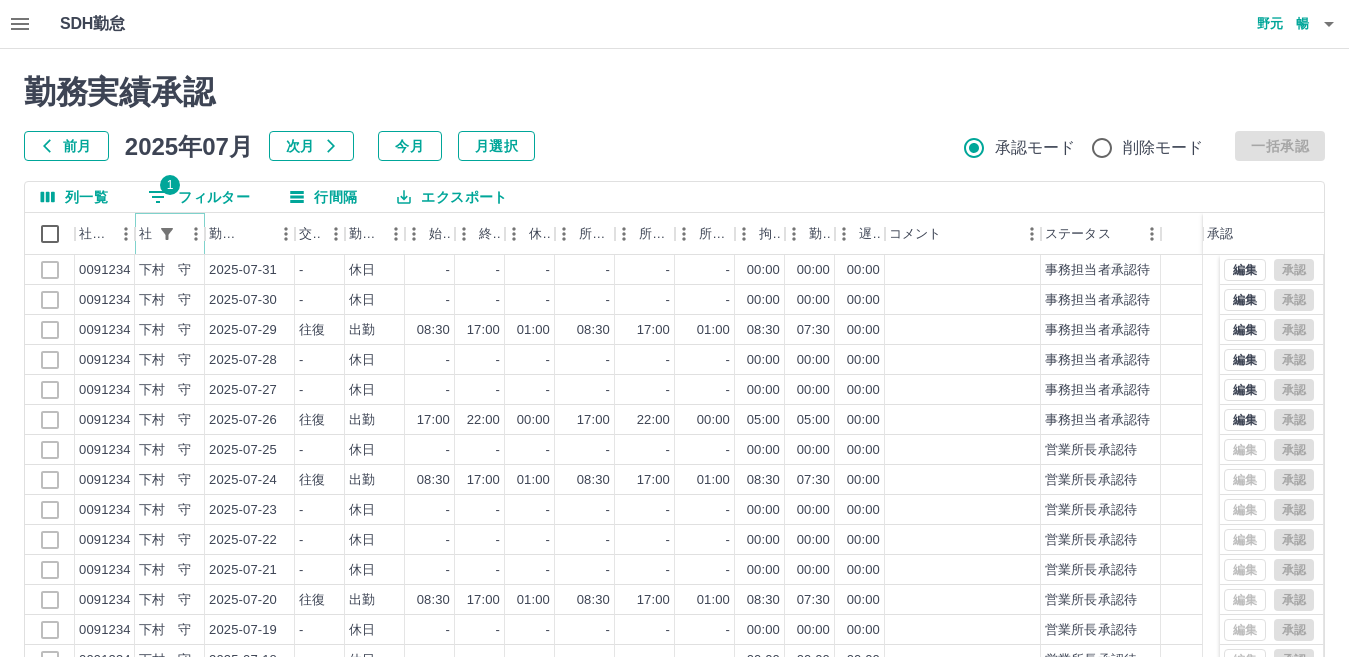 click 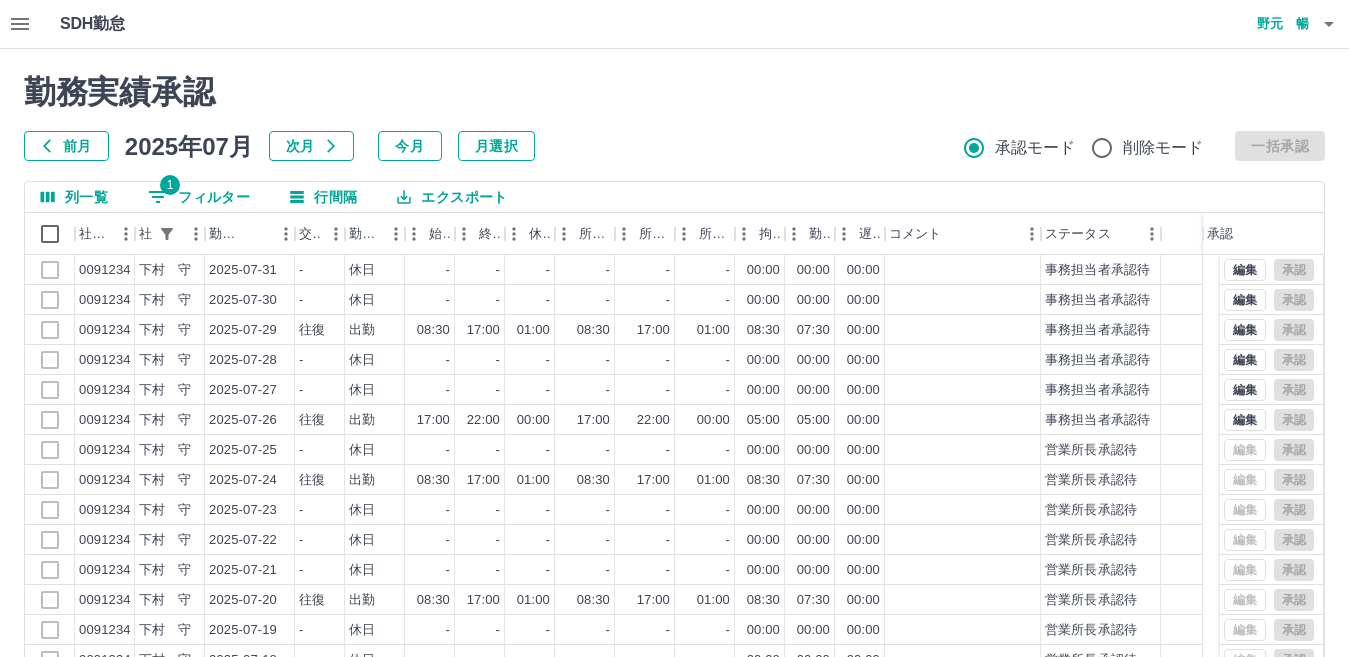 select on "**********" 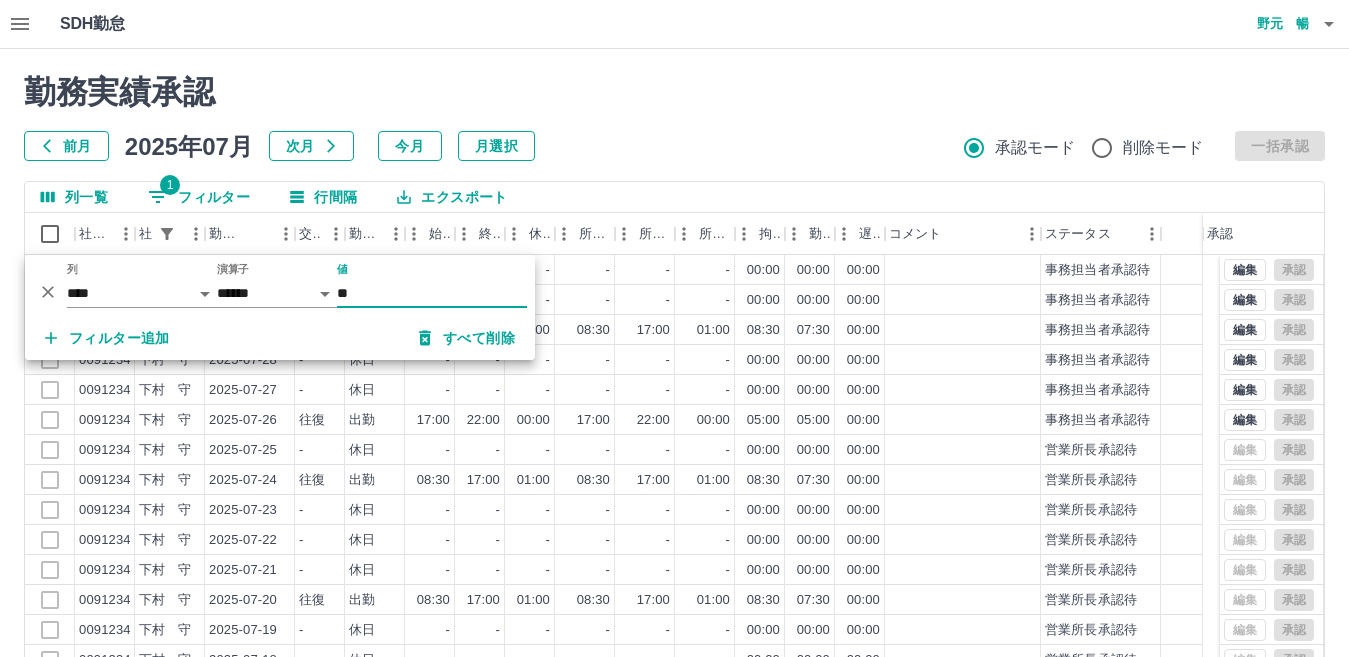 type on "*" 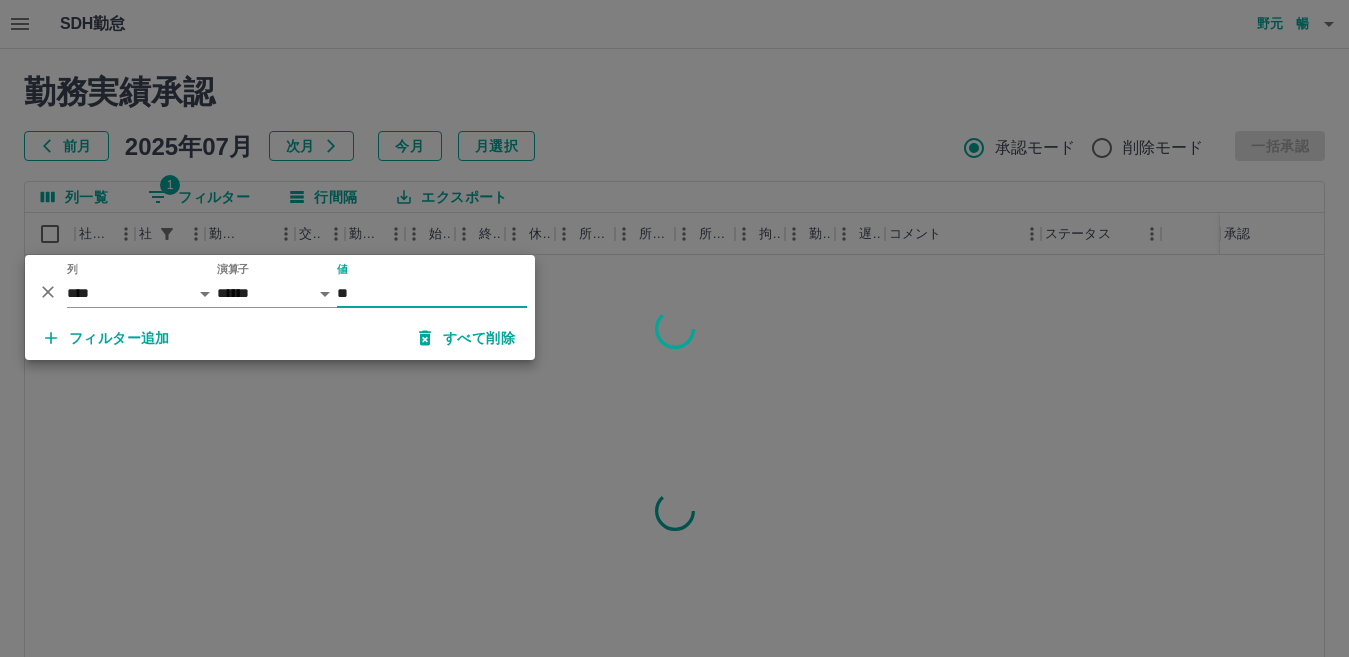 type on "*" 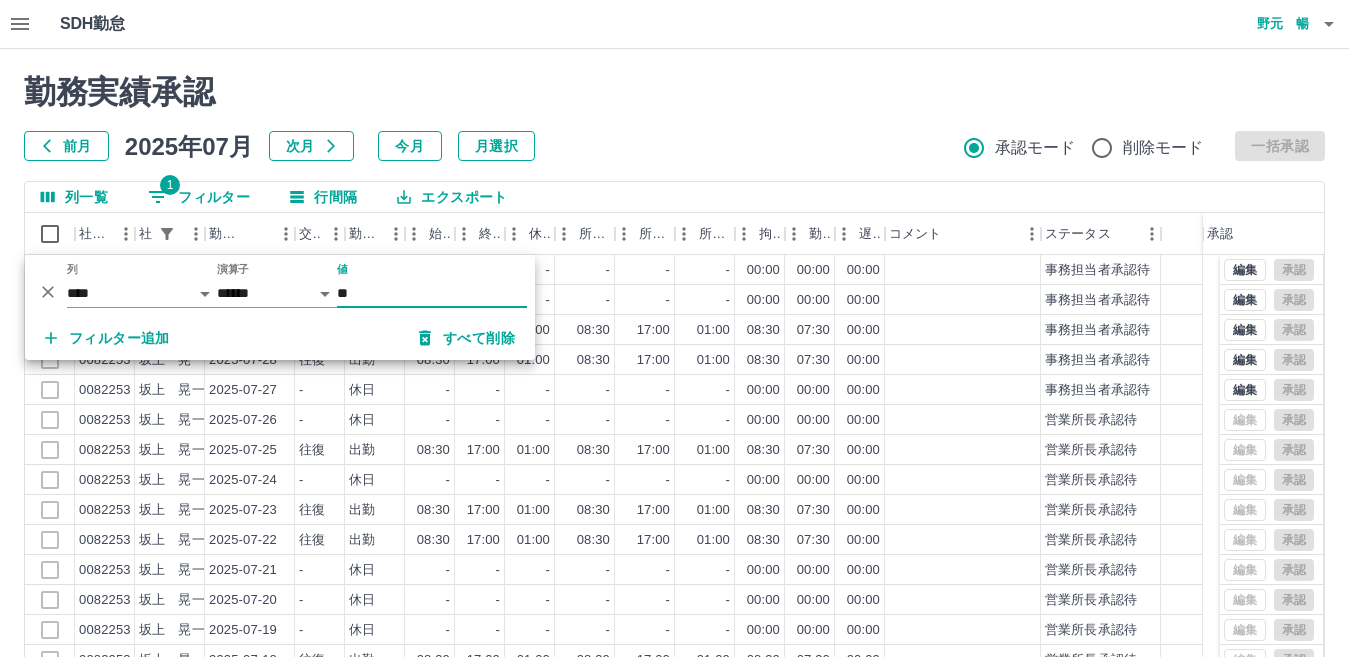 click on "勤務実績承認 前月 2025年07月 次月 今月 月選択 承認モード 削除モード 一括承認 列一覧 1 フィルター 行間隔 エクスポート 社員番号 社員名 勤務日 交通費 勤務区分 始業 終業 休憩 所定開始 所定終業 所定休憩 拘束 勤務 遅刻等 コメント ステータス 承認 0082253 坂上　晃一 2025-07-31  -  休日 - - - - - - 00:00 00:00 00:00 事務担当者承認待 0082253 坂上　晃一 2025-07-30  -  休日 - - - - - - 00:00 00:00 00:00 事務担当者承認待 0082253 坂上　晃一 2025-07-29 往復 出勤 08:30 17:00 01:00 08:30 17:00 01:00 08:30 07:30 00:00 事務担当者承認待 0082253 坂上　晃一 2025-07-28 往復 出勤 08:30 17:00 01:00 08:30 17:00 01:00 08:30 07:30 00:00 事務担当者承認待 0082253 坂上　晃一 2025-07-27  -  休日 - - - - - - 00:00 00:00 00:00 事務担当者承認待 0082253 坂上　晃一 2025-07-26  -  休日 - - - - - - 00:00 00:00 00:00 営業所長承認待 0082253 坂上　晃一 -" at bounding box center (674, 447) 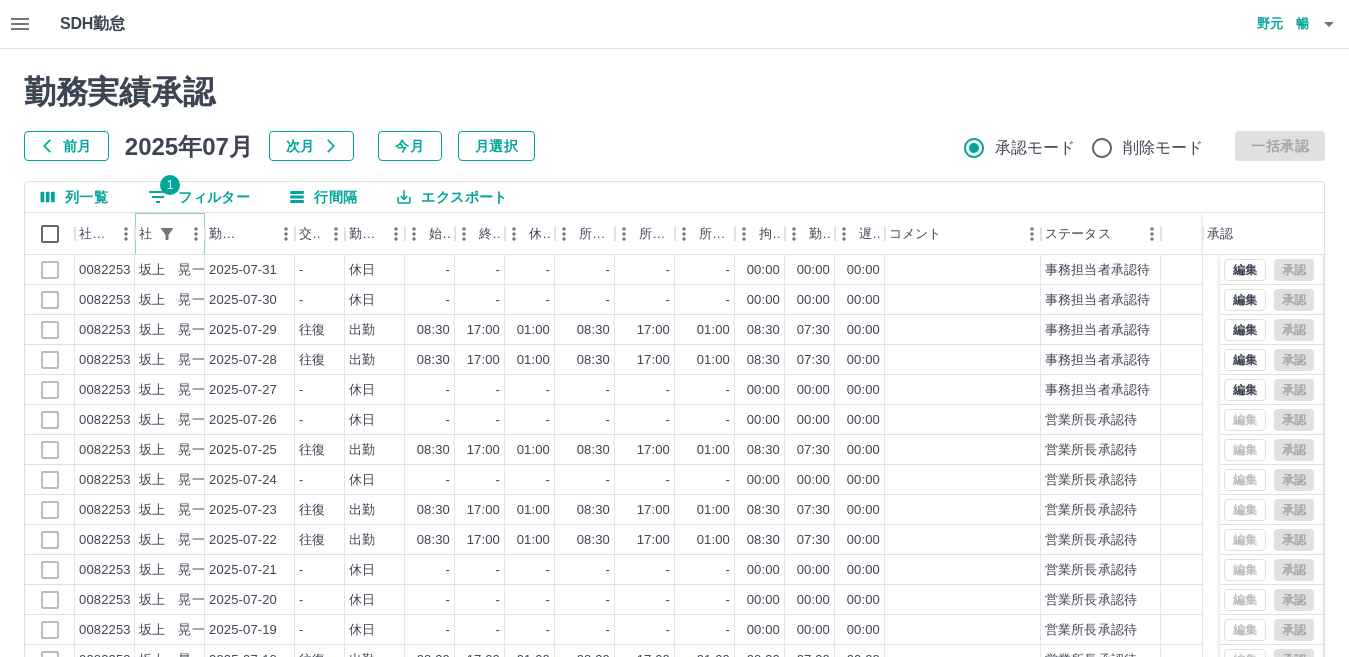 click 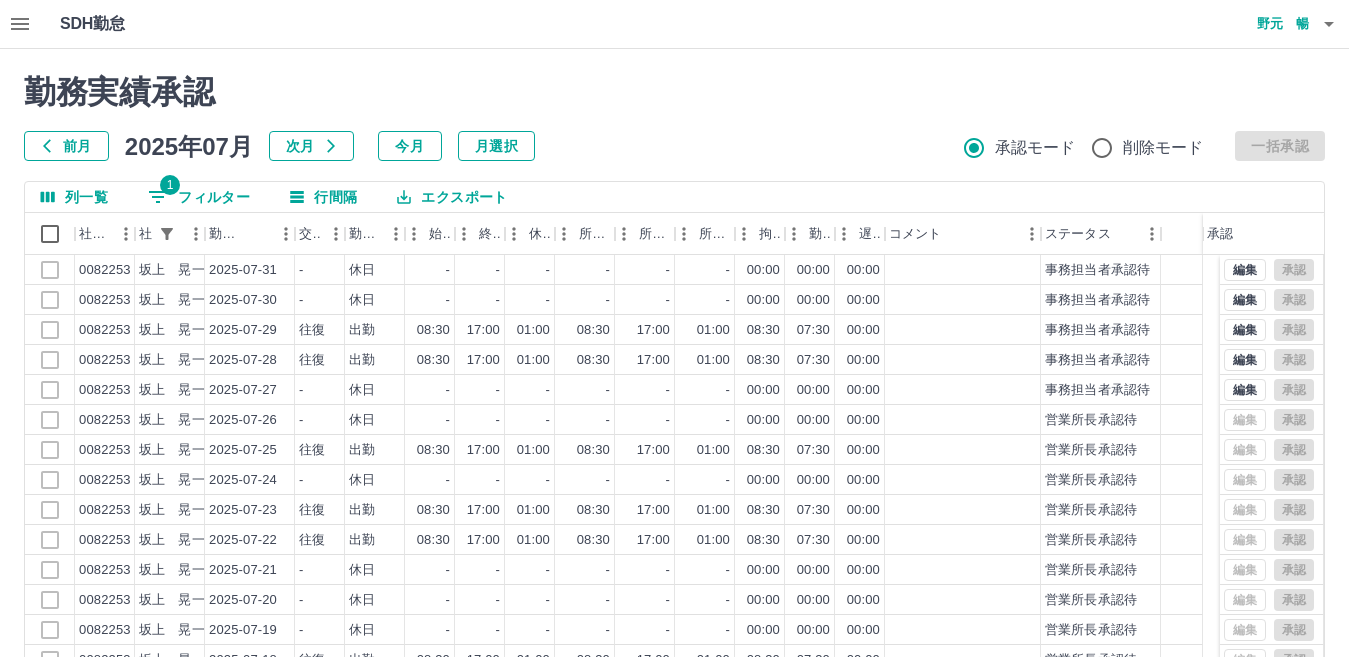 select on "**********" 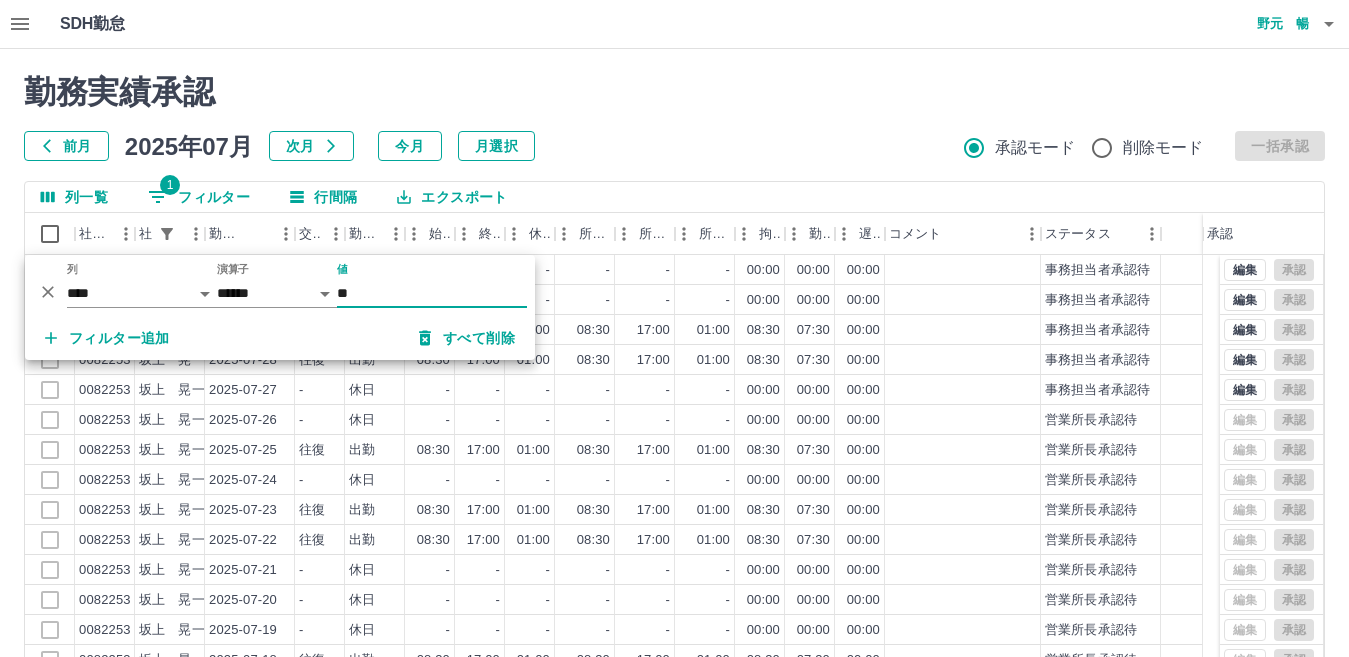 type on "*" 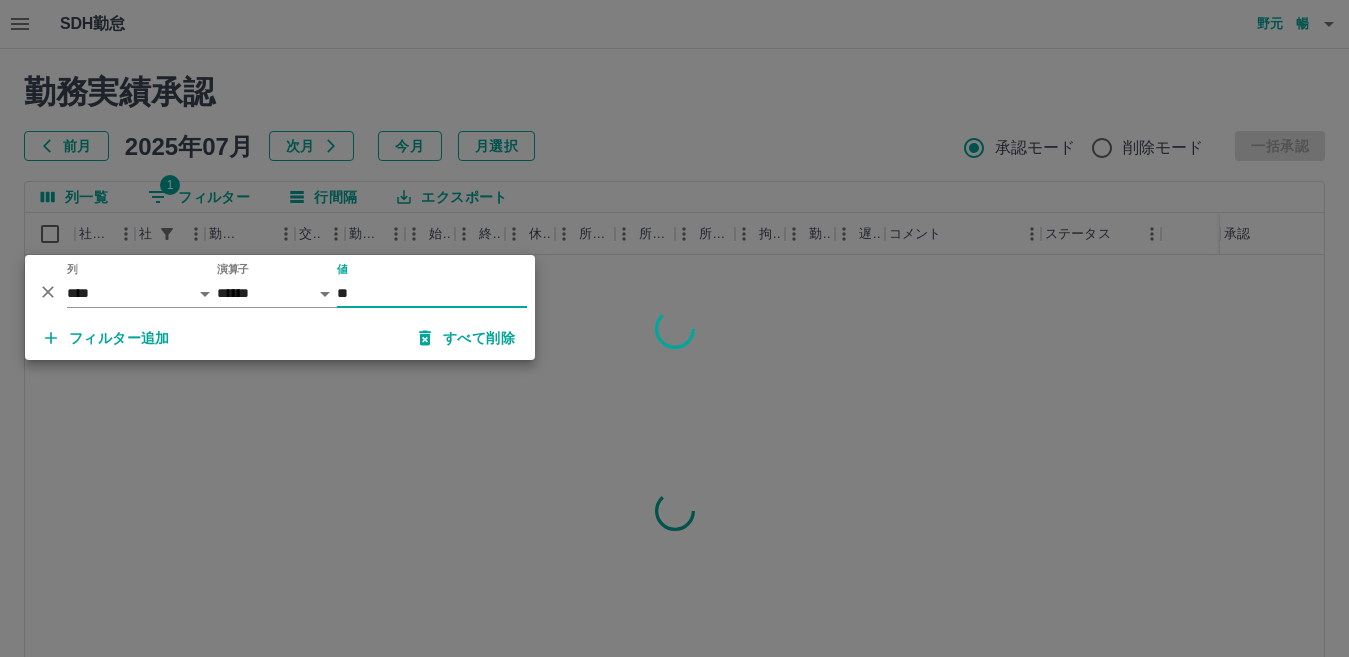 type on "**" 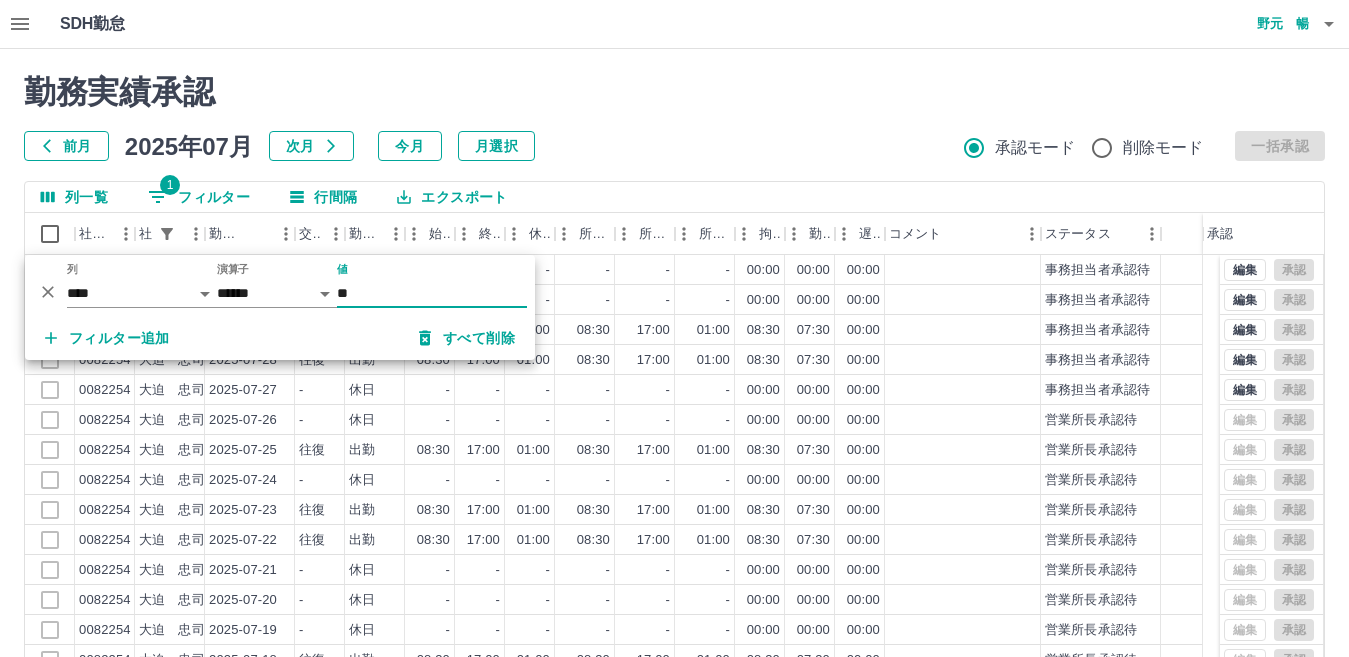 scroll, scrollTop: 100, scrollLeft: 0, axis: vertical 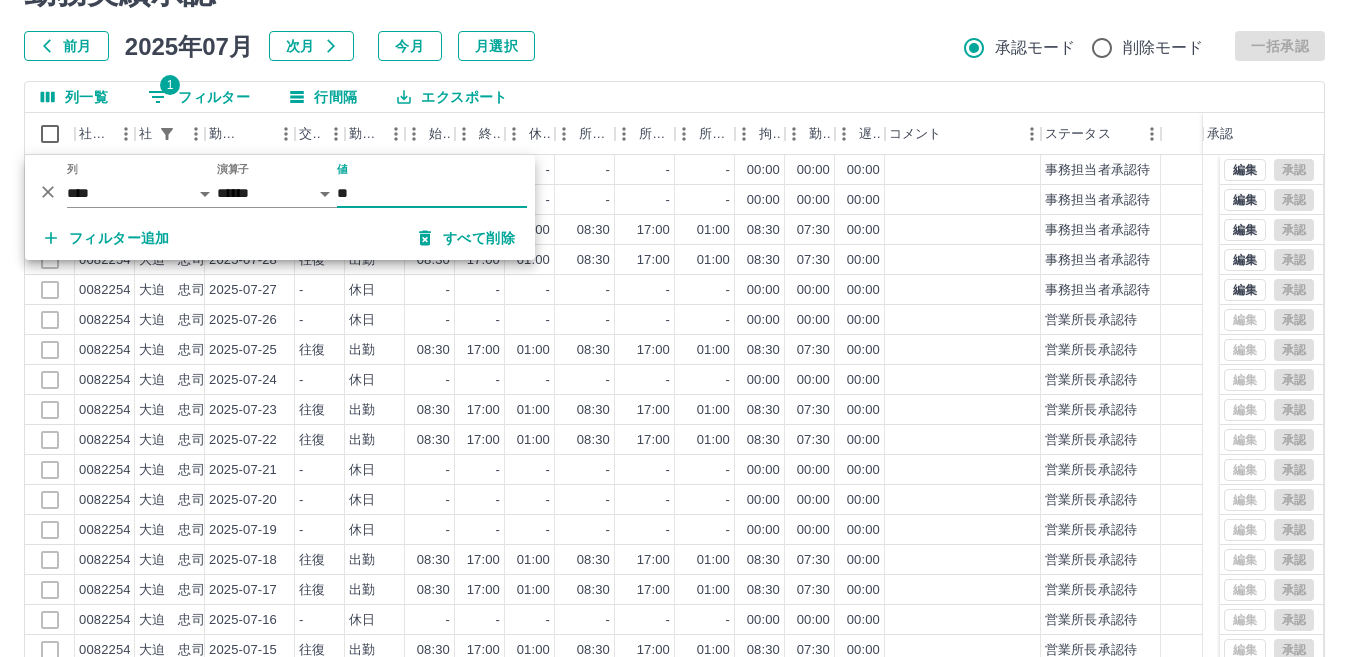 click on "前月 2025年07月 次月 今月 月選択 承認モード 削除モード 一括承認" at bounding box center [674, 46] 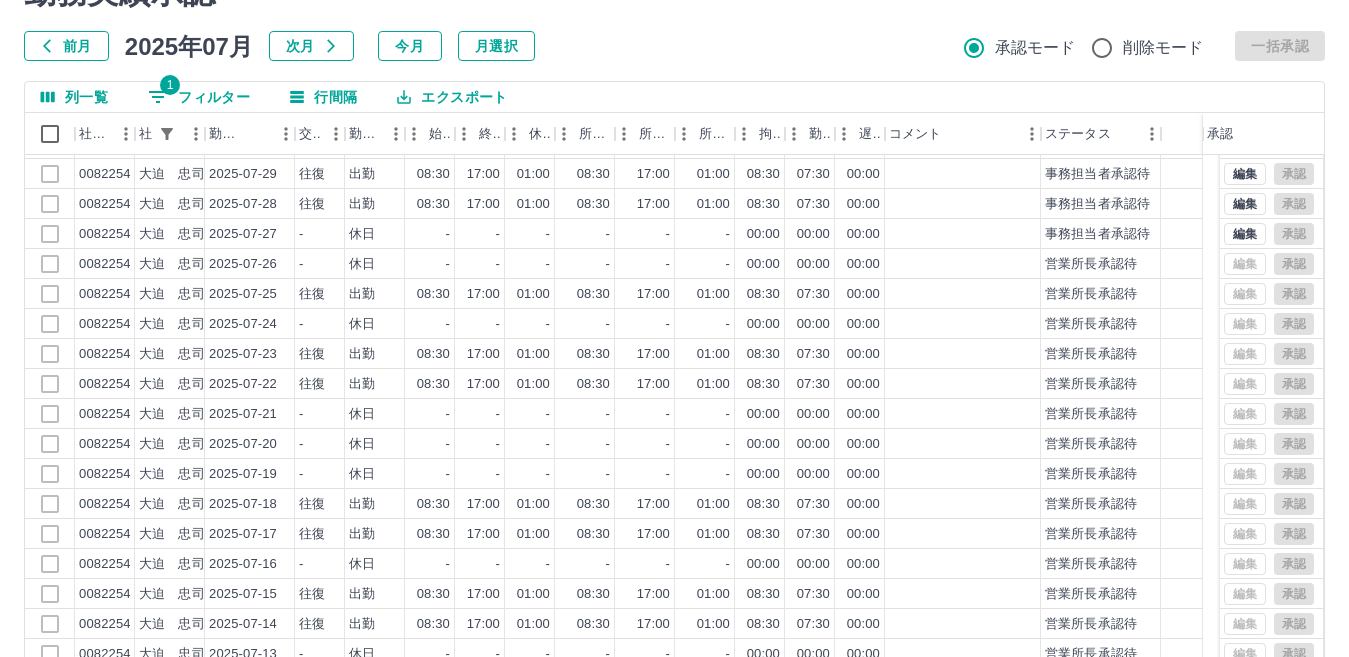 scroll, scrollTop: 87, scrollLeft: 0, axis: vertical 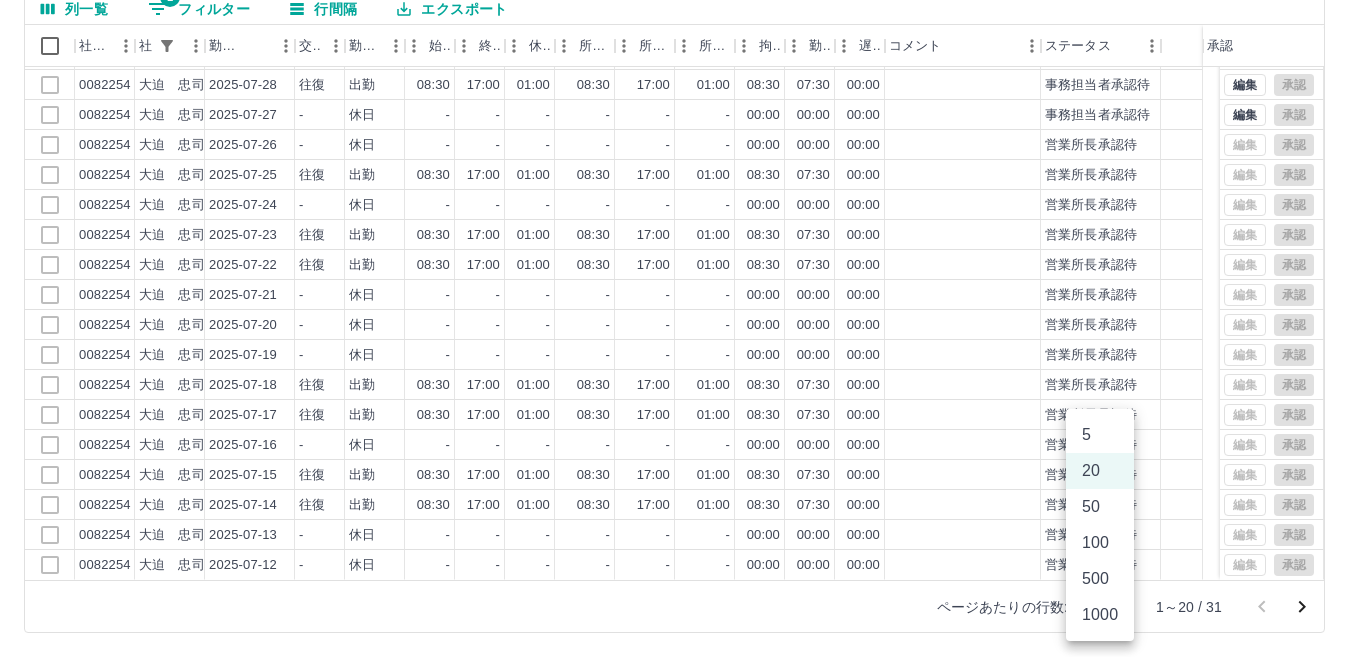 click on "SDH勤怠 野元　暢 勤務実績承認 前月 2025年07月 次月 今月 月選択 承認モード 削除モード 一括承認 列一覧 1 フィルター 行間隔 エクスポート 社員番号 社員名 勤務日 交通費 勤務区分 始業 終業 休憩 所定開始 所定終業 所定休憩 拘束 勤務 遅刻等 コメント ステータス 承認 0082254 大迫　忠司 2025-07-31  -  休日 - - - - - - 00:00 00:00 00:00 事務担当者承認待 0082254 大迫　忠司 2025-07-30  -  休日 - - - - - - 00:00 00:00 00:00 事務担当者承認待 0082254 大迫　忠司 2025-07-29 往復 出勤 08:30 17:00 01:00 08:30 17:00 01:00 08:30 07:30 00:00 事務担当者承認待 0082254 大迫　忠司 2025-07-28 往復 出勤 08:30 17:00 01:00 08:30 17:00 01:00 08:30 07:30 00:00 事務担当者承認待 0082254 大迫　忠司 2025-07-27  -  休日 - - - - - - 00:00 00:00 00:00 事務担当者承認待 0082254 大迫　忠司 2025-07-26  -  休日 - - - - - - 00:00 00:00 00:00 営業所長承認待  -" at bounding box center (683, 234) 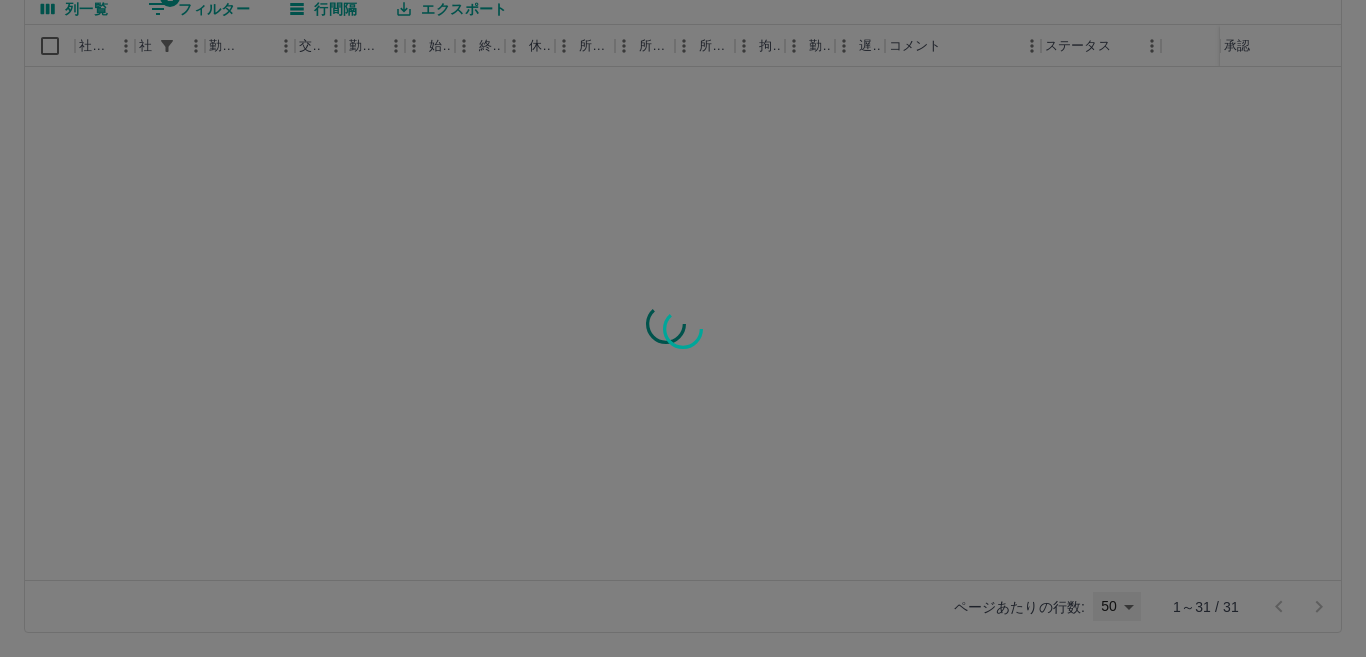 type on "**" 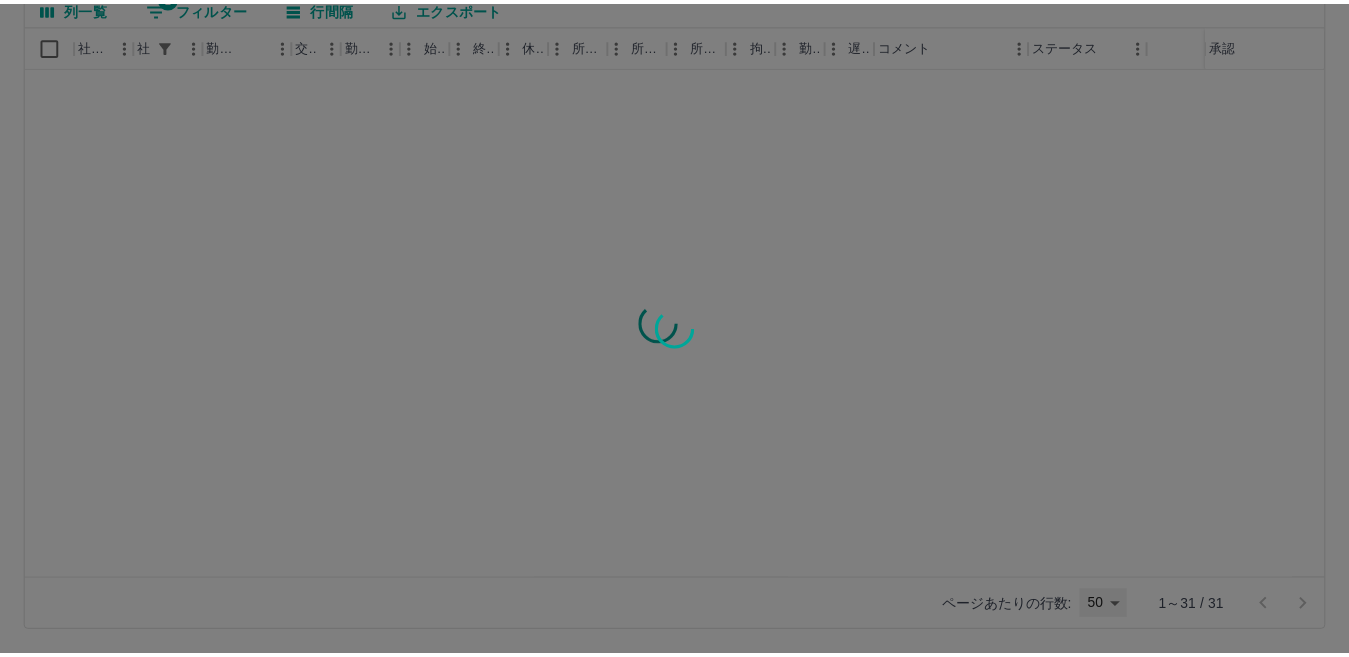 scroll, scrollTop: 0, scrollLeft: 0, axis: both 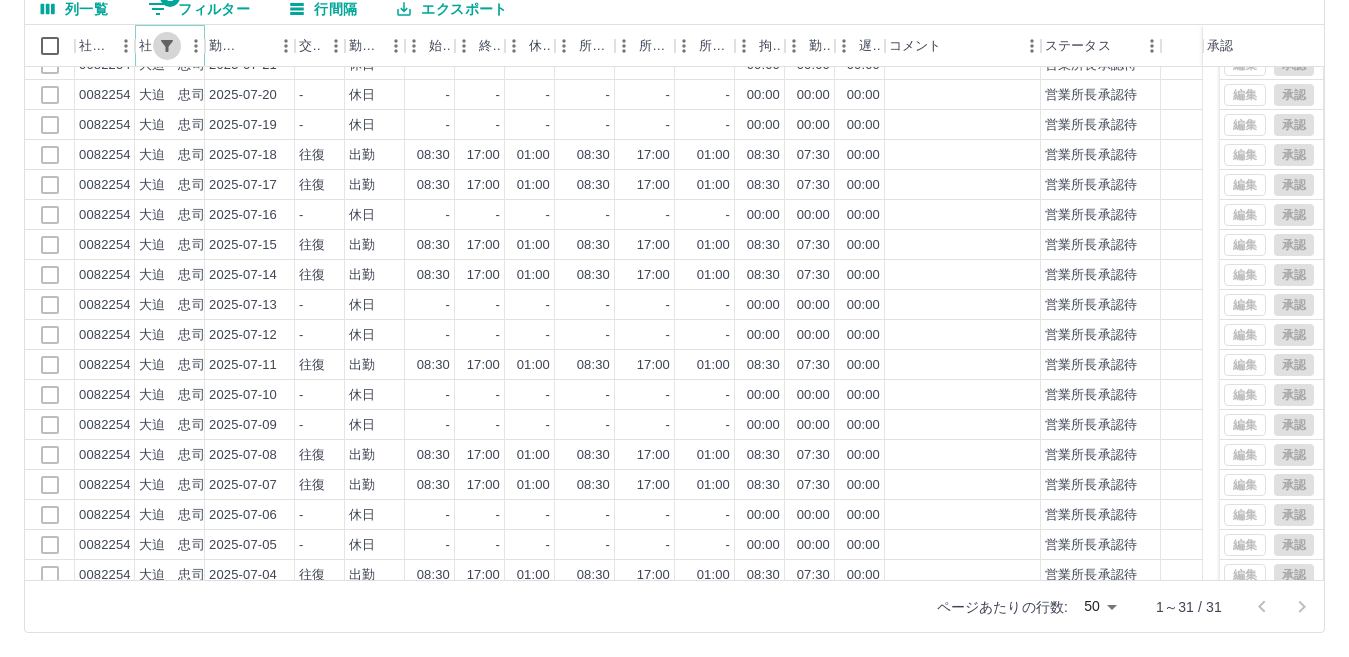 click 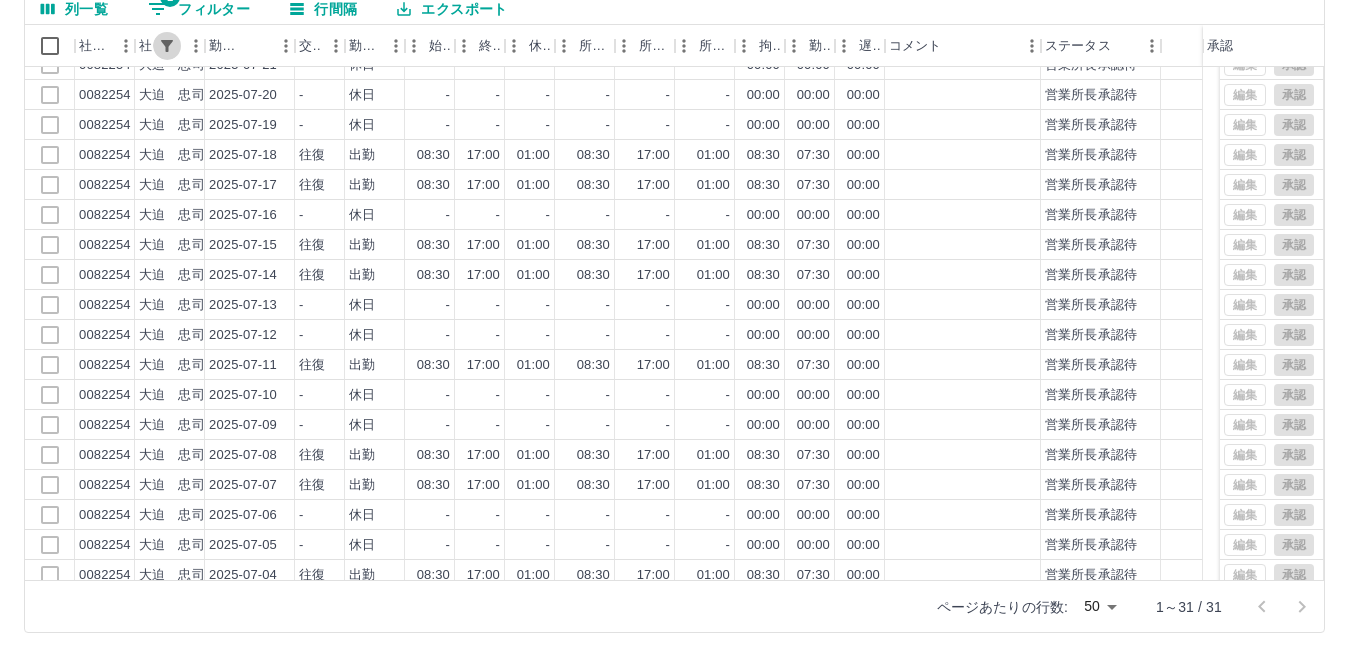 select on "**********" 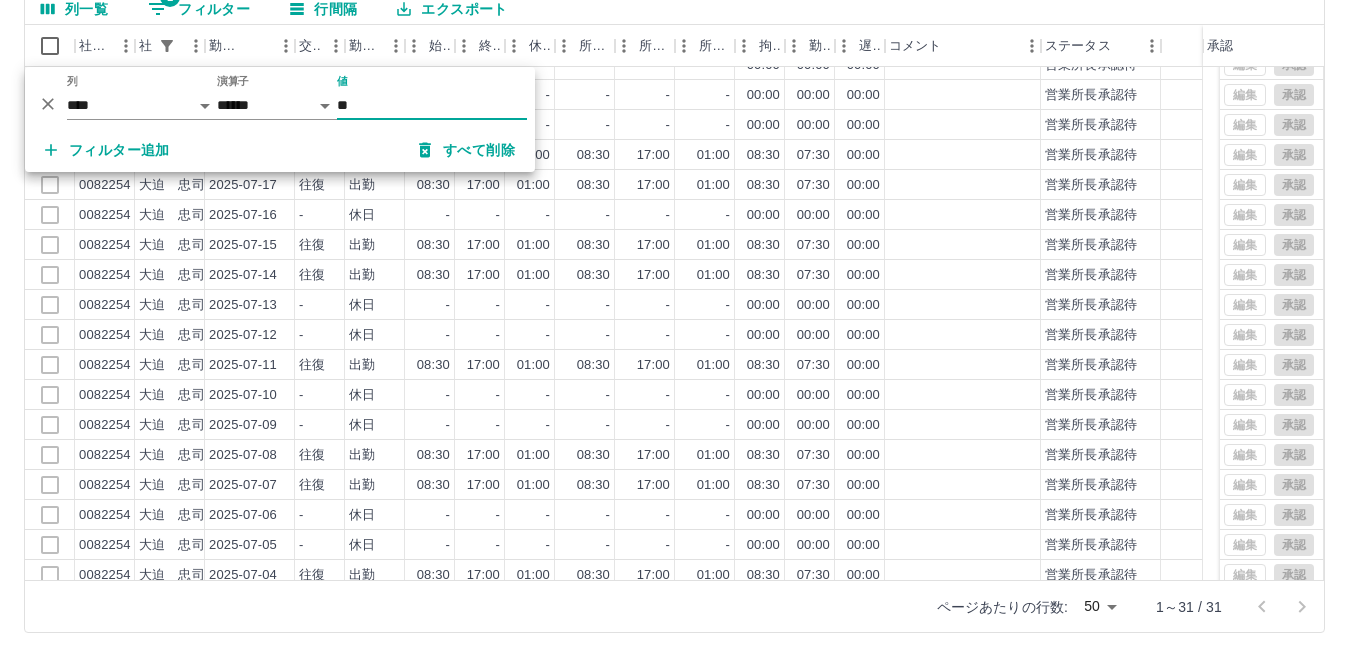 type on "*" 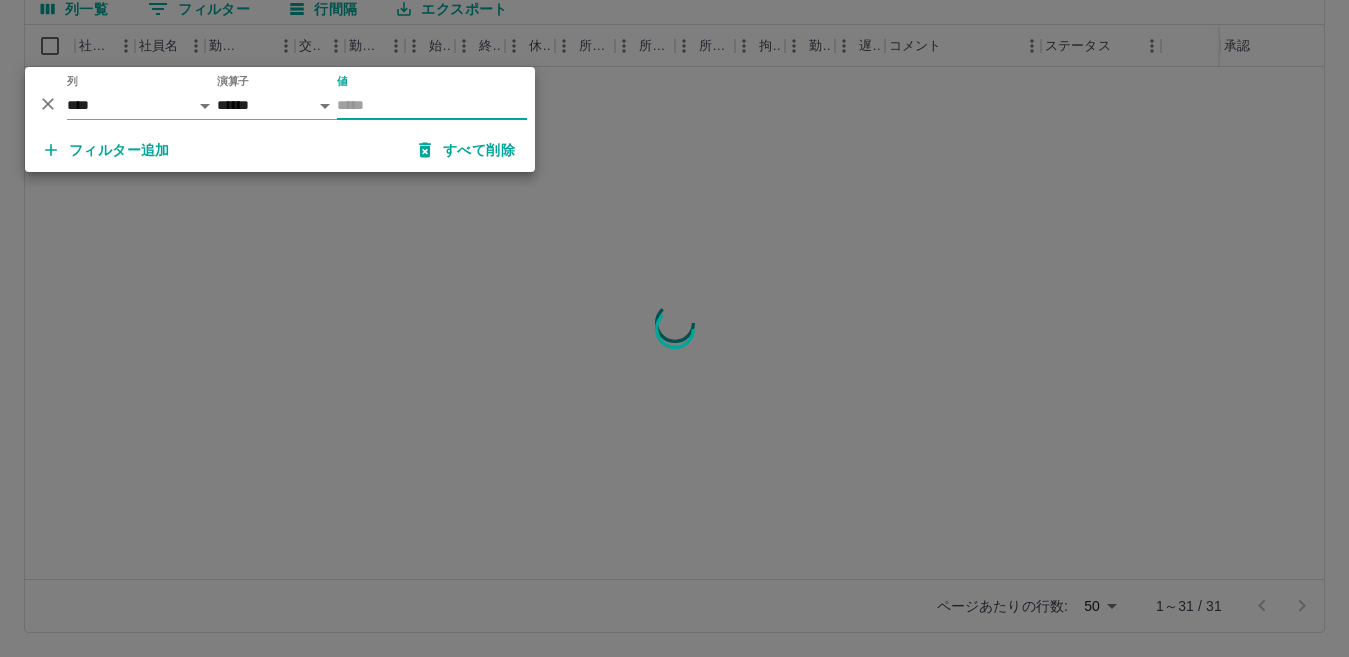 scroll, scrollTop: 0, scrollLeft: 0, axis: both 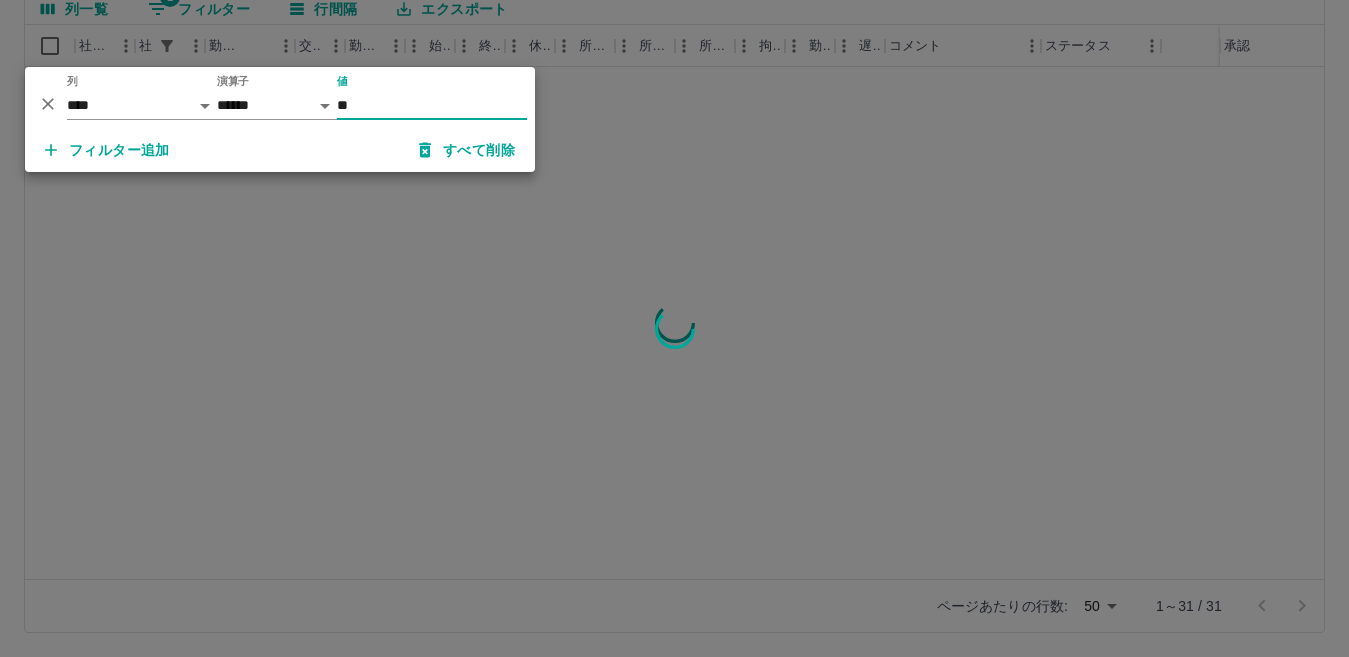 type on "**" 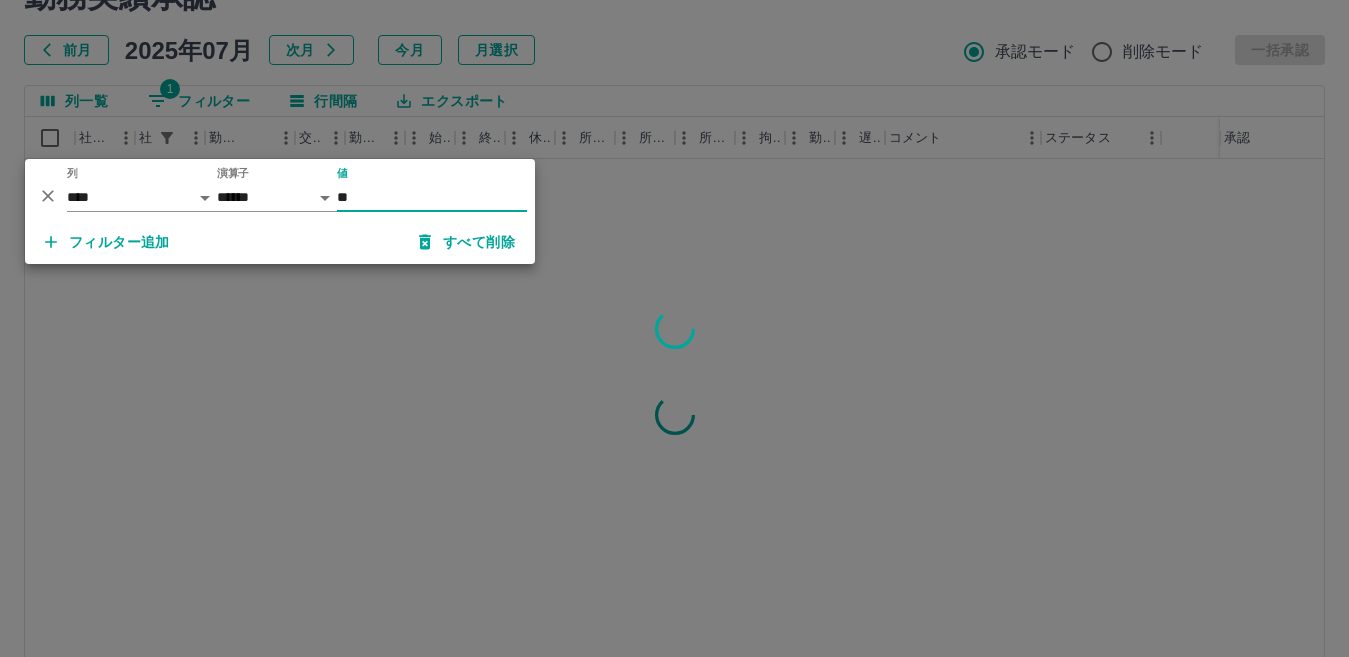 scroll, scrollTop: 0, scrollLeft: 0, axis: both 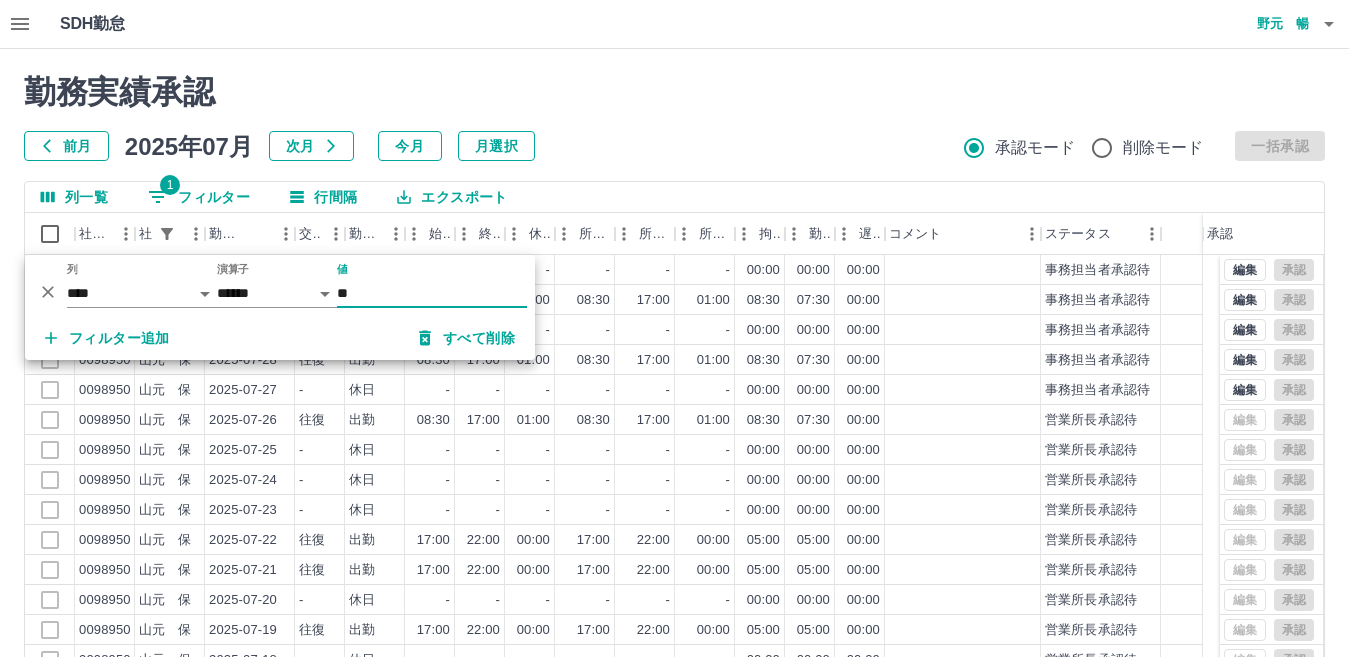 click on "勤務実績承認" at bounding box center [674, 92] 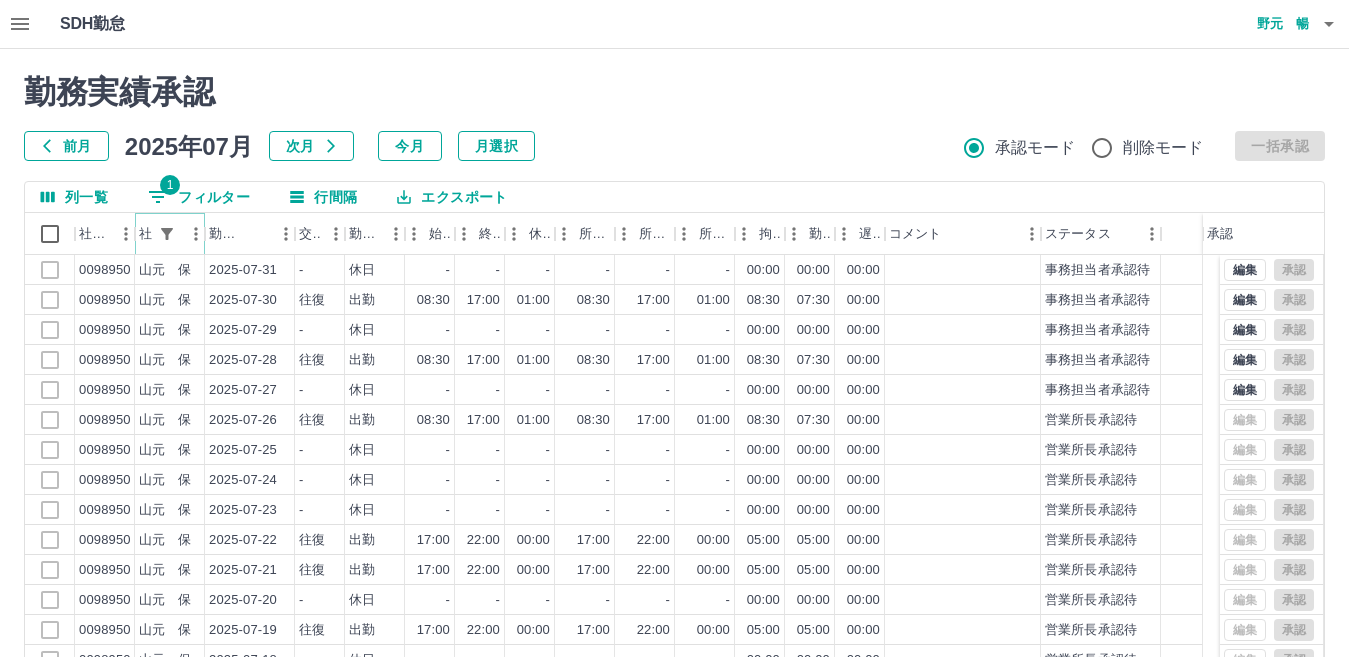 click 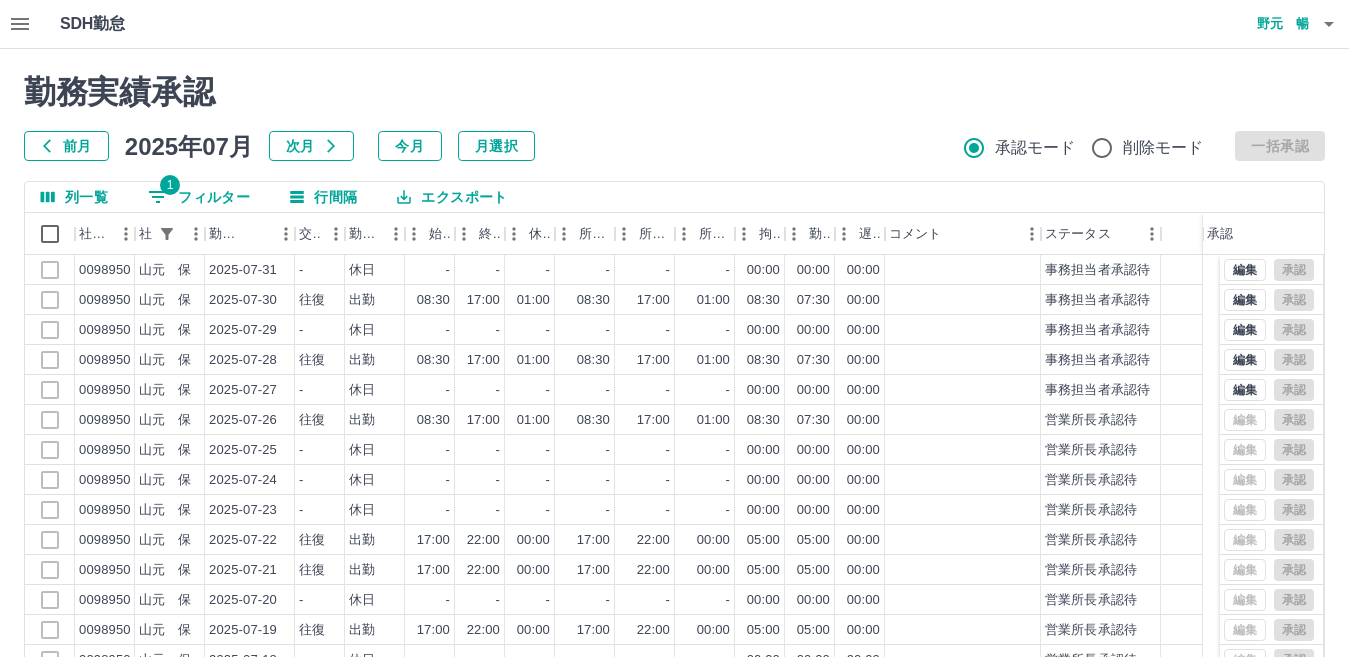 select on "**********" 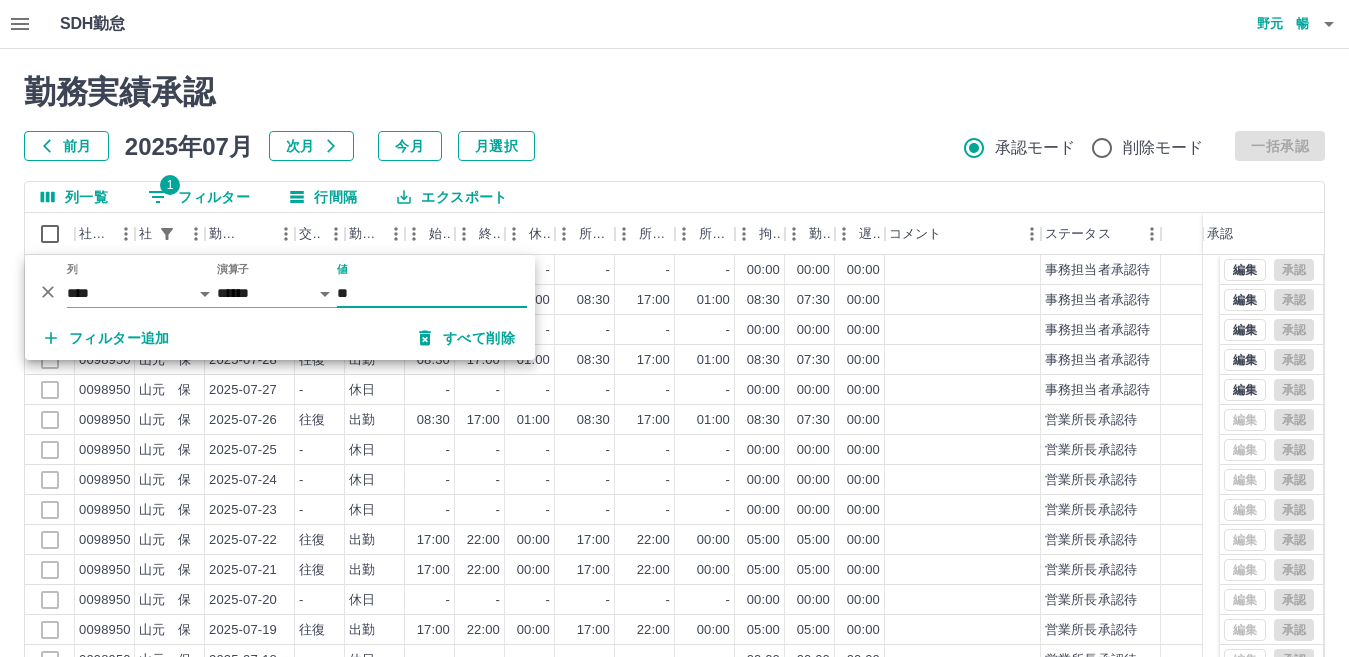 type on "*" 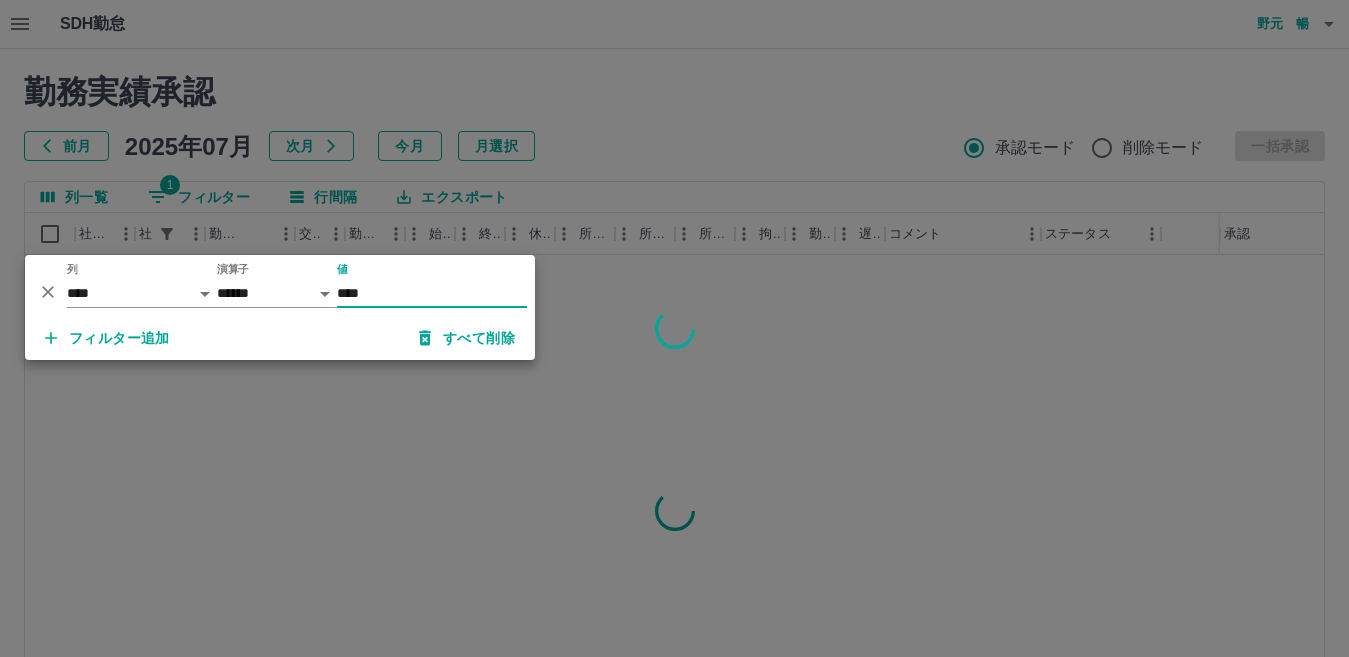type on "****" 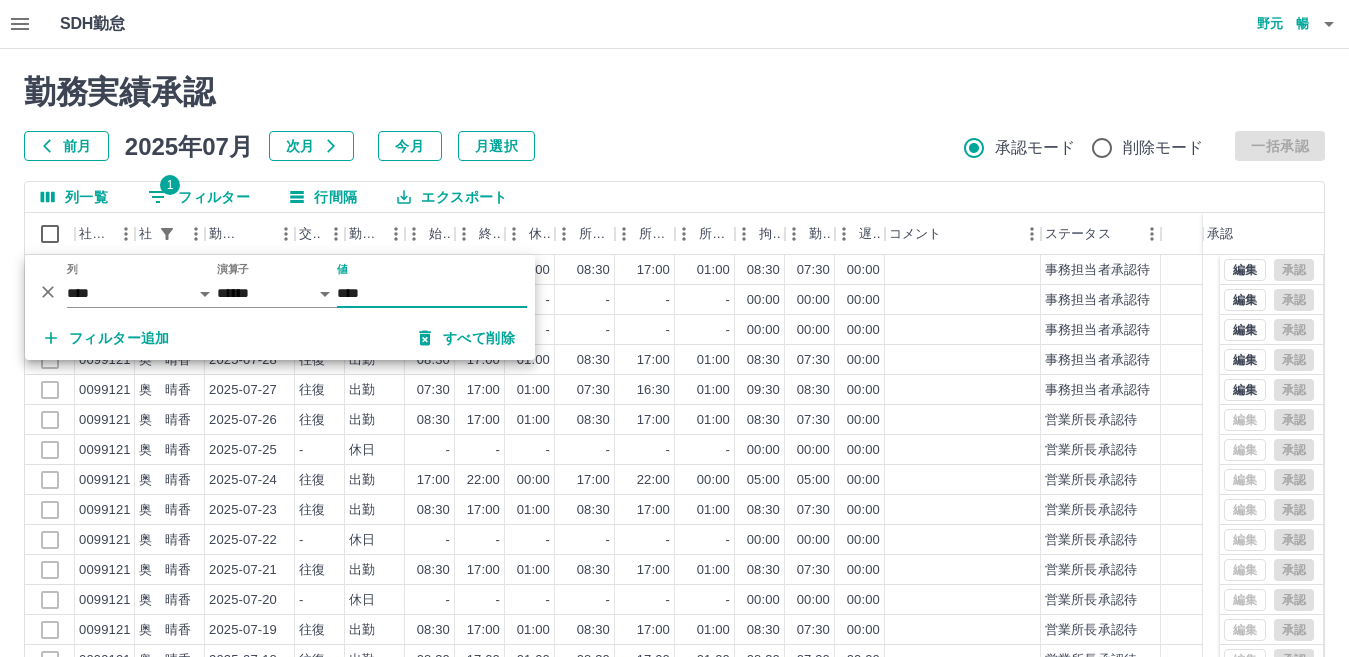click on "前月 2025年07月 次月 今月 月選択 承認モード 削除モード 一括承認" at bounding box center (674, 146) 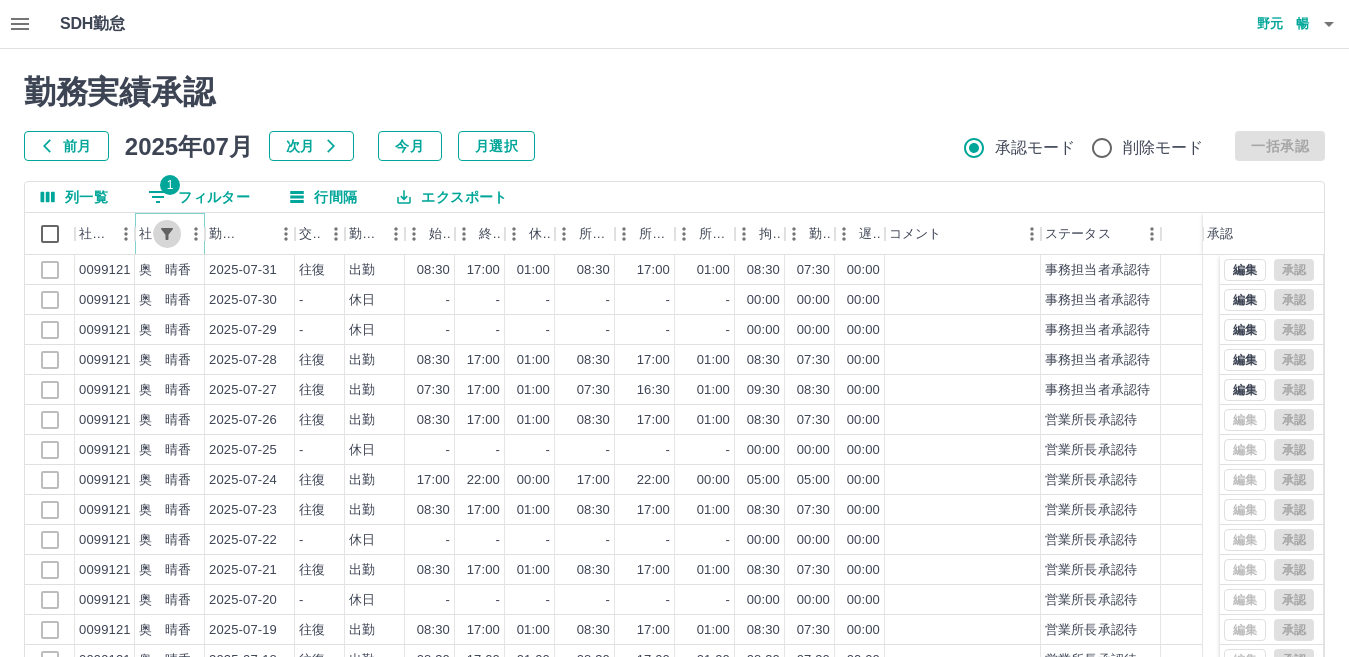 click 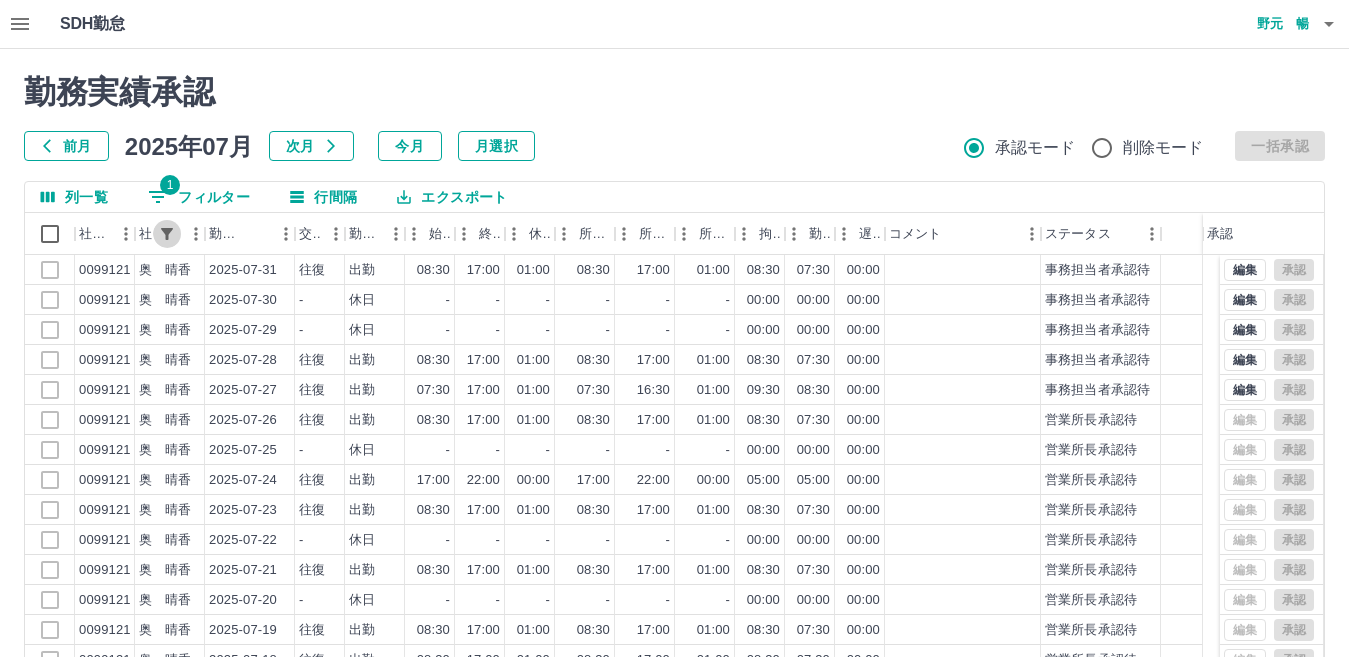 select on "**********" 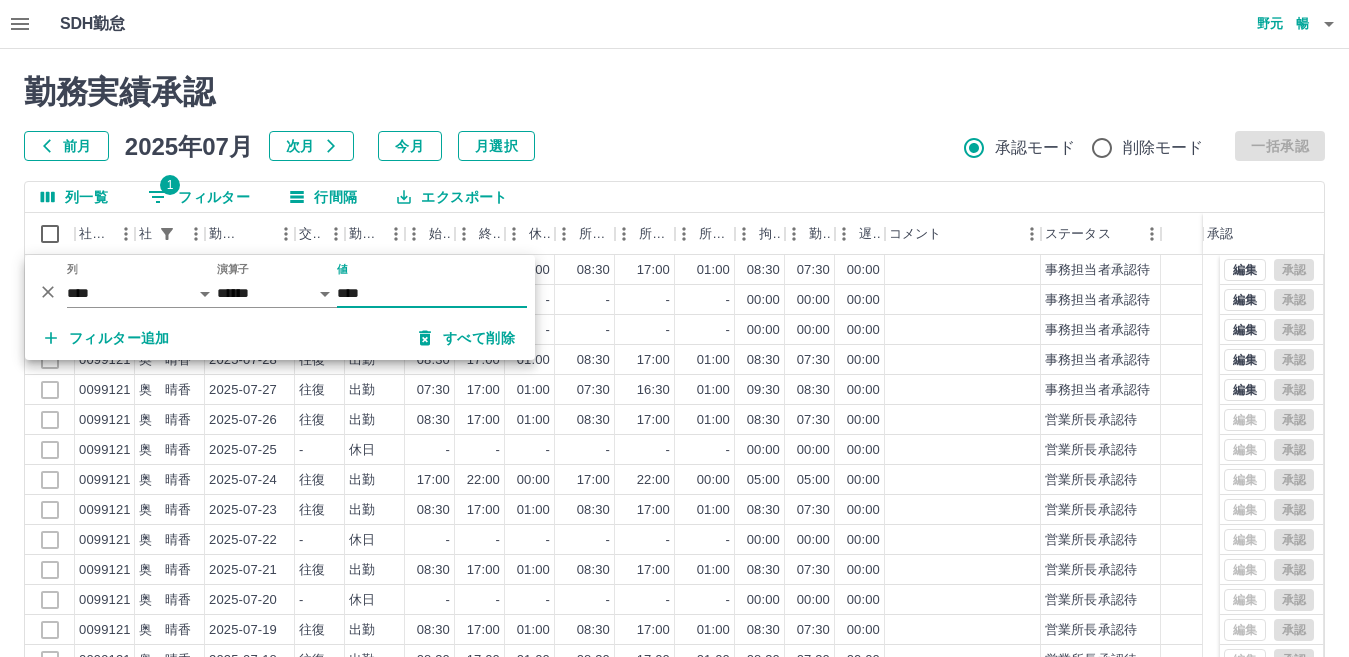 click on "****" at bounding box center (432, 293) 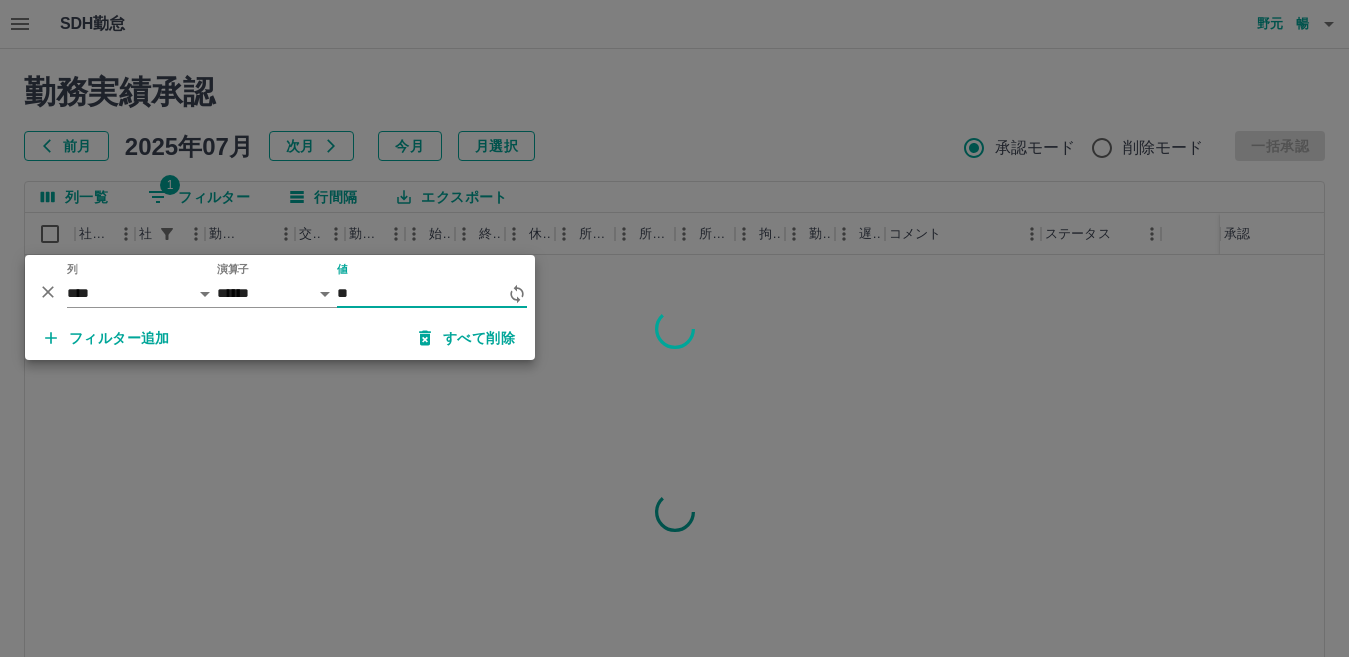 type on "*" 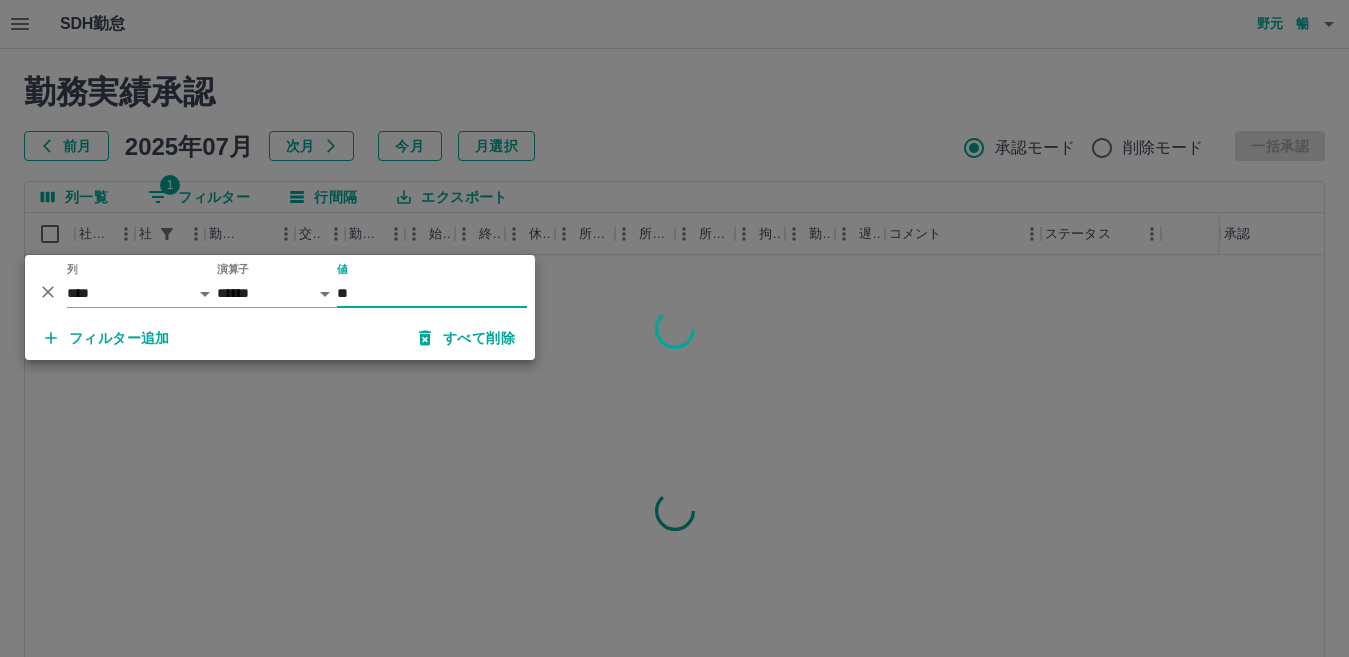 type on "**" 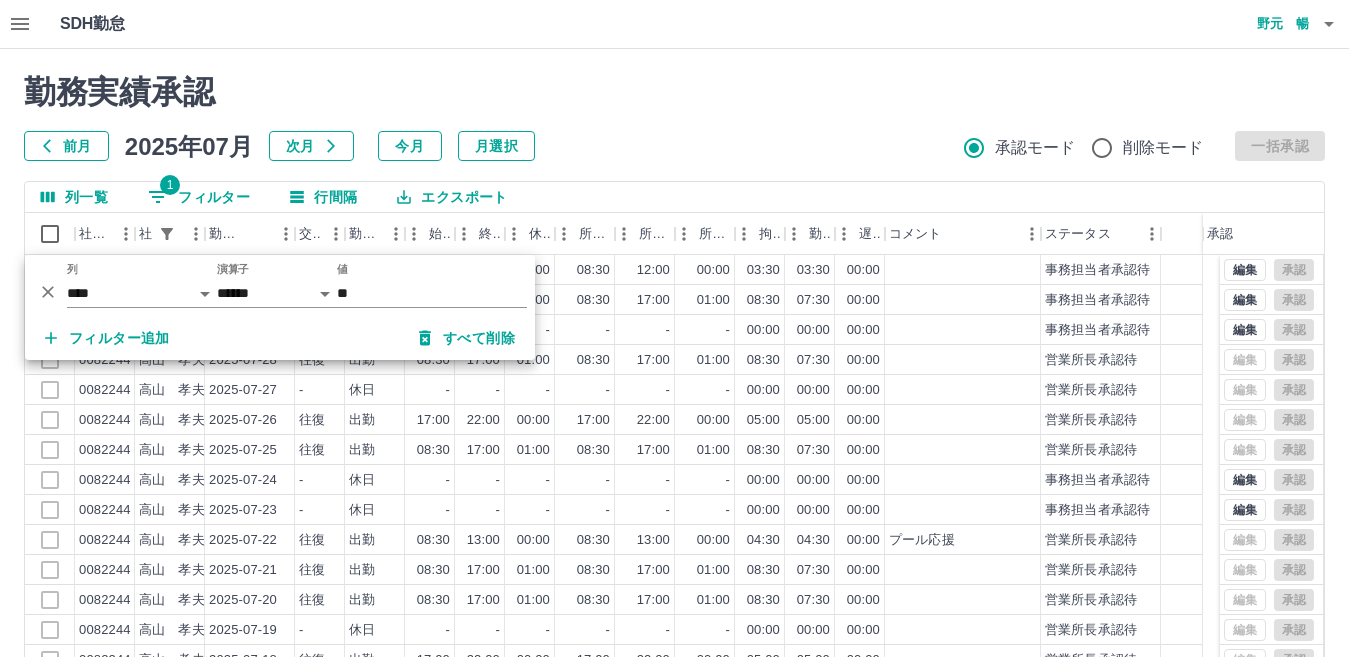 click on "勤務実績承認 前月 2025年07月 次月 今月 月選択 承認モード 削除モード 一括承認 列一覧 1 フィルター 行間隔 エクスポート 社員番号 社員名 勤務日 交通費 勤務区分 始業 終業 休憩 所定開始 所定終業 所定休憩 拘束 勤務 遅刻等 コメント ステータス 承認 0082244 高山　孝夫 2025-07-31 往復 出勤 08:30 12:00 00:00 08:30 12:00 00:00 03:30 03:30 00:00 事務担当者承認待 0082244 高山　孝夫 2025-07-30 往復 出勤 08:30 17:00 01:00 08:30 17:00 01:00 08:30 07:30 00:00 事務担当者承認待 0082244 高山　孝夫 2025-07-29  -  休日 - - - - - - 00:00 00:00 00:00 事務担当者承認待 0082244 高山　孝夫 2025-07-28 往復 出勤 08:30 17:00 01:00 08:30 17:00 01:00 08:30 07:30 00:00 営業所長承認待 0082244 高山　孝夫 2025-07-27  -  休日 - - - - - - 00:00 00:00 00:00 営業所長承認待 0082244 高山　孝夫 2025-07-26 往復 出勤 17:00 22:00 00:00 17:00 22:00 00:00 05:00 05:00 00:00" at bounding box center [674, 447] 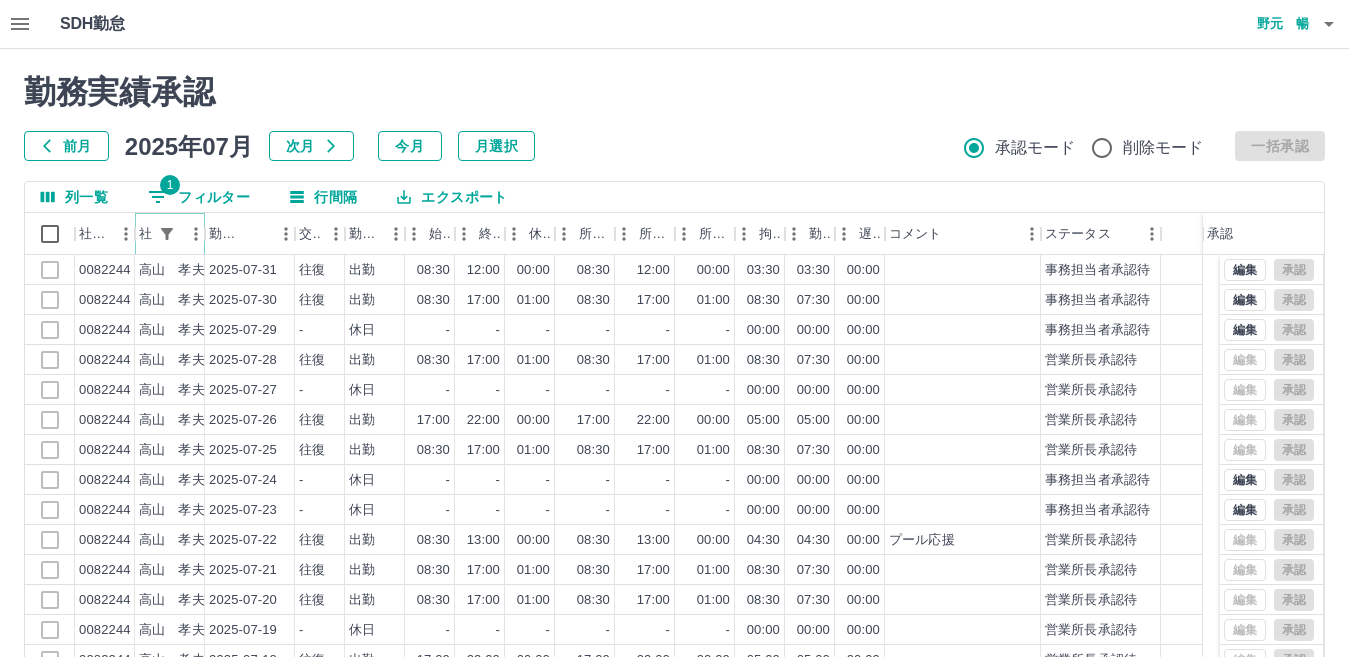 click at bounding box center [167, 234] 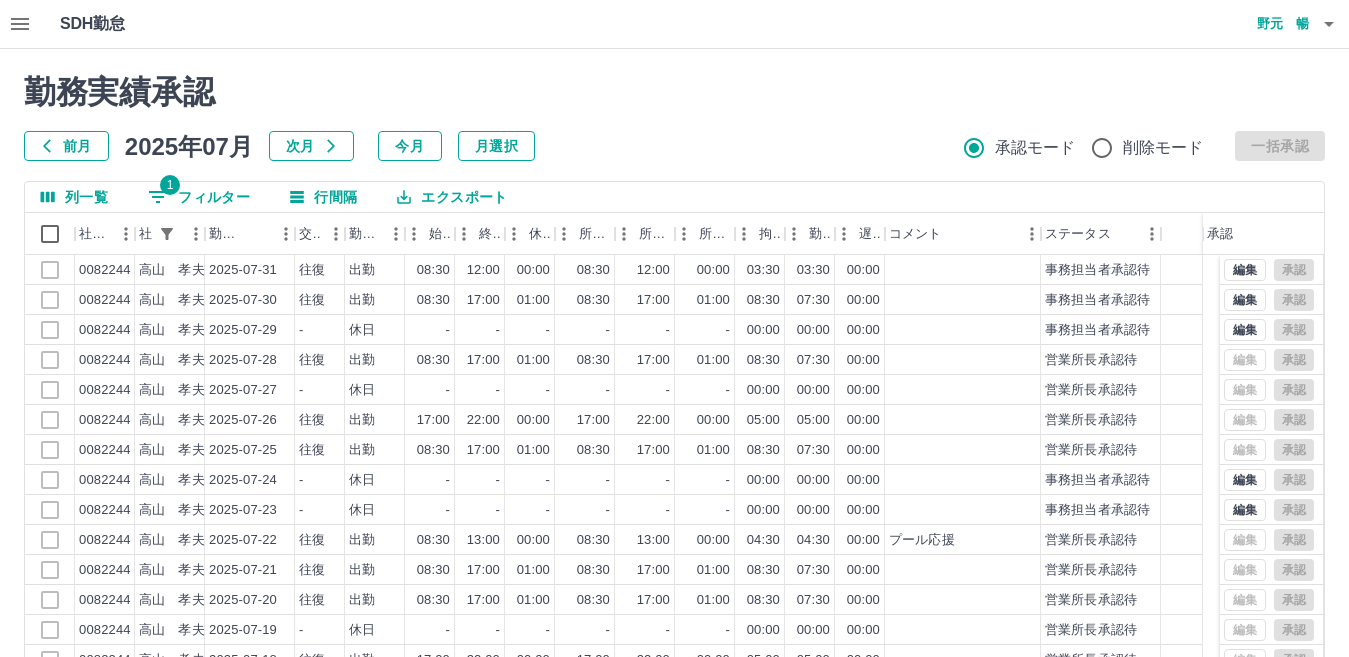 select on "**********" 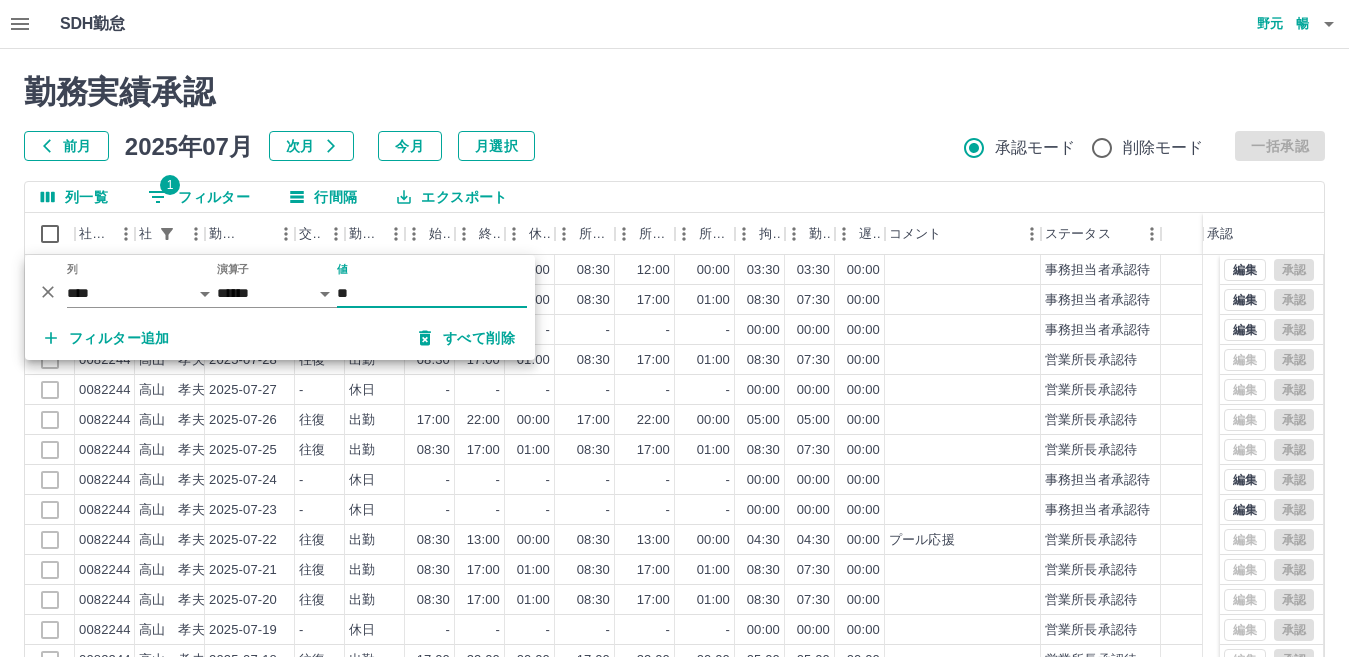 type on "*" 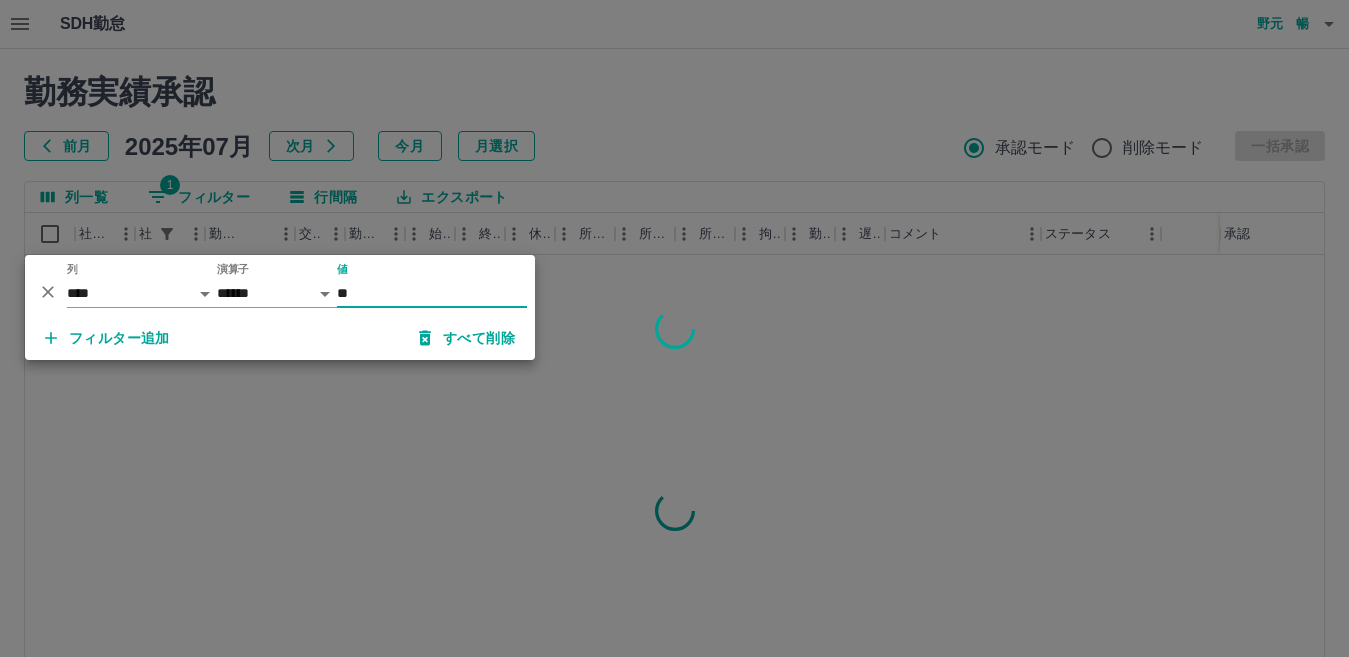 type on "**" 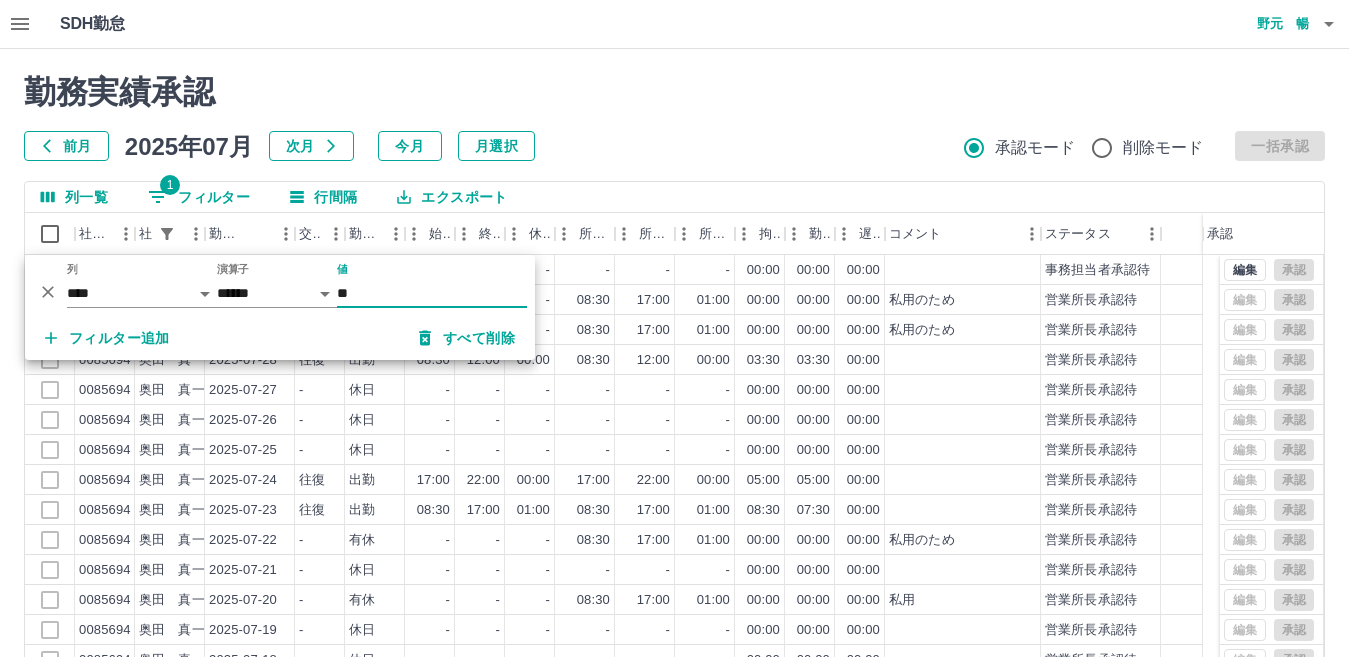 click on "勤務実績承認 前月 2025年07月 次月 今月 月選択 承認モード 削除モード 一括承認 列一覧 1 フィルター 行間隔 エクスポート 社員番号 社員名 勤務日 交通費 勤務区分 始業 終業 休憩 所定開始 所定終業 所定休憩 拘束 勤務 遅刻等 コメント ステータス 承認 0085694 奥田　真一郎 2025-07-31  -  休日 - - - - - - 00:00 00:00 00:00 事務担当者承認待 0085694 奥田　真一郎 2025-07-30  -  有休 - - - 08:30 17:00 01:00 00:00 00:00 00:00 私用のため 営業所長承認待 0085694 奥田　真一郎 2025-07-29  -  有休 - - - 08:30 17:00 01:00 00:00 00:00 00:00 私用のため 営業所長承認待 0085694 奥田　真一郎 2025-07-28 往復 出勤 08:30 12:00 00:00 08:30 12:00 00:00 03:30 03:30 00:00 営業所長承認待 0085694 奥田　真一郎 2025-07-27  -  休日 - - - - - - 00:00 00:00 00:00 営業所長承認待 0085694 奥田　真一郎 2025-07-26  -  休日 - - - - - - 00:00 00:00 00:00 0085694  -  -" at bounding box center (674, 447) 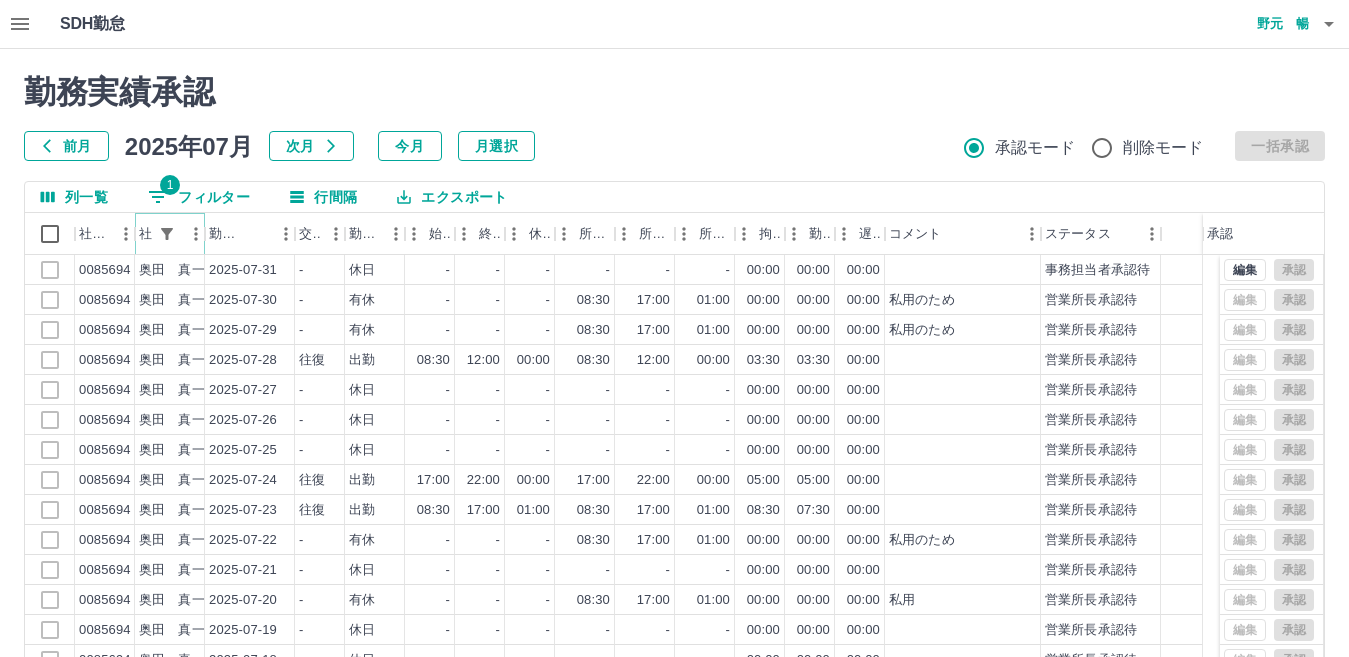 click 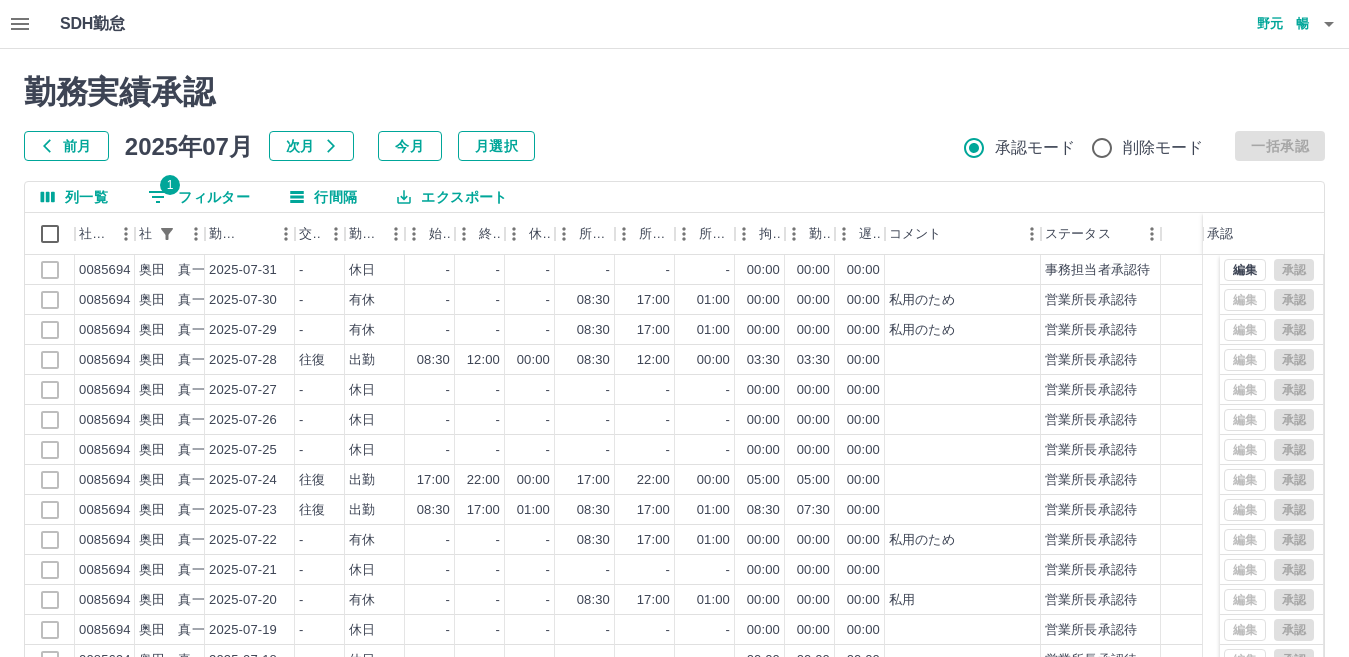 select on "**********" 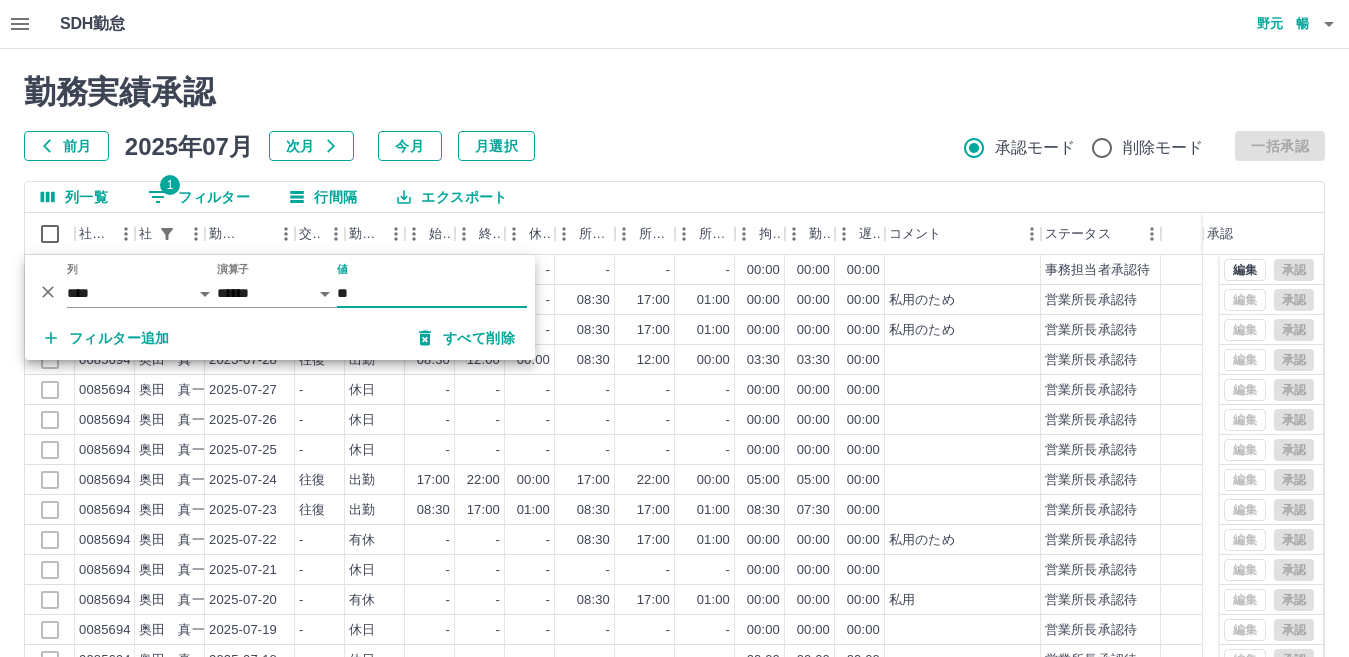 type on "*" 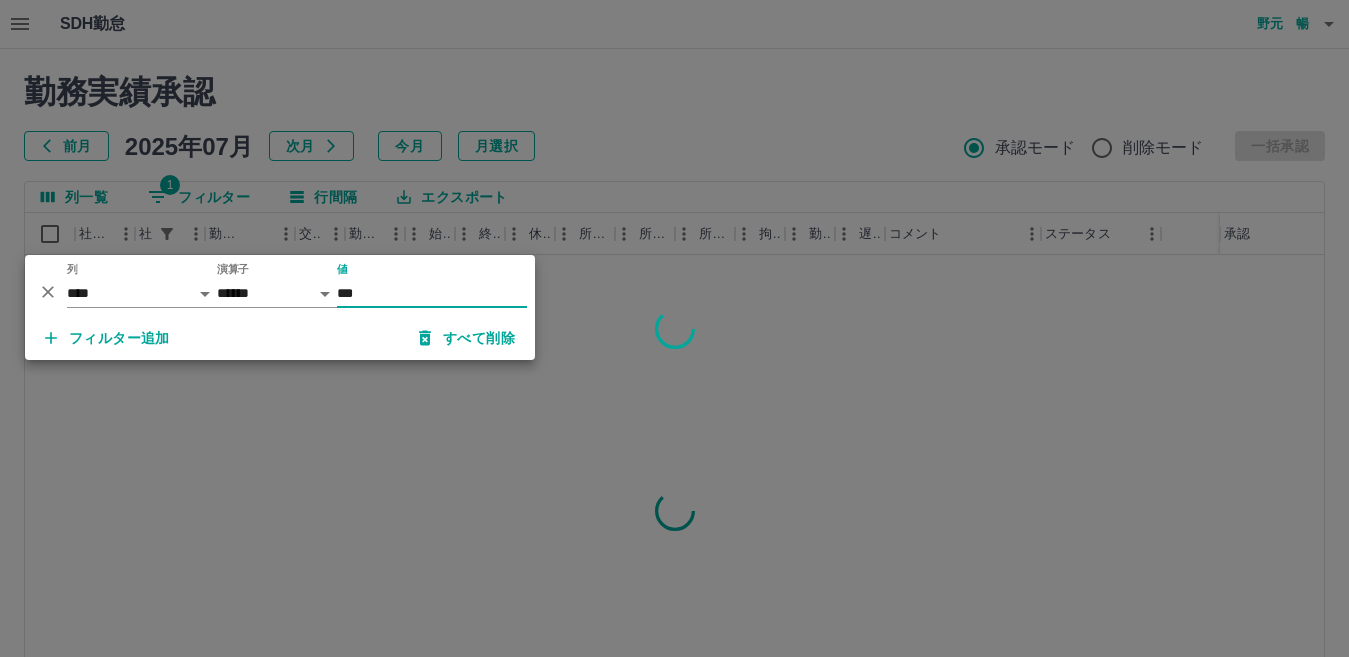 type on "***" 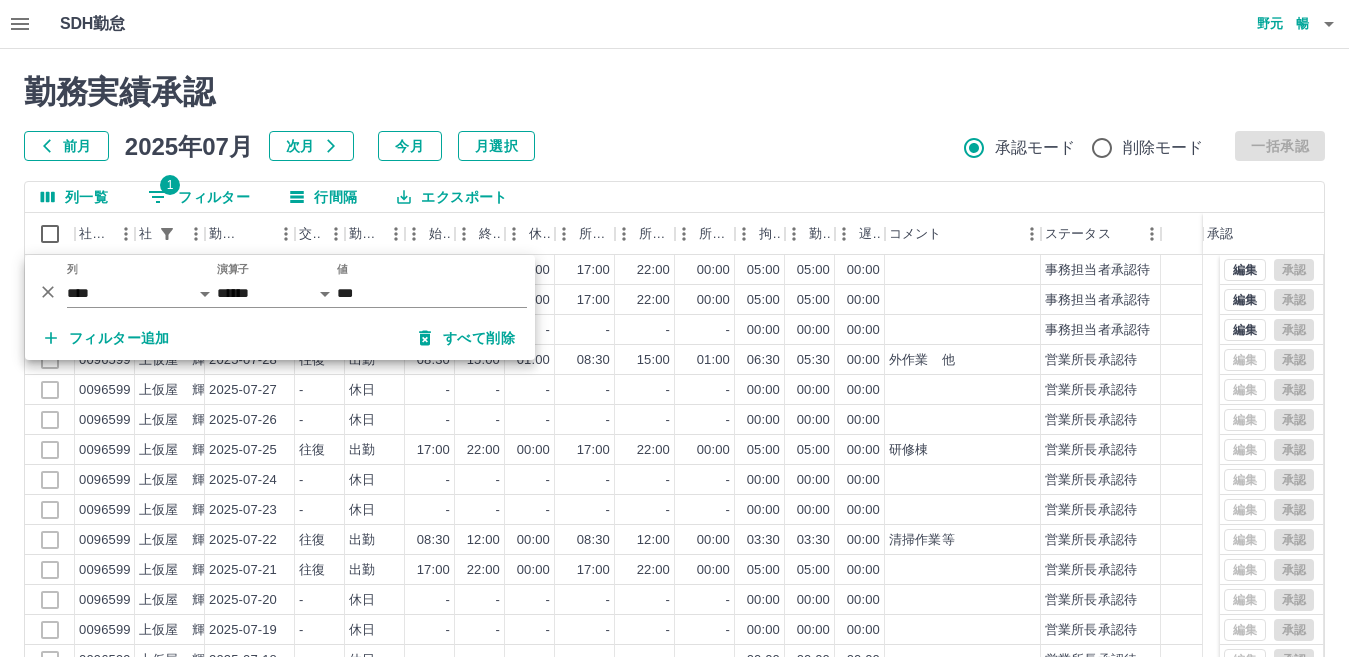 click on "勤務実績承認 前月 2025年07月 次月 今月 月選択 承認モード 削除モード 一括承認 列一覧 1 フィルター 行間隔 エクスポート 社員番号 社員名 勤務日 交通費 勤務区分 始業 終業 休憩 所定開始 所定終業 所定休憩 拘束 勤務 遅刻等 コメント ステータス 承認 0096599 上仮屋　輝雄 2025-07-31 往復 出勤 17:00 22:00 00:00 17:00 22:00 00:00 05:00 05:00 00:00 事務担当者承認待 0096599 上仮屋　輝雄 2025-07-30 往復 出勤 17:00 22:00 00:00 17:00 22:00 00:00 05:00 05:00 00:00 事務担当者承認待 0096599 上仮屋　輝雄 2025-07-29  -  休日 - - - - - - 00:00 00:00 00:00 事務担当者承認待 0096599 上仮屋　輝雄 2025-07-28 往復 出勤 08:30 15:00 01:00 08:30 15:00 01:00 06:30 05:30 00:00 外作業　他 営業所長承認待 0096599 上仮屋　輝雄 2025-07-27  -  休日 - - - - - - 00:00 00:00 00:00 営業所長承認待 0096599 上仮屋　輝雄 2025-07-26  -  休日 - - - - - - 00:00 00:00" at bounding box center [674, 447] 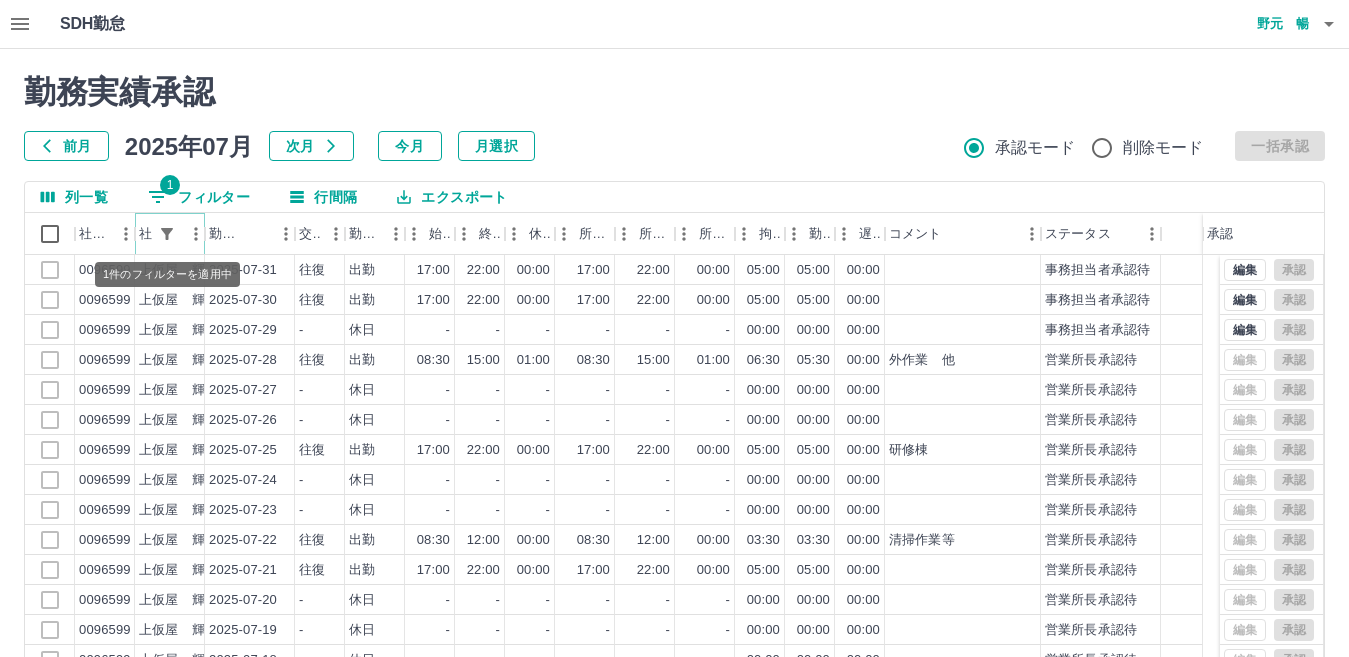 click at bounding box center (167, 234) 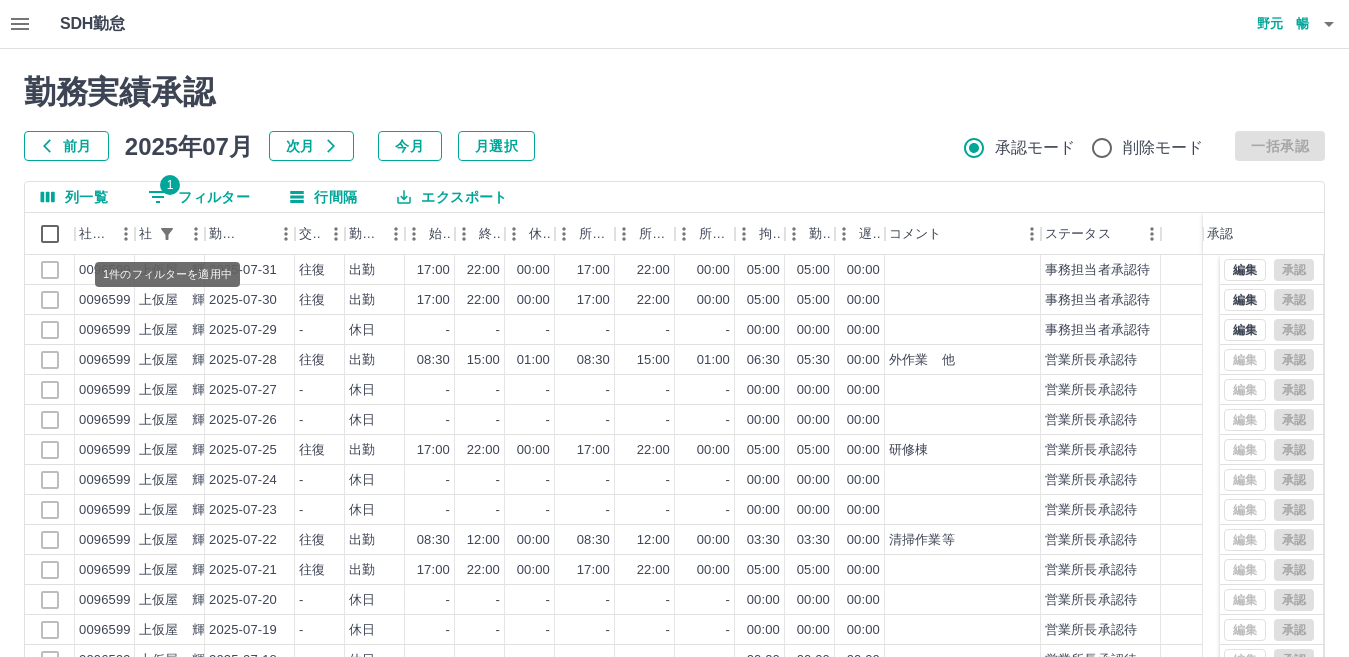 select on "**********" 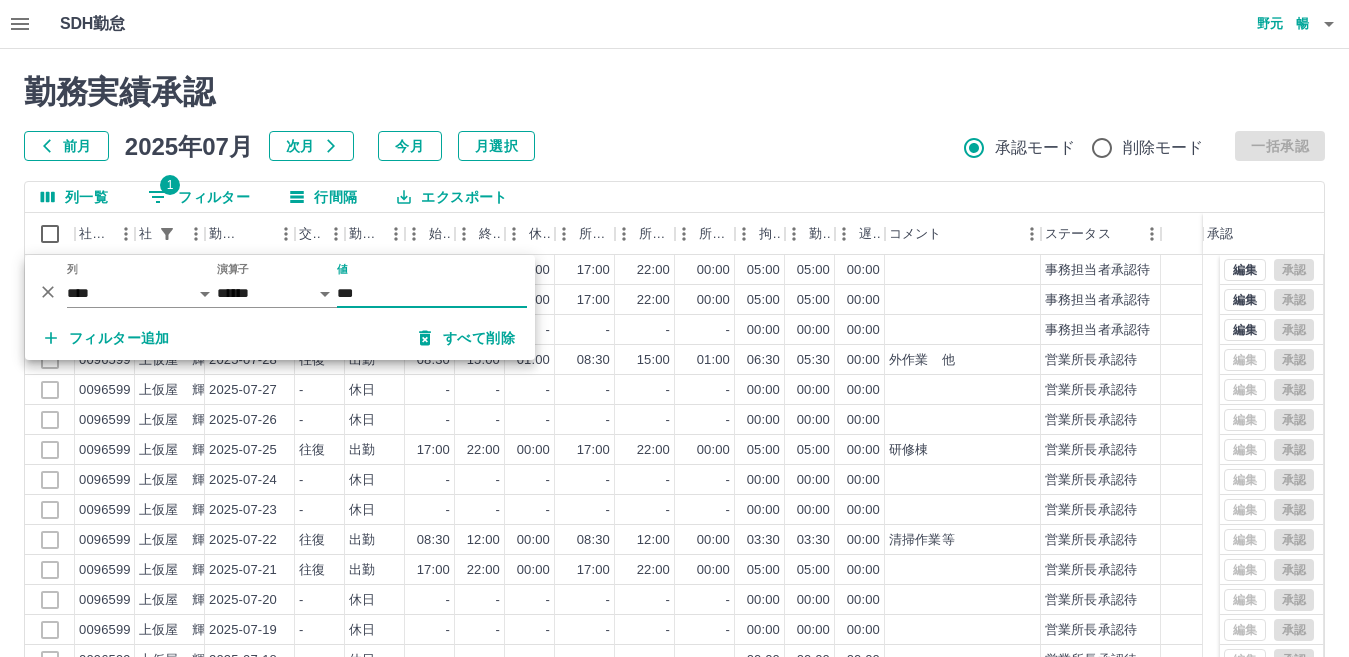 click on "***" at bounding box center [432, 293] 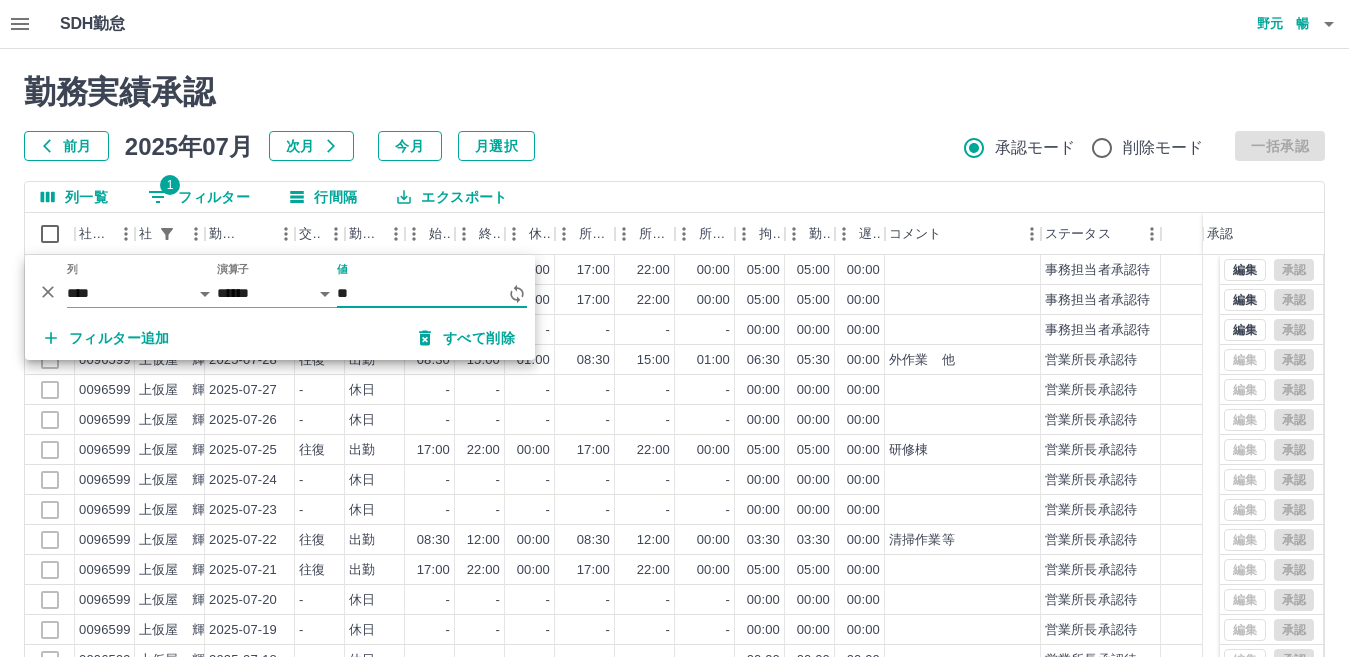 type on "*" 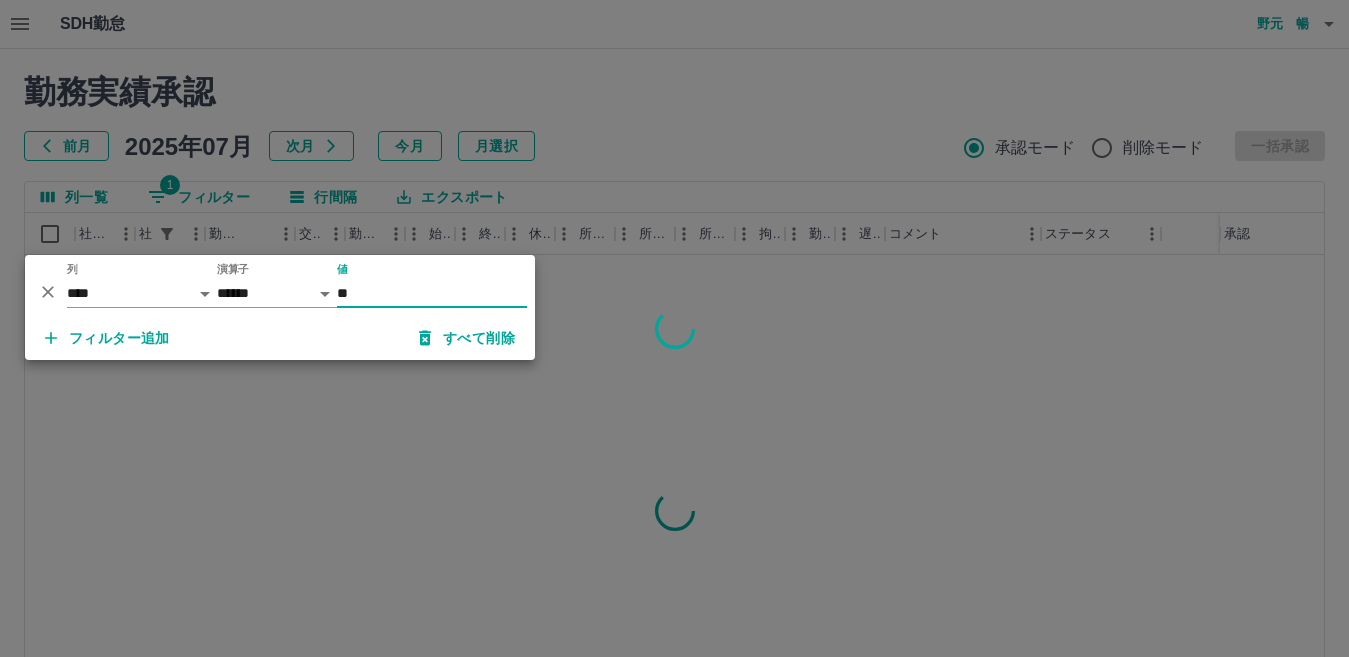 type on "**" 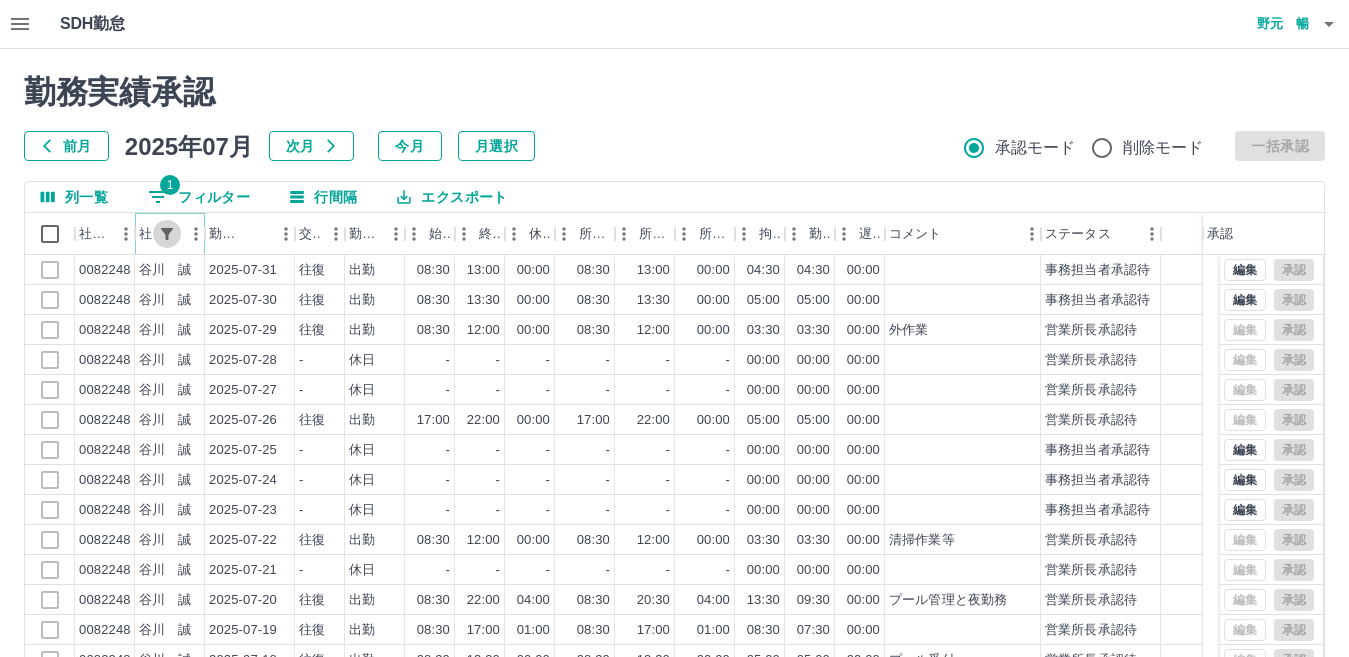 click at bounding box center [167, 234] 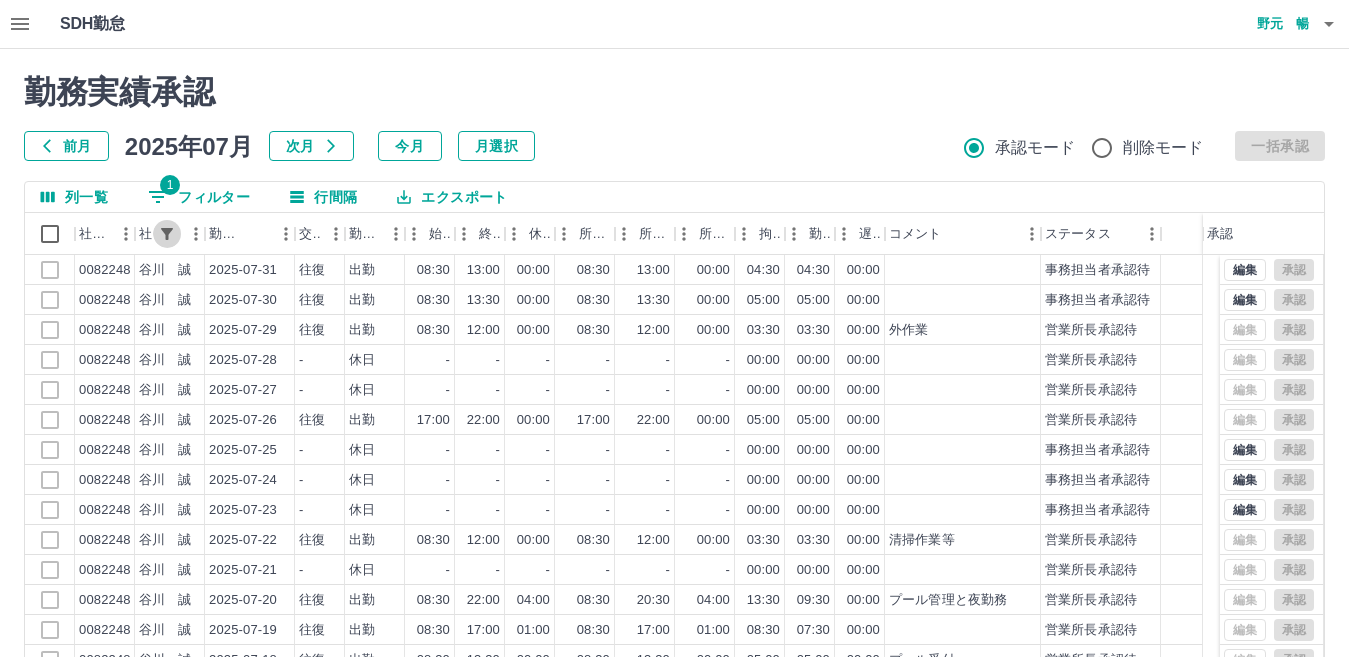 select on "**********" 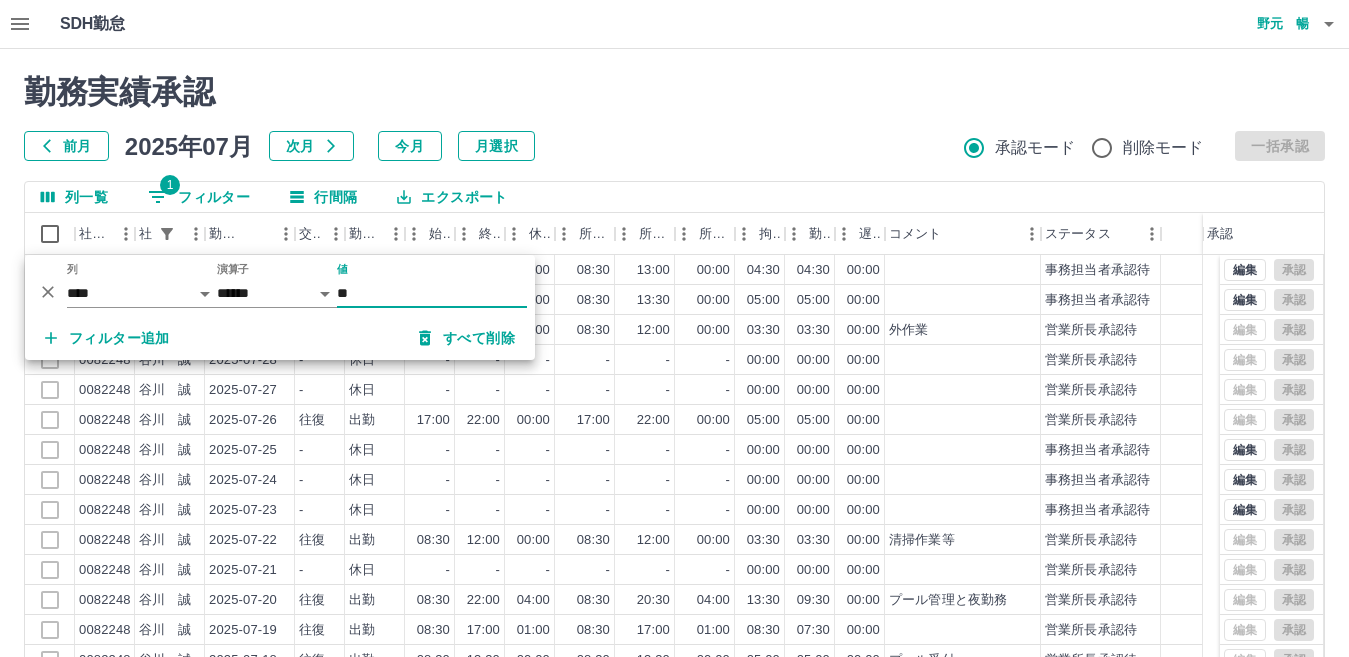 type on "*" 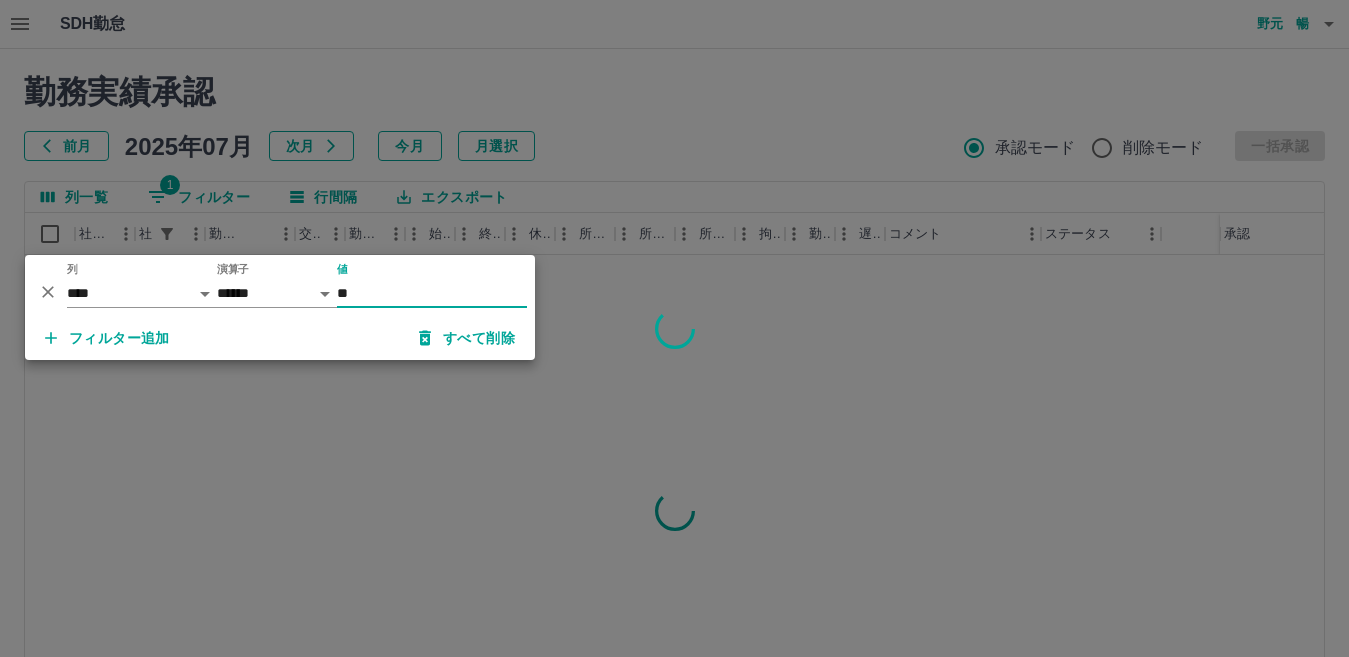 type on "**" 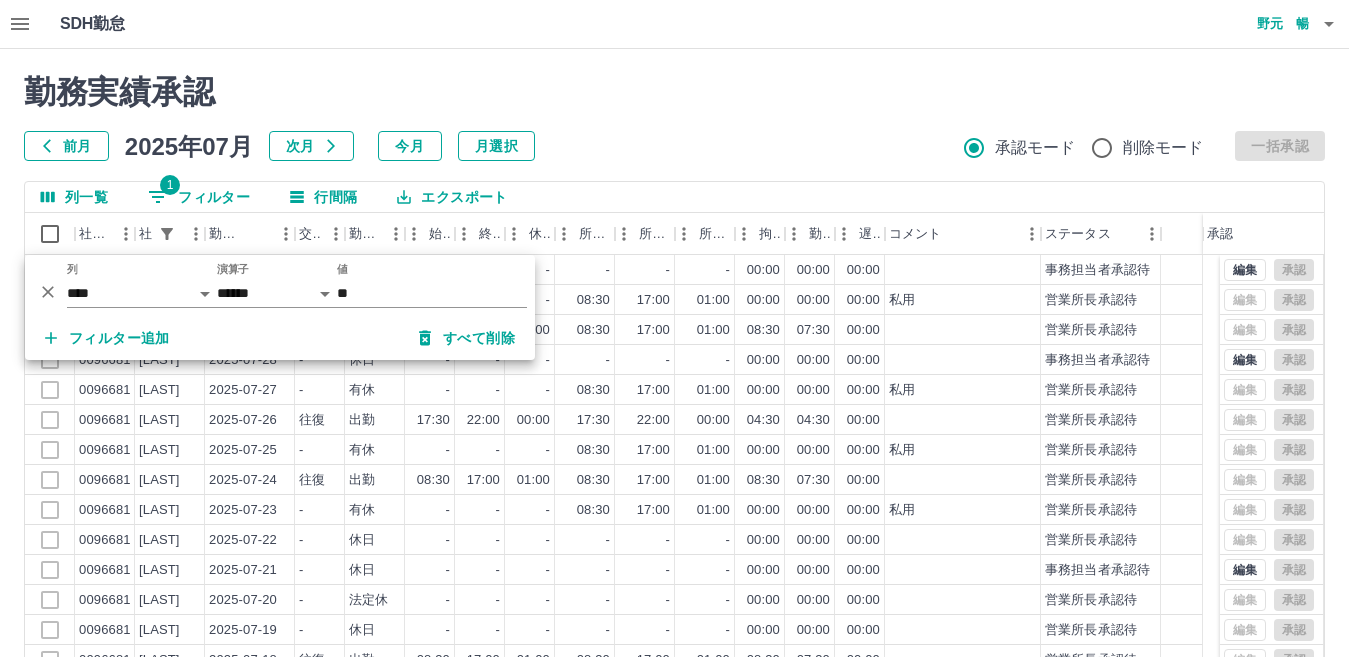 click on "前月 2025年07月 次月 今月 月選択 承認モード 削除モード 一括承認" at bounding box center [674, 146] 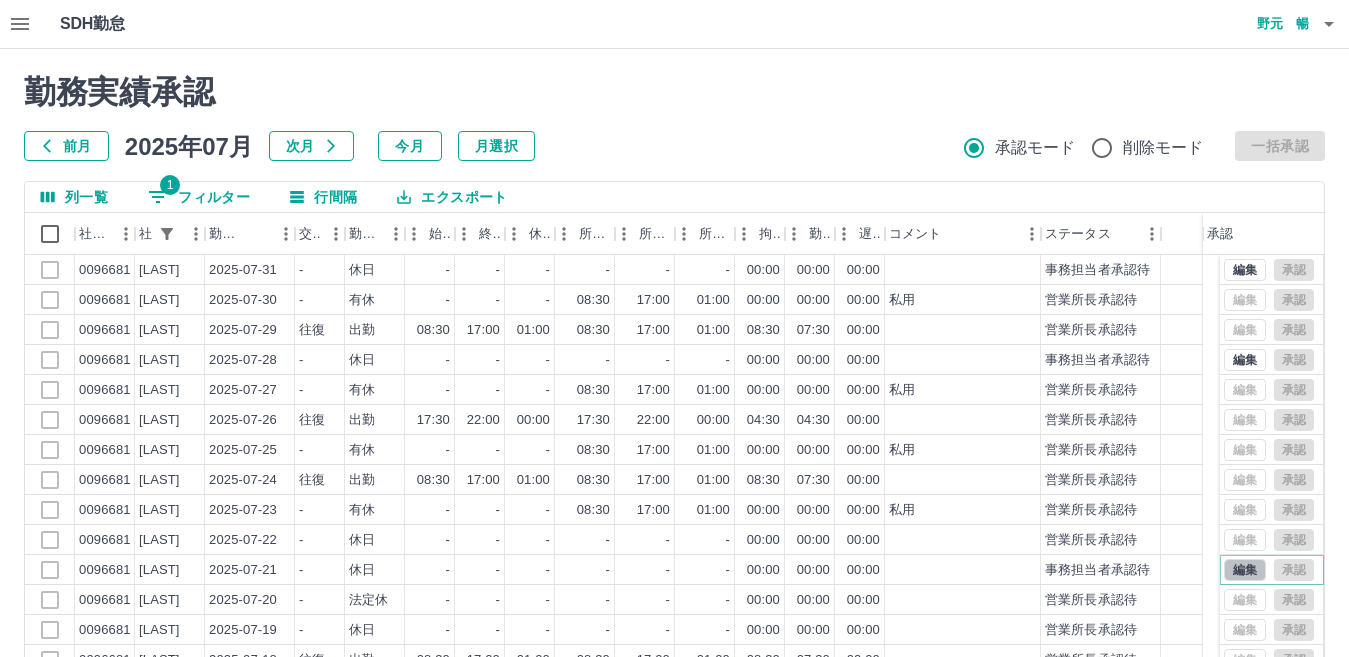 click on "編集" at bounding box center [1245, 570] 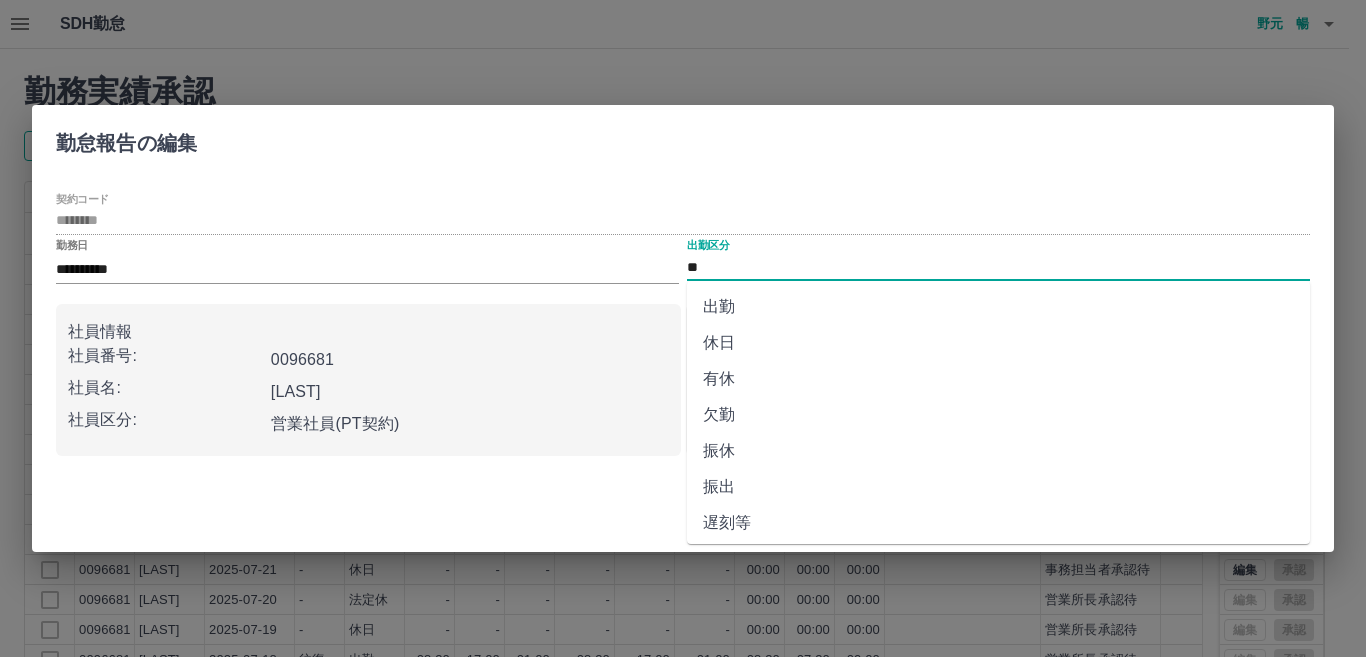 click on "**" at bounding box center [998, 267] 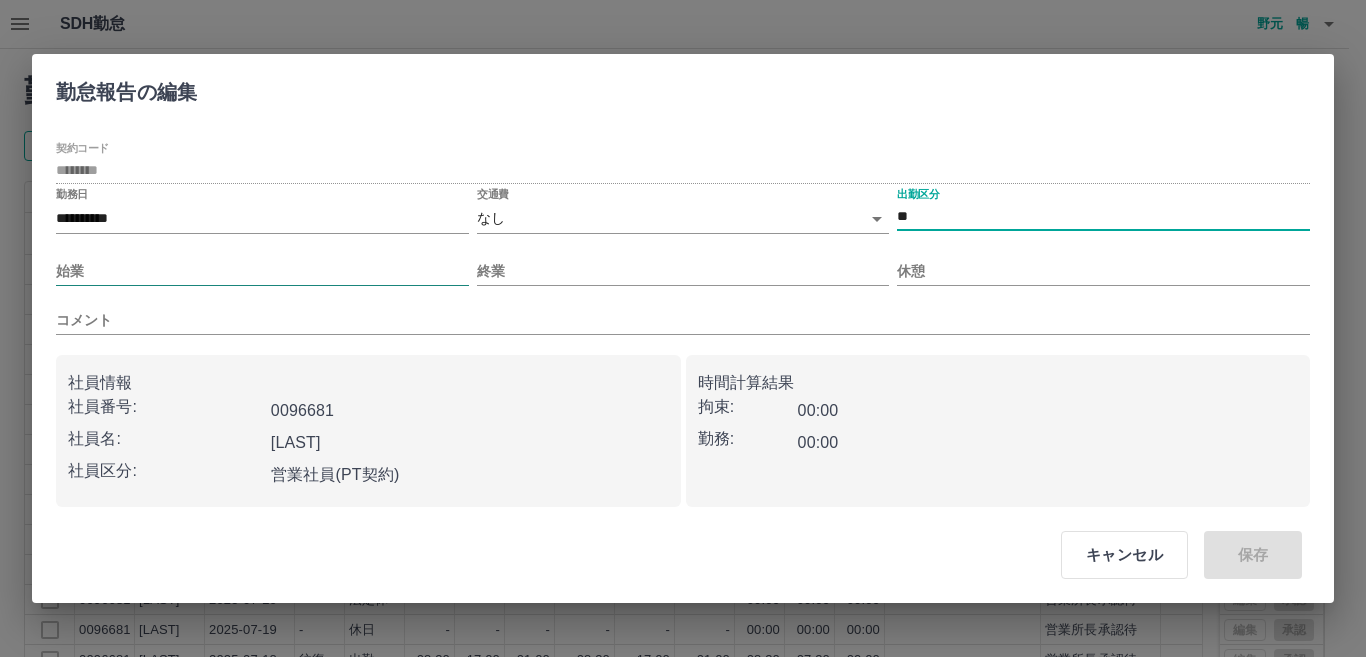 click on "始業" at bounding box center [262, 271] 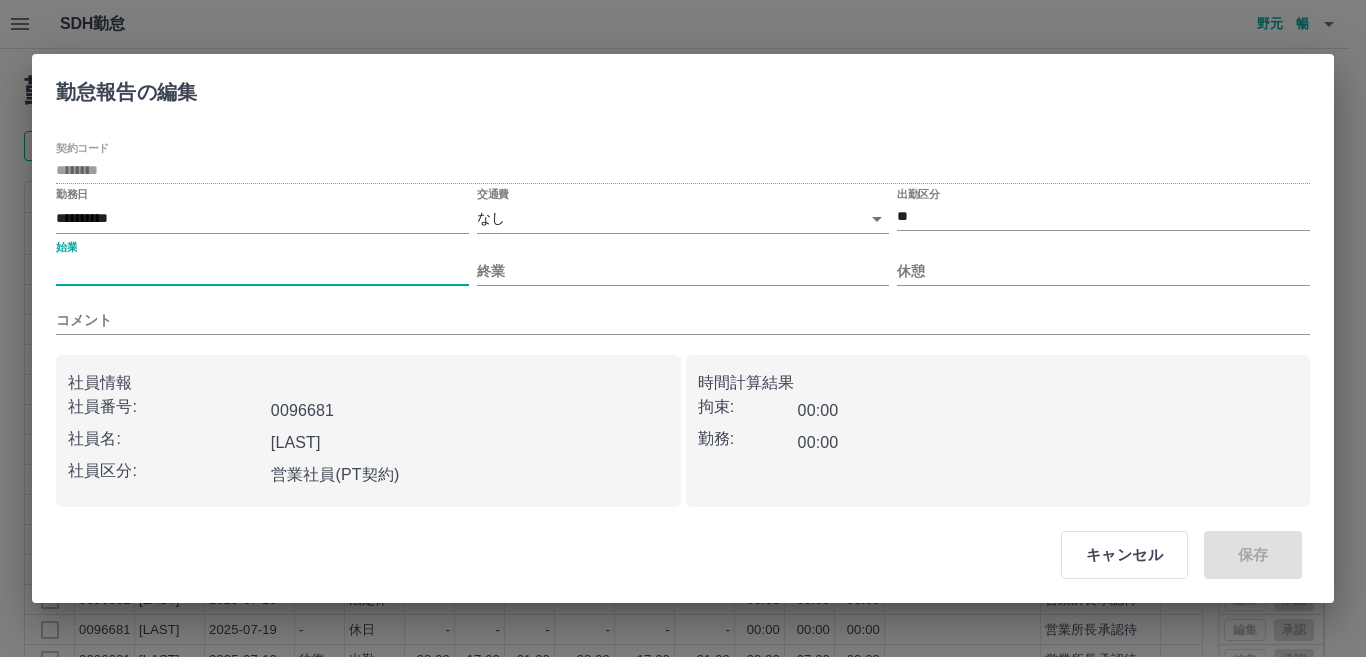 click on "始業" at bounding box center (262, 271) 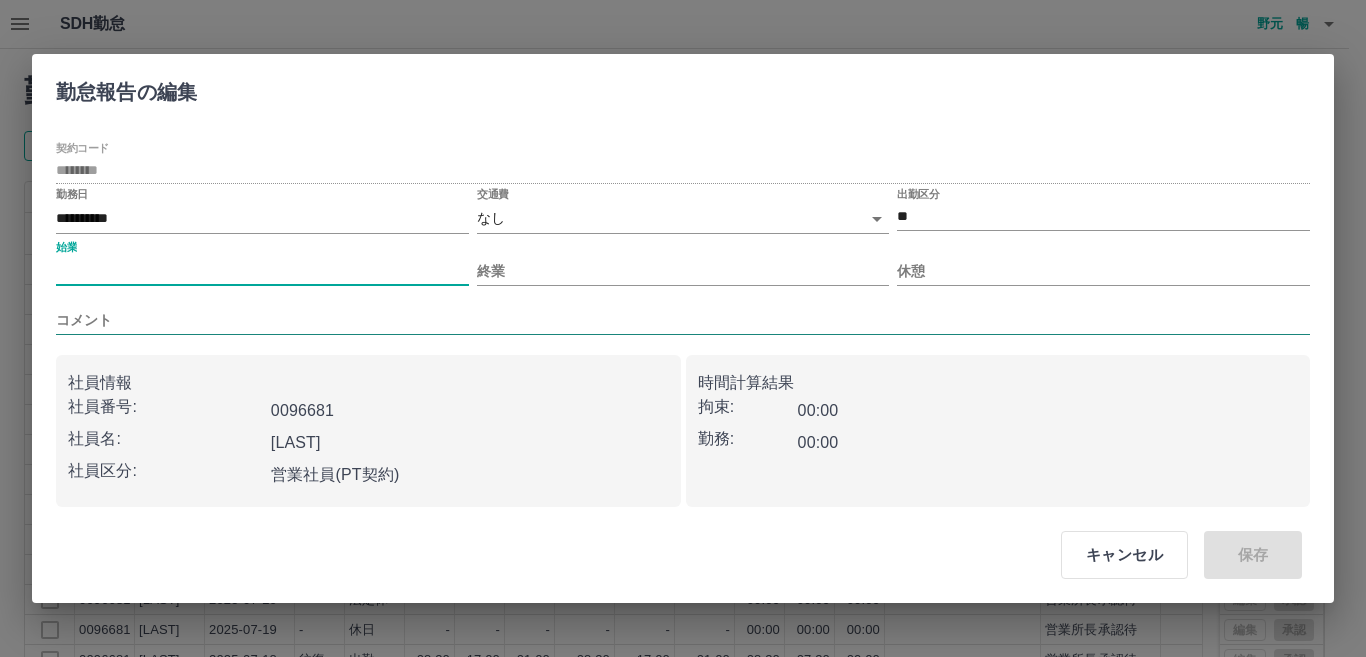 type on "****" 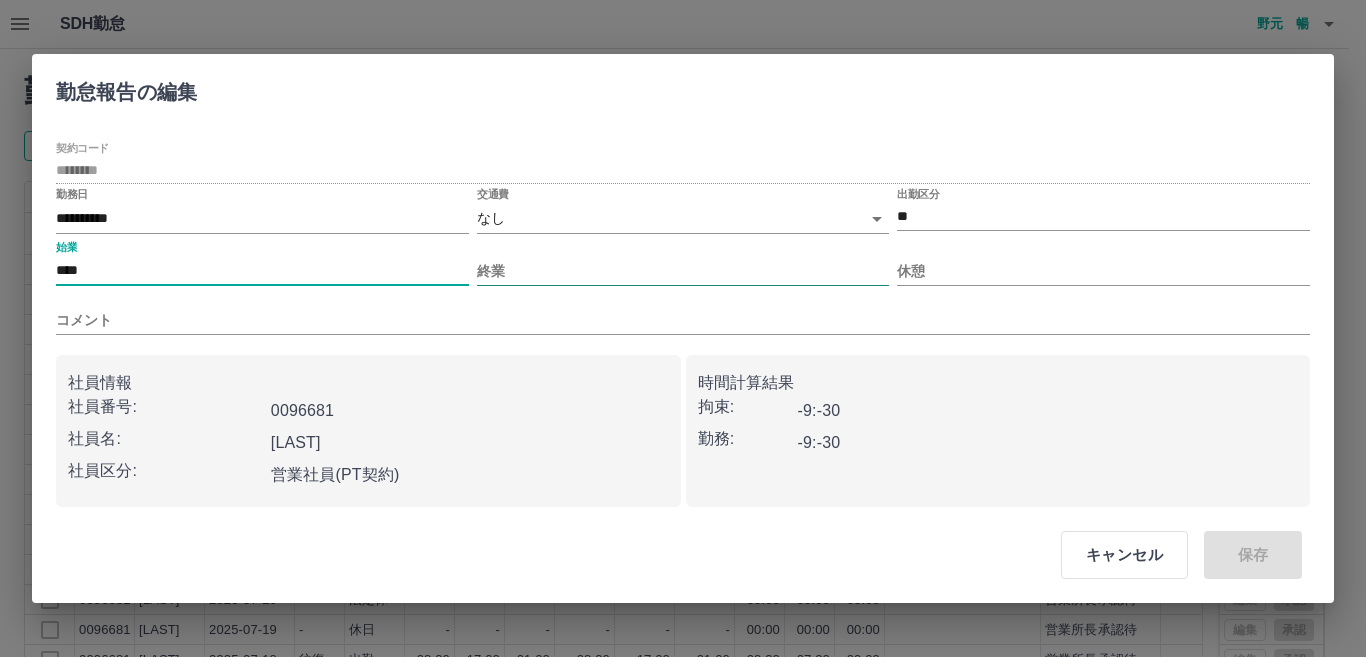 click on "終業" at bounding box center (683, 271) 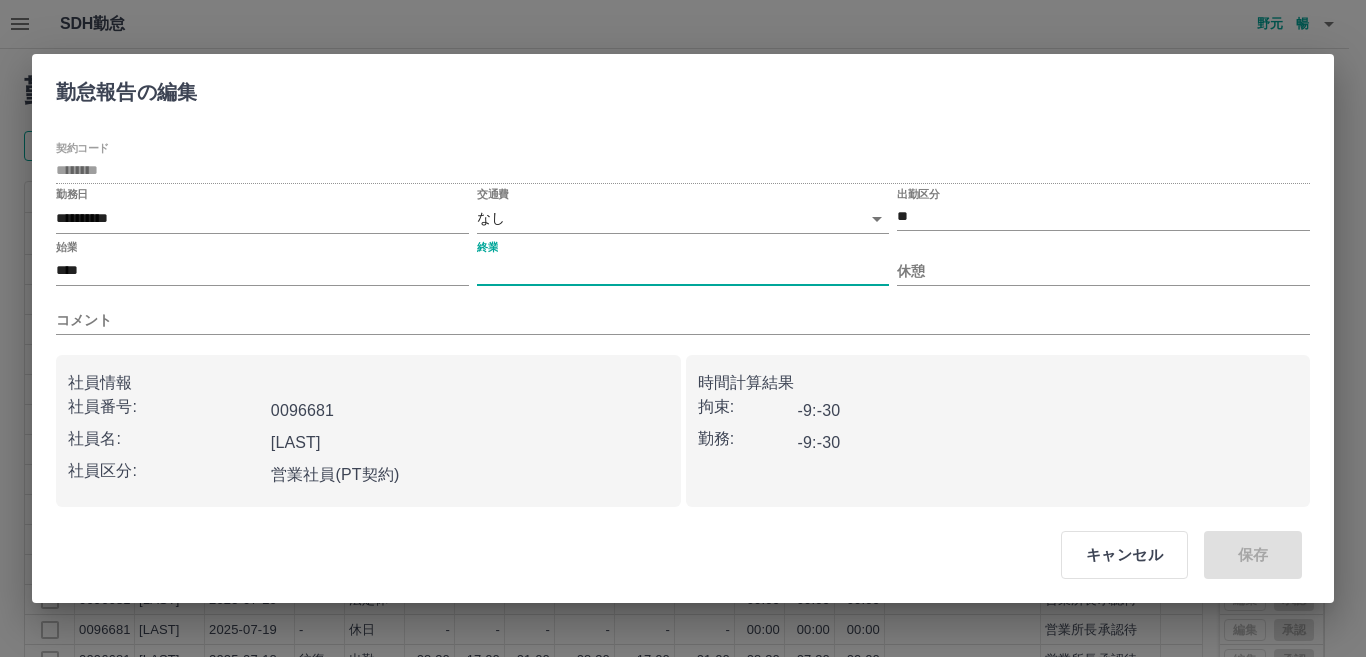 type on "****" 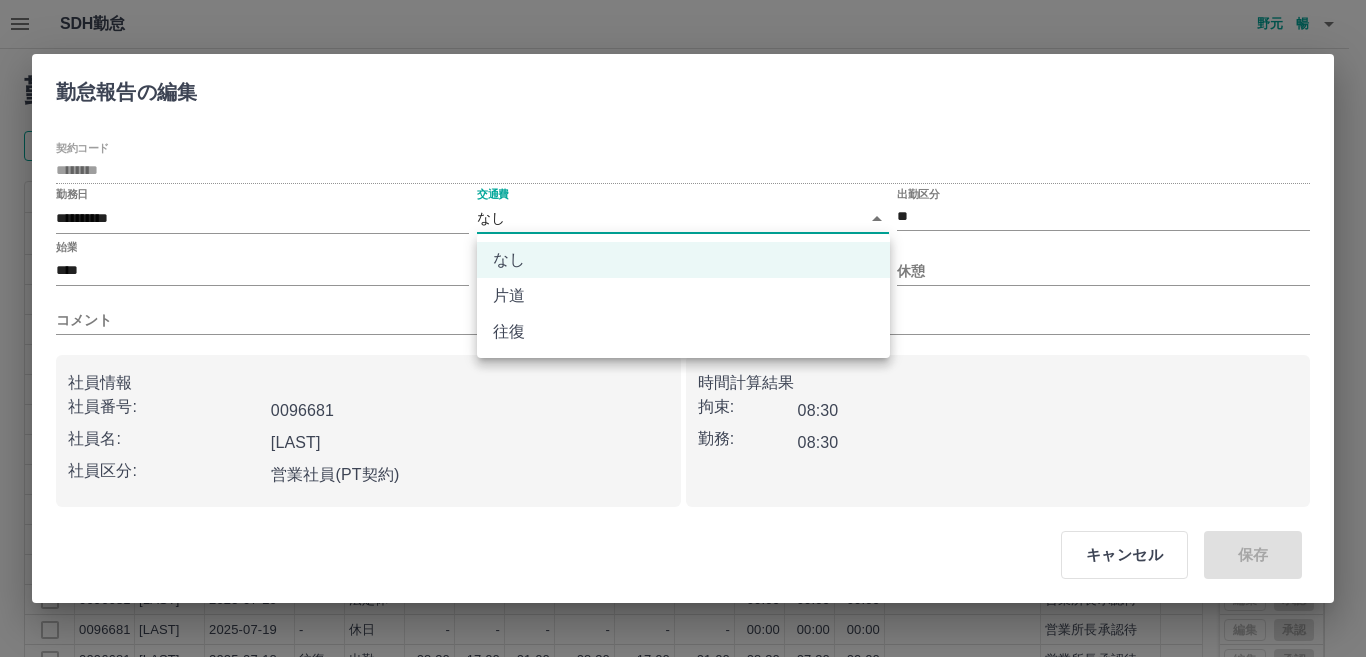 click on "SDH勤怠 野元　暢 勤務実績承認 前月 2025年07月 次月 今月 月選択 承認モード 削除モード 一括承認 列一覧 1 フィルター 行間隔 エクスポート 社員番号 社員名 勤務日 交通費 勤務区分 始業 終業 休憩 所定開始 所定終業 所定休憩 拘束 勤務 遅刻等 コメント ステータス 承認 0096681 重村　利久 2025-07-31  -  休日 - - - - - - 00:00 00:00 00:00 事務担当者承認待 0096681 重村　利久 2025-07-30  -  有休 - - - 08:30 17:00 01:00 00:00 00:00 00:00 私用 営業所長承認待 0096681 重村　利久 2025-07-29 往復 出勤 08:30 17:00 01:00 08:30 17:00 01:00 08:30 07:30 00:00 営業所長承認待 0096681 重村　利久 2025-07-28  -  休日 - - - - - - 00:00 00:00 00:00 事務担当者承認待 0096681 重村　利久 2025-07-27  -  有休 - - - 08:30 17:00 01:00 00:00 00:00 00:00 私用 営業所長承認待 0096681 重村　利久 2025-07-26 往復 出勤 17:30 22:00 00:00 17:30 22:00 00:00 04:30 04:30 -" at bounding box center [683, 422] 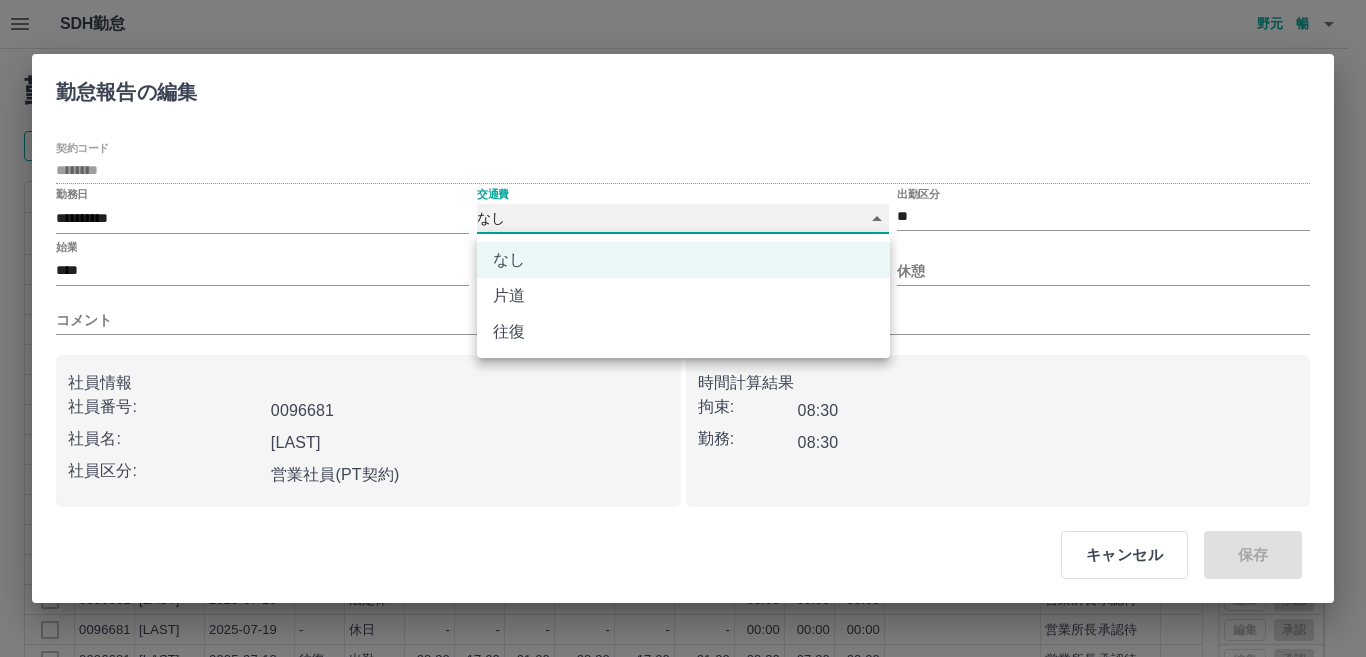 type on "******" 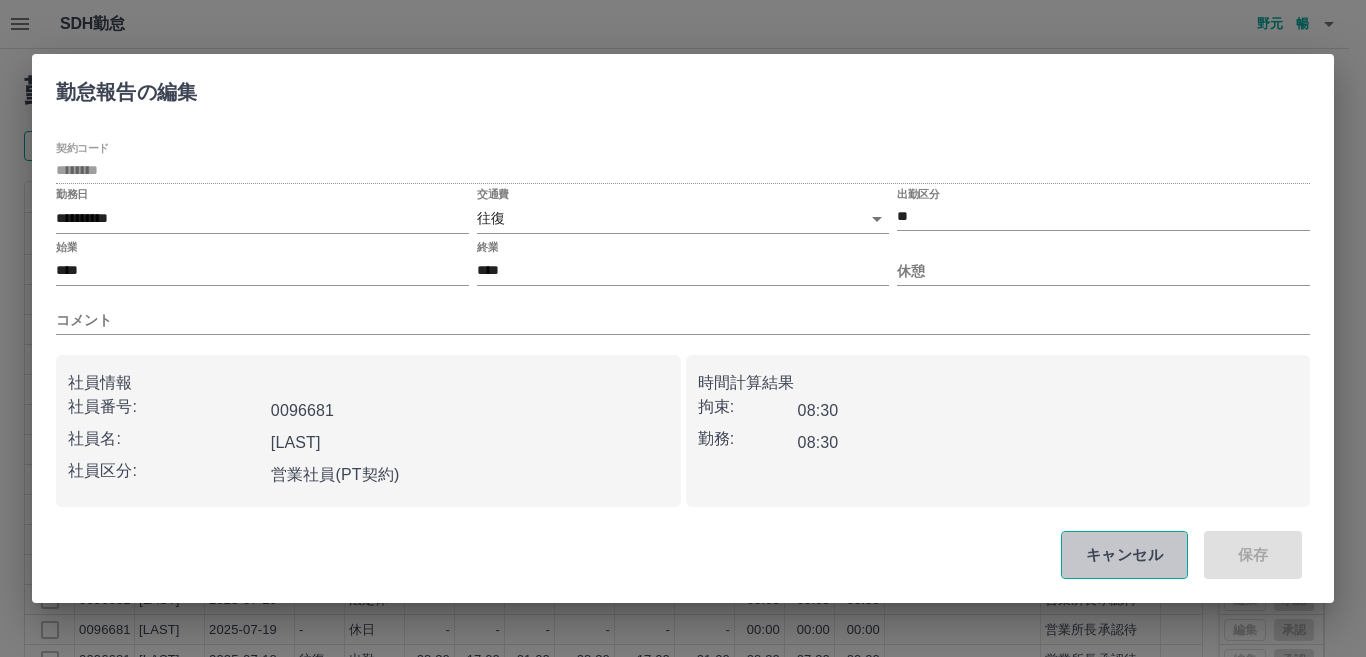 click on "キャンセル" at bounding box center (1124, 555) 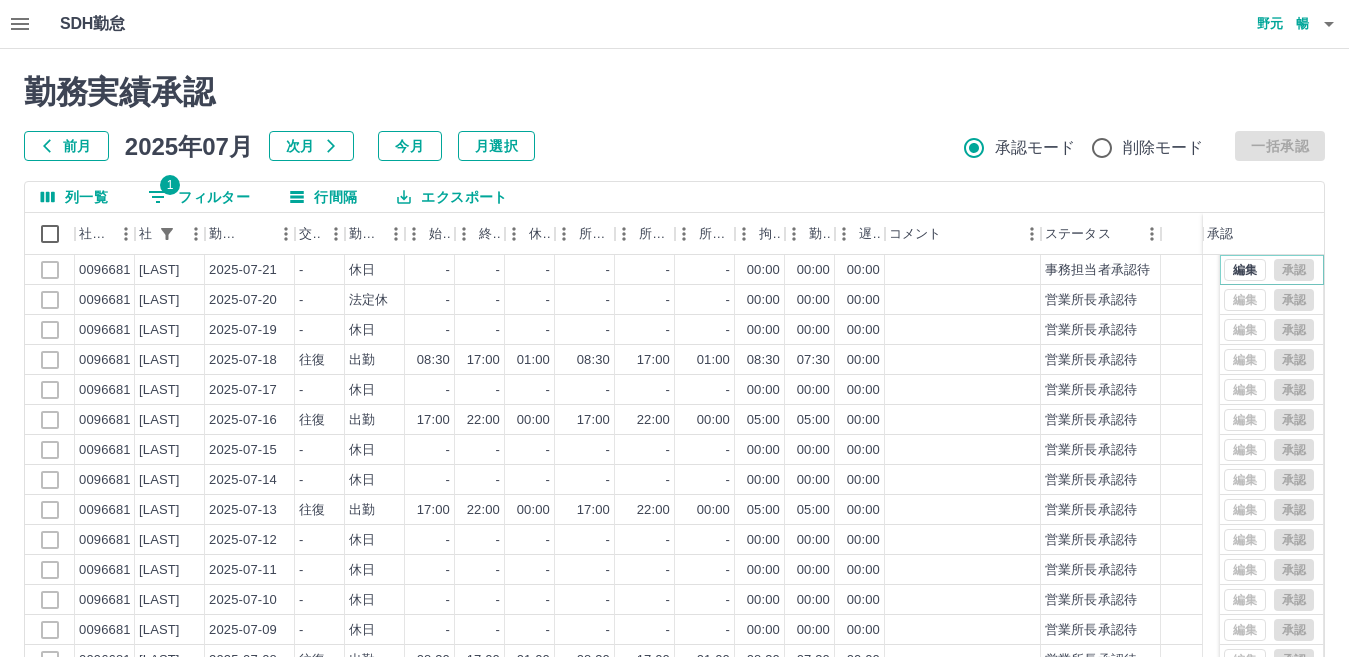scroll, scrollTop: 417, scrollLeft: 0, axis: vertical 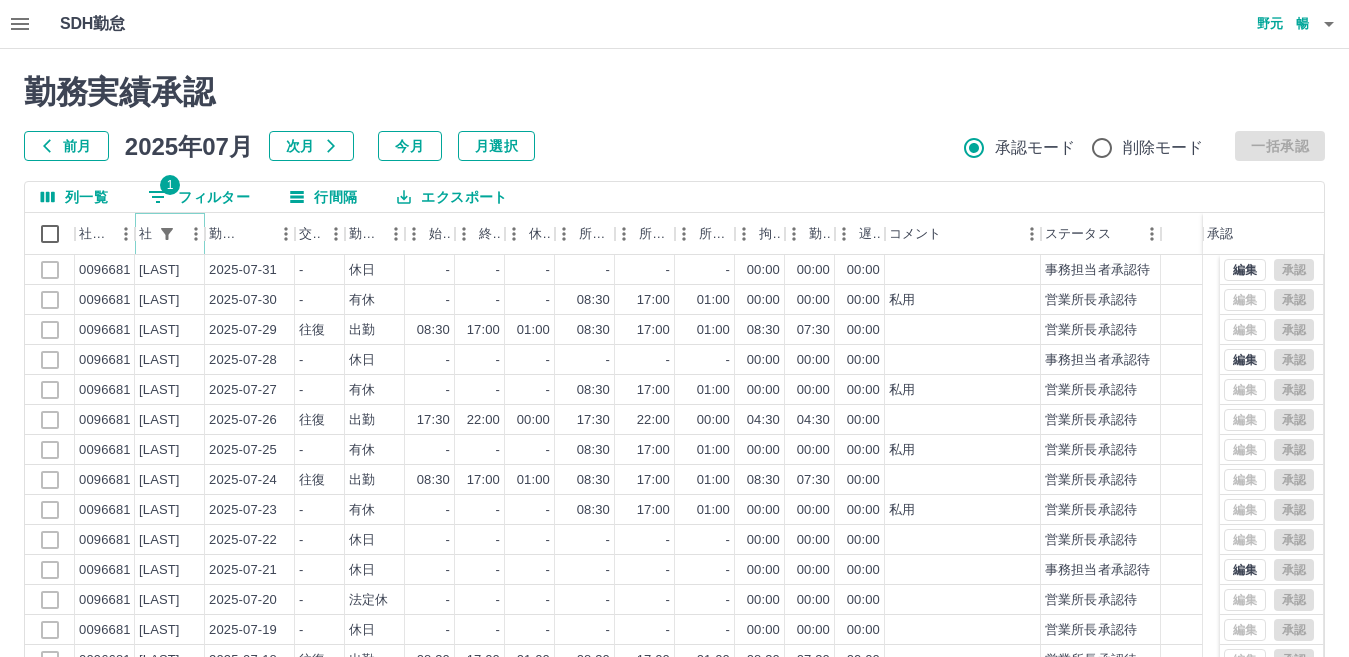 click 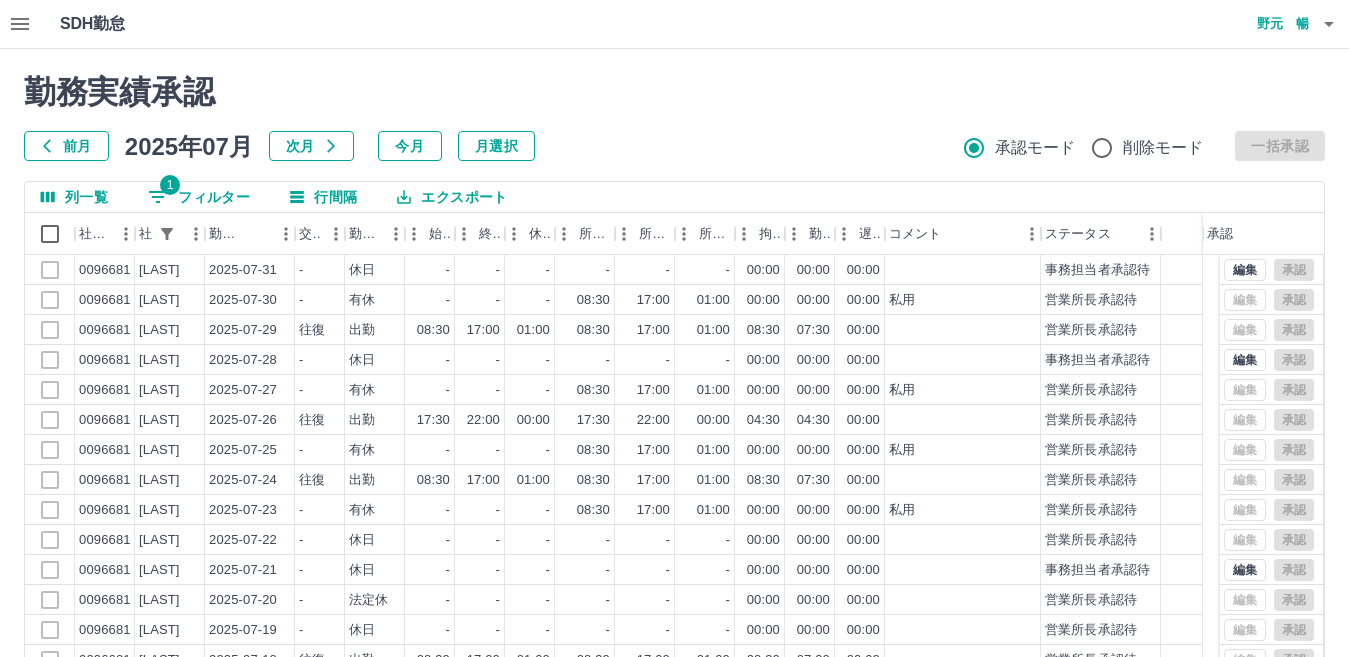 select on "**********" 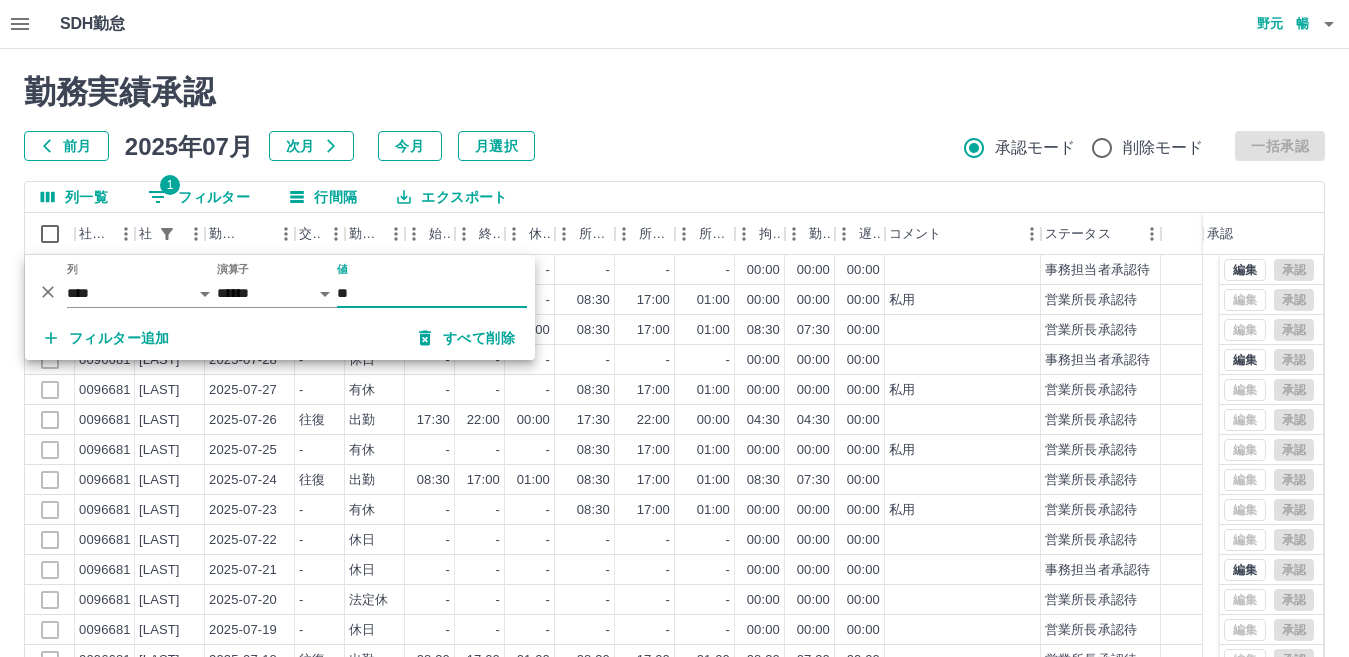 click on "**" at bounding box center (432, 293) 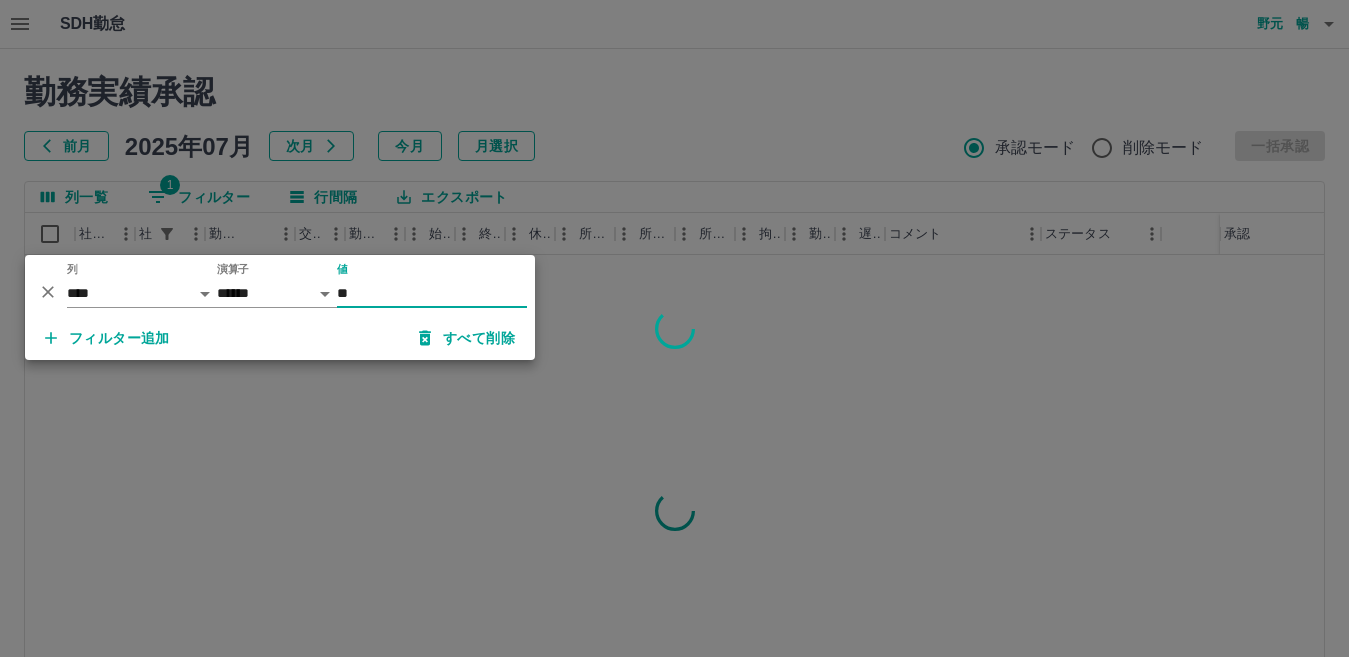 type on "**" 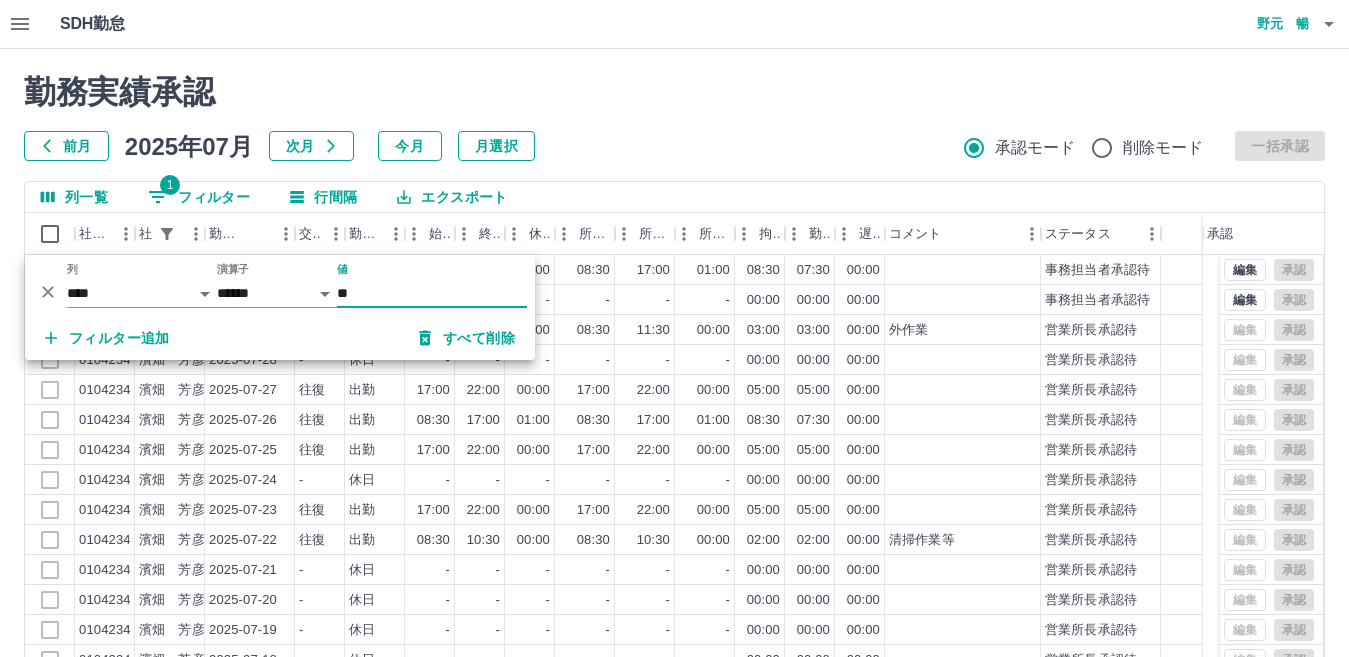 click on "勤務実績承認 前月 2025年07月 次月 今月 月選択 承認モード 削除モード 一括承認 列一覧 1 フィルター 行間隔 エクスポート 社員番号 社員名 勤務日 交通費 勤務区分 始業 終業 休憩 所定開始 所定終業 所定休憩 拘束 勤務 遅刻等 コメント ステータス 承認 0104234 濱畑　芳彦 2025-07-31 往復 出勤 08:30 17:00 01:00 08:30 17:00 01:00 08:30 07:30 00:00 事務担当者承認待 0104234 濱畑　芳彦 2025-07-30  -  休日 - - - - - - 00:00 00:00 00:00 事務担当者承認待 0104234 濱畑　芳彦 2025-07-29 往復 出勤 08:30 11:30 00:00 08:30 11:30 00:00 03:00 03:00 00:00 外作業 営業所長承認待 0104234 濱畑　芳彦 2025-07-28  -  休日 - - - - - - 00:00 00:00 00:00 営業所長承認待 0104234 濱畑　芳彦 2025-07-27 往復 出勤 17:00 22:00 00:00 17:00 22:00 00:00 05:00 05:00 00:00 営業所長承認待 0104234 濱畑　芳彦 2025-07-26 往復 出勤 08:30 17:00 01:00 08:30 17:00 01:00 08:30 07:30" at bounding box center [674, 447] 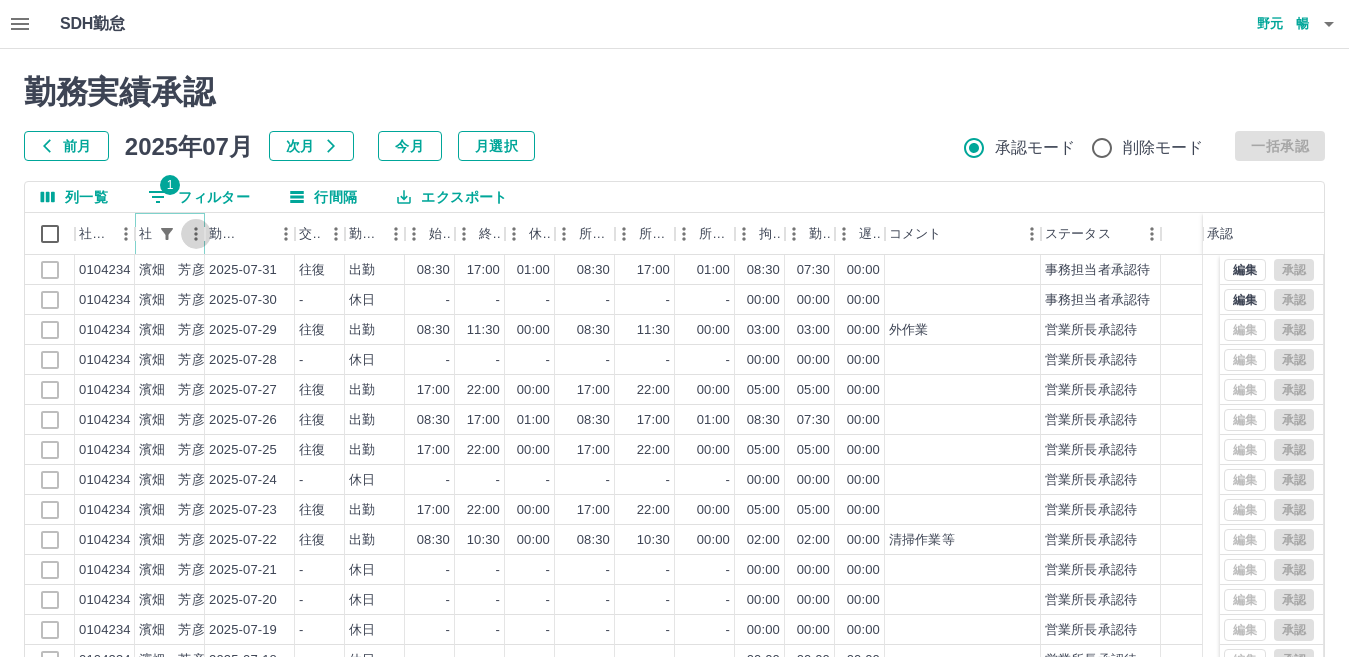 click 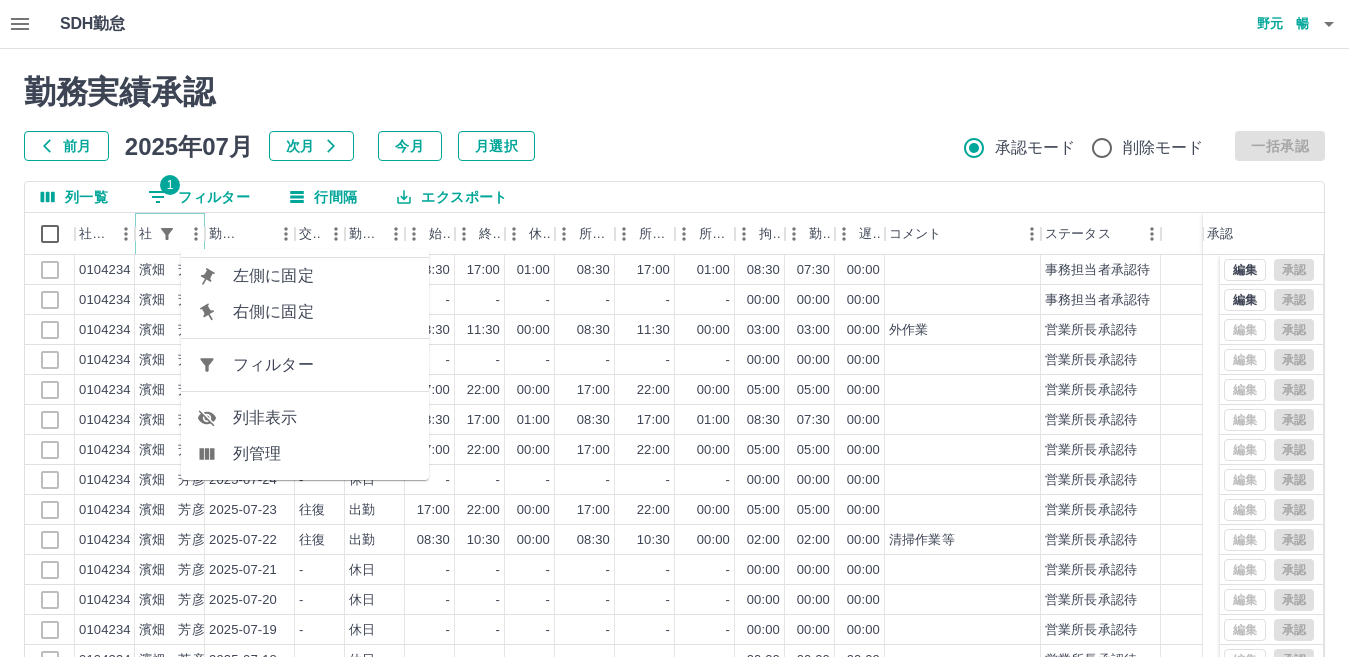 click 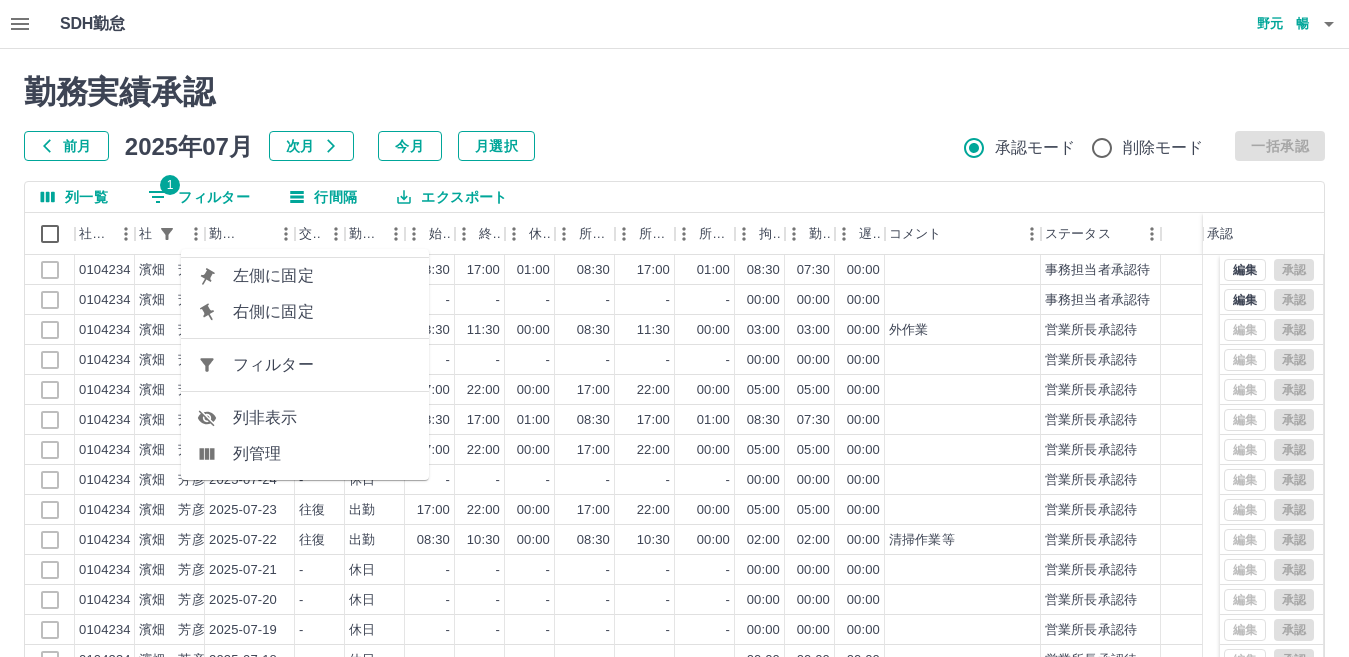 select on "**********" 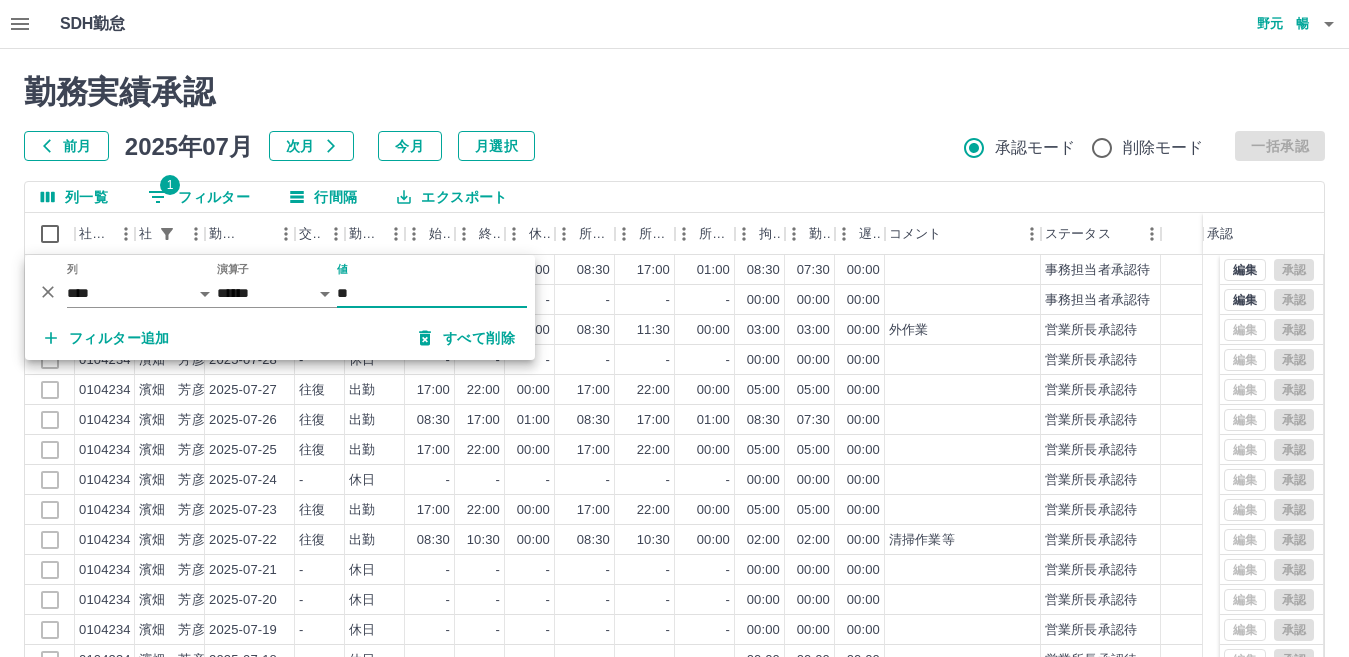 click on "**" at bounding box center (432, 293) 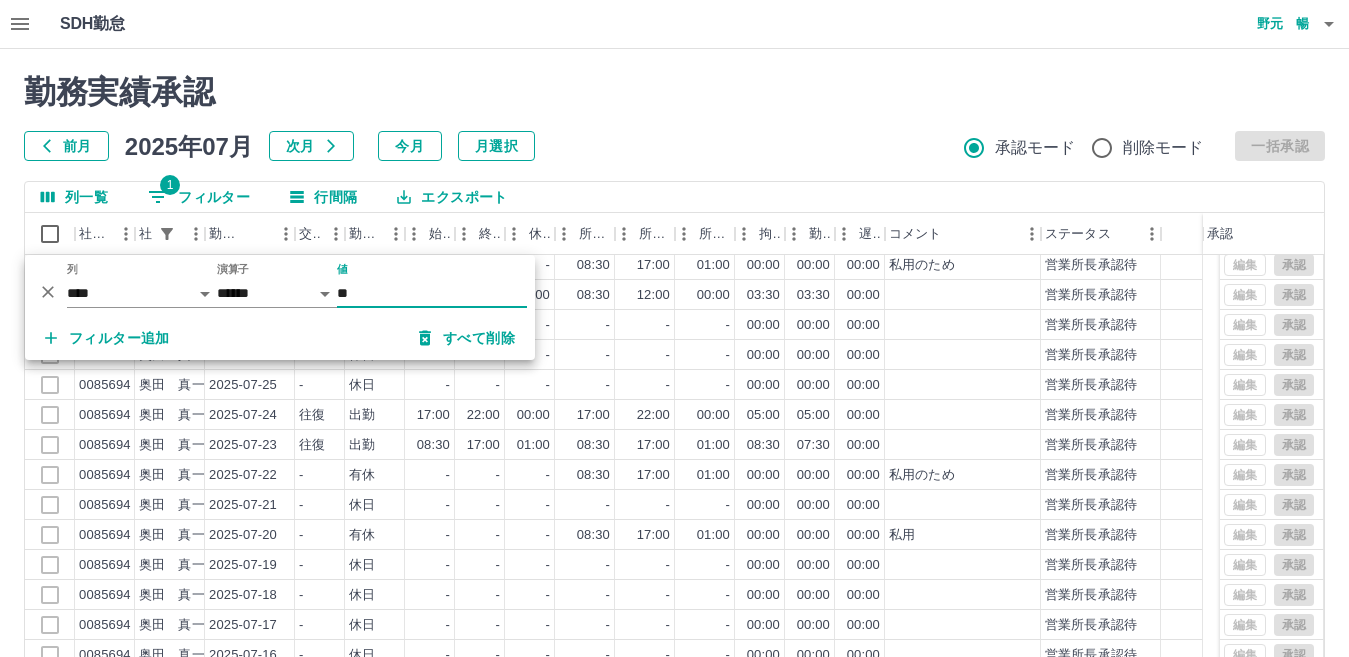 scroll, scrollTop: 100, scrollLeft: 0, axis: vertical 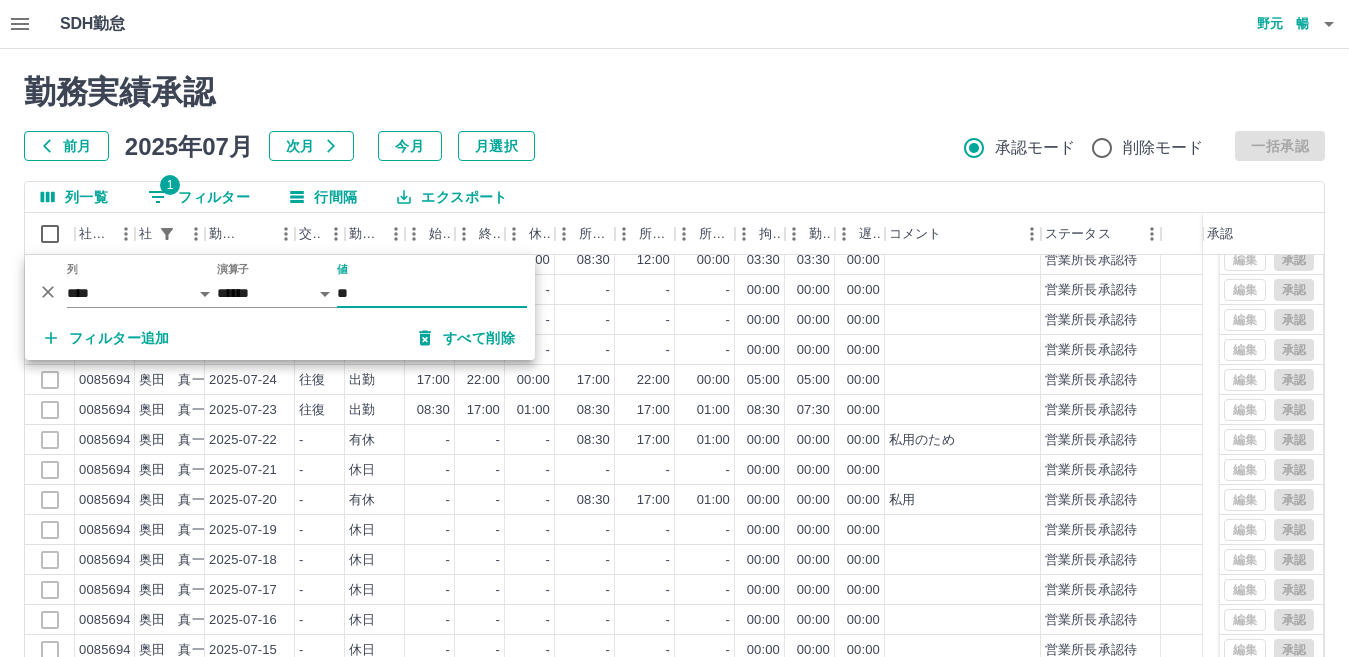 click on "**" at bounding box center [432, 293] 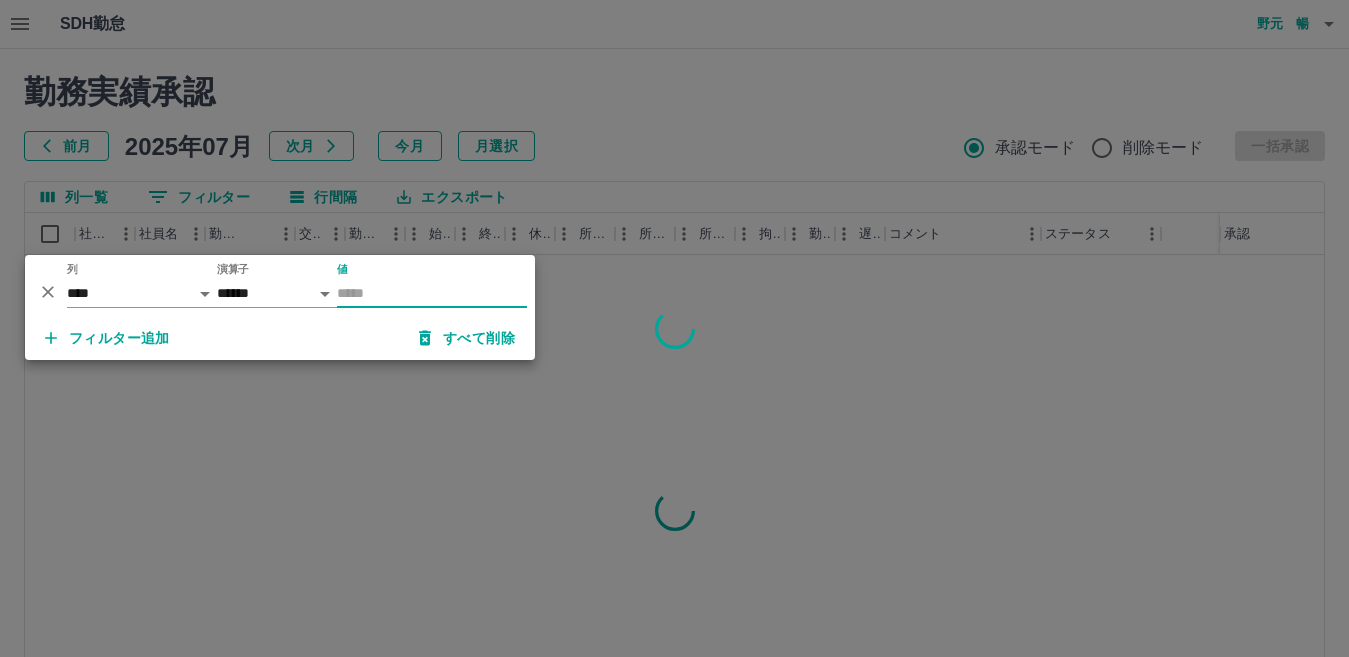 scroll, scrollTop: 0, scrollLeft: 0, axis: both 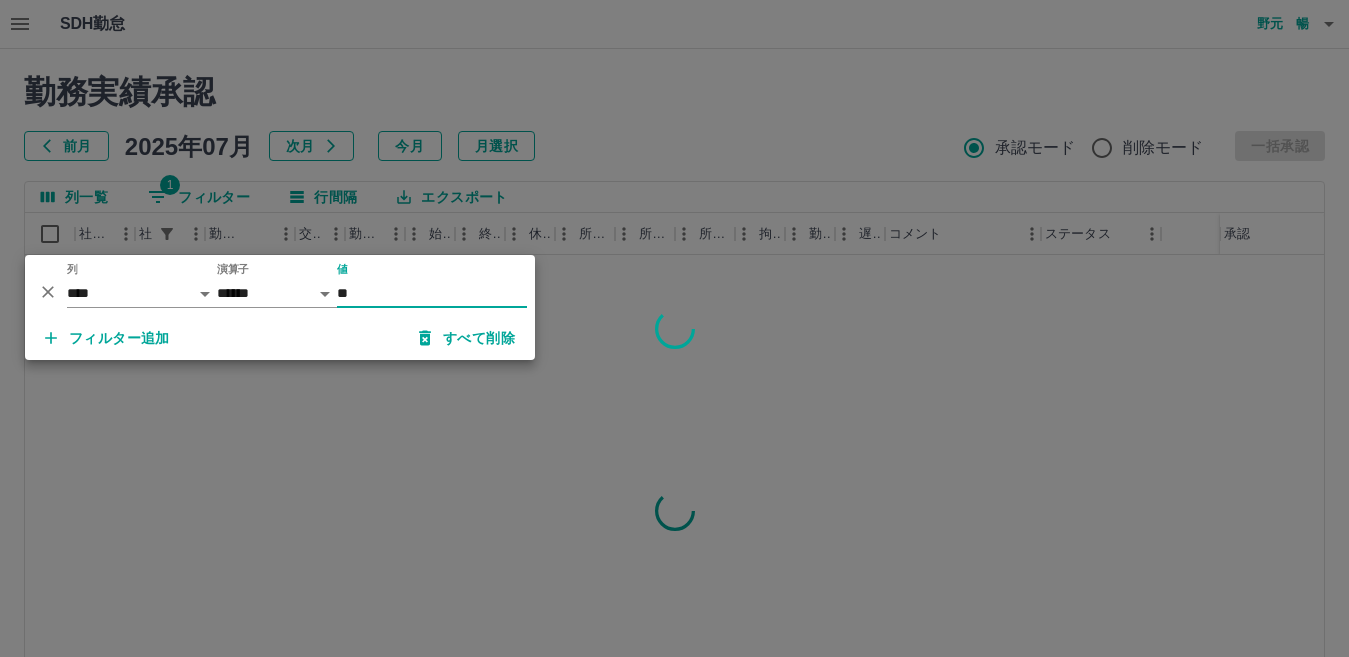 type on "**" 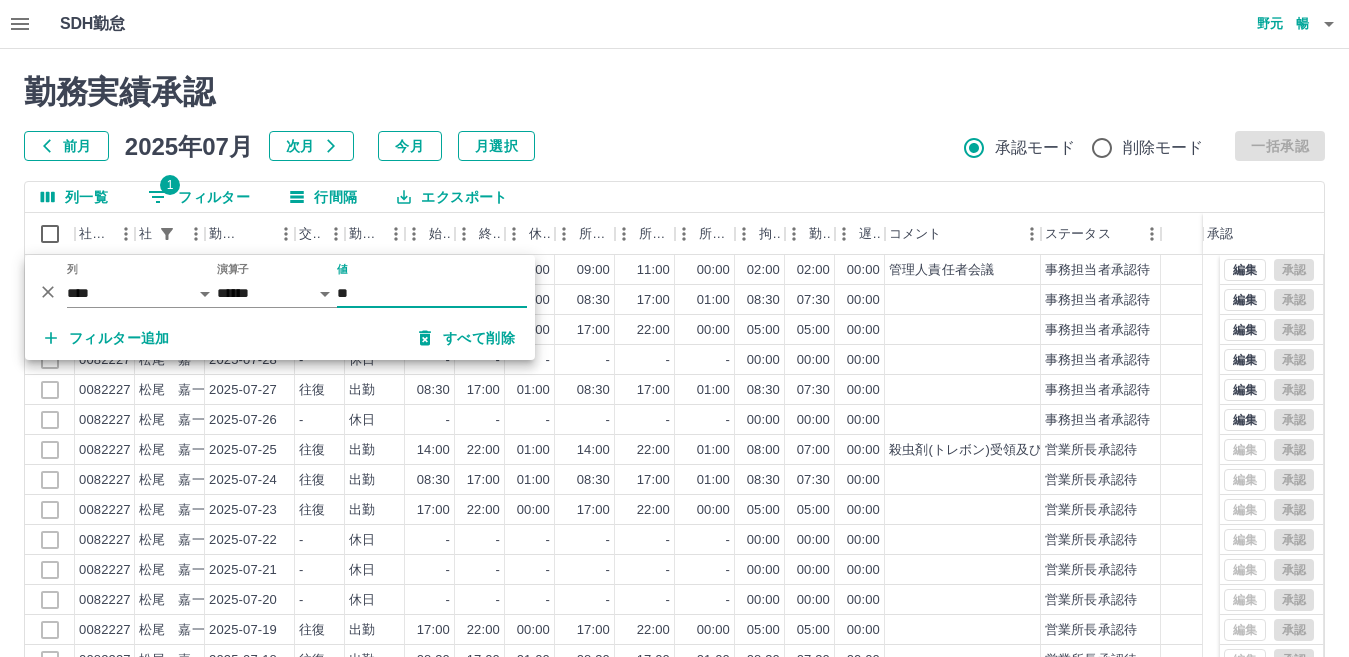 click on "前月 2025年07月 次月 今月 月選択 承認モード 削除モード 一括承認" at bounding box center (674, 146) 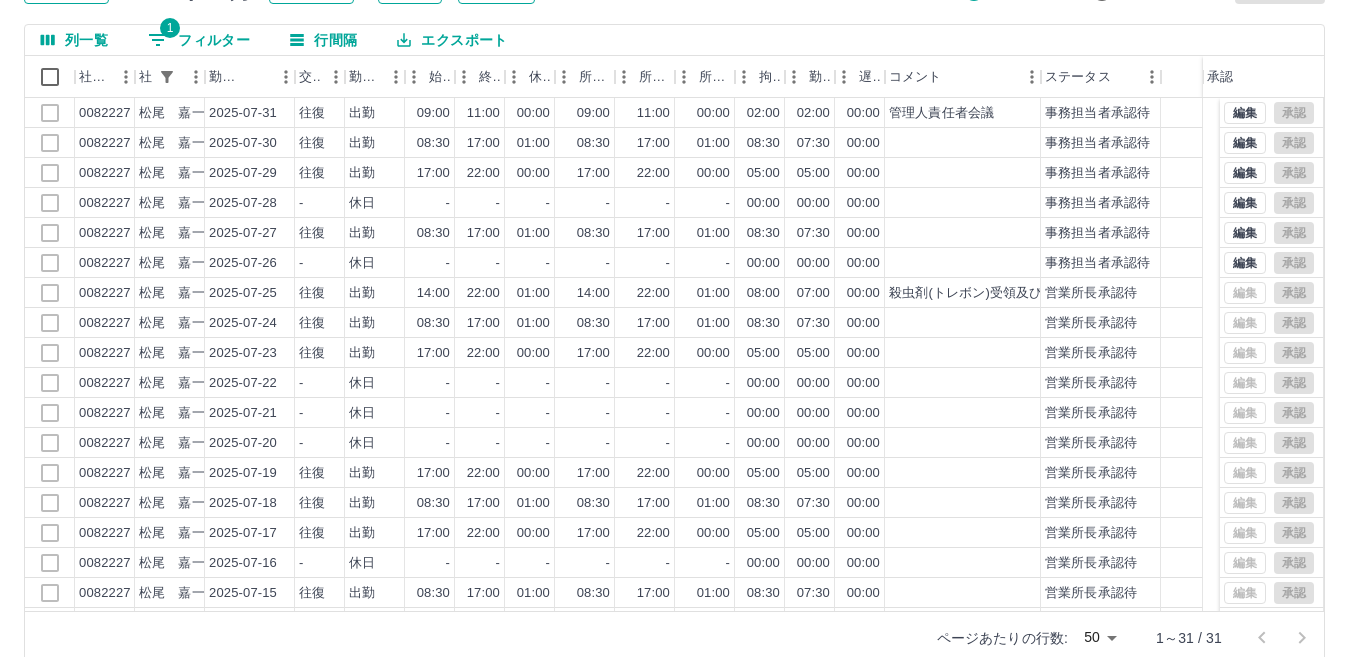 scroll, scrollTop: 188, scrollLeft: 0, axis: vertical 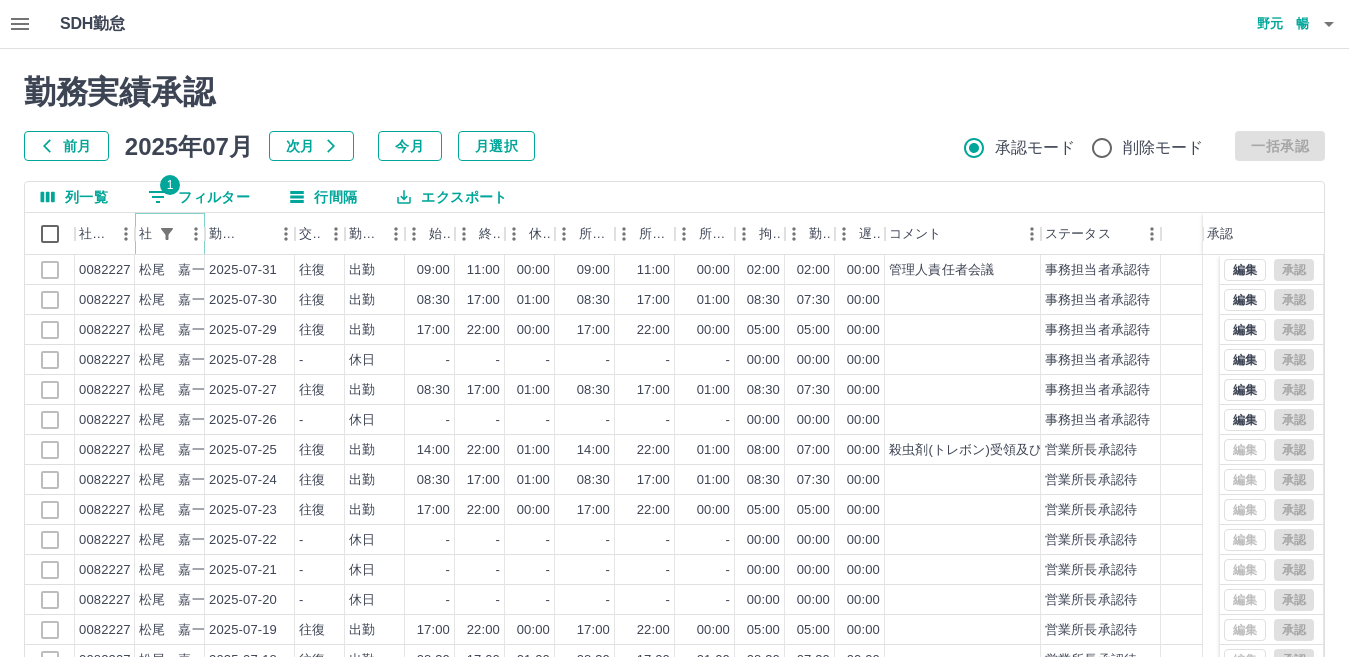 click 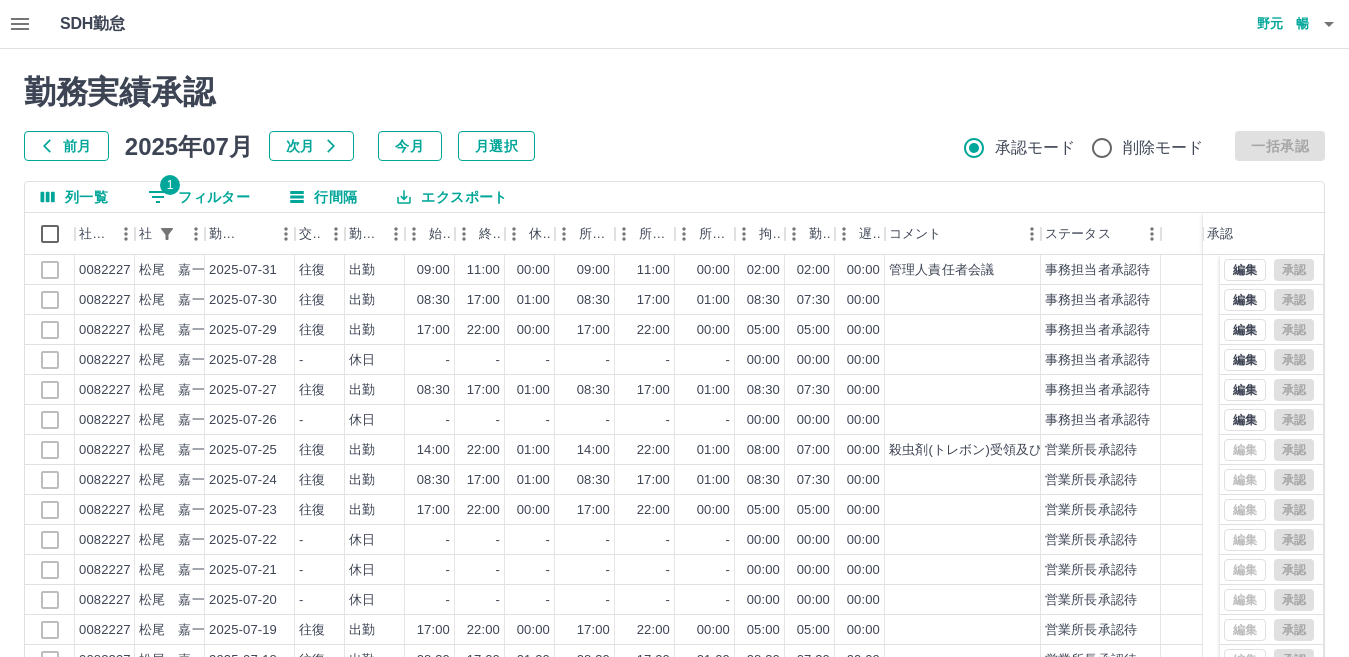 select on "**********" 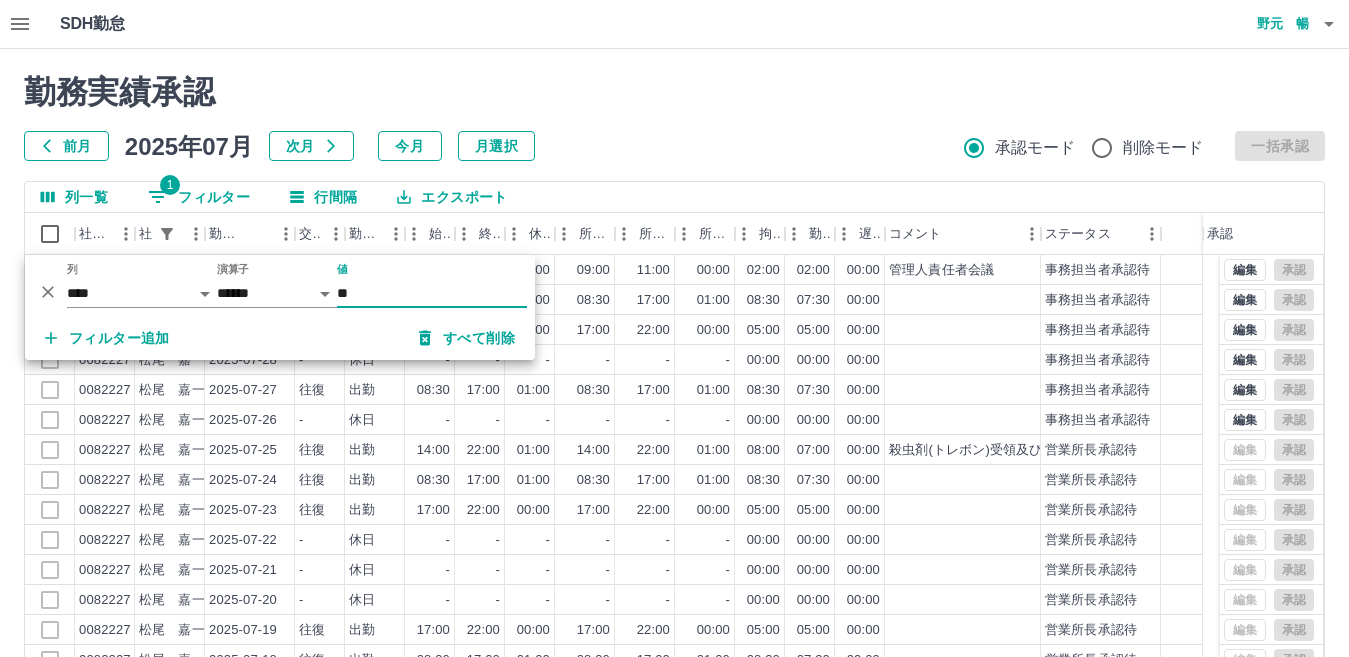 click on "**" at bounding box center [432, 293] 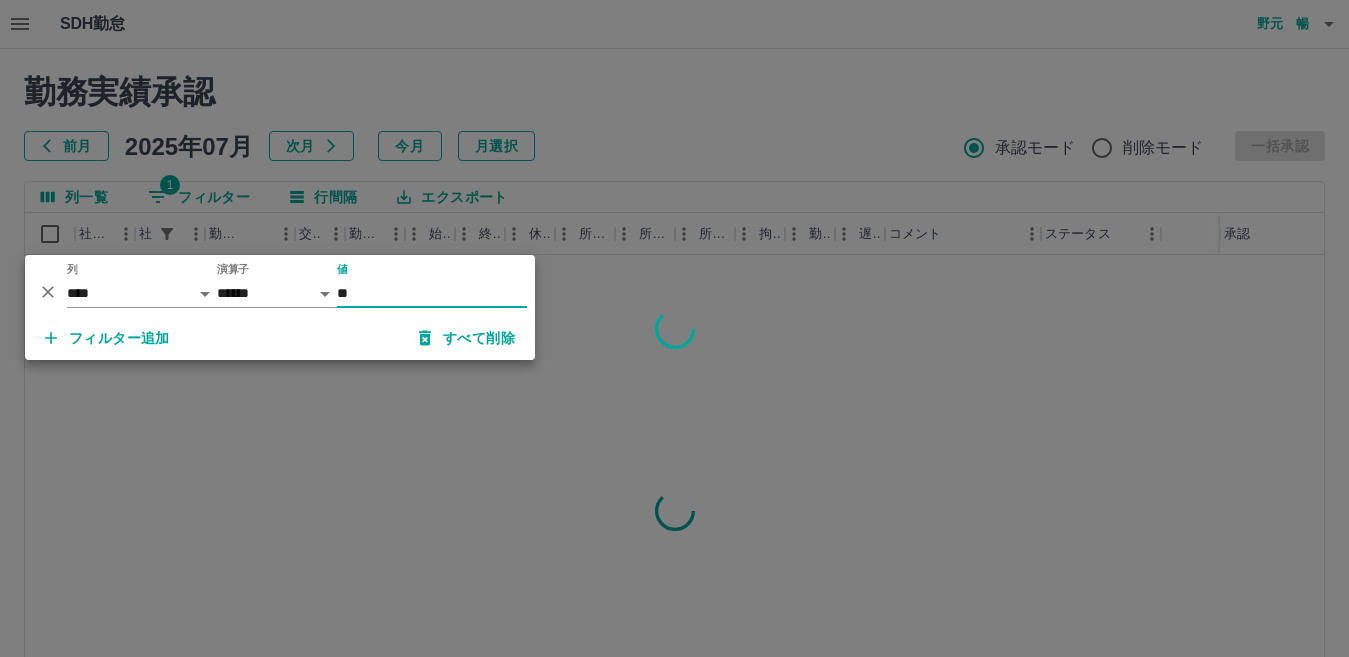 type on "**" 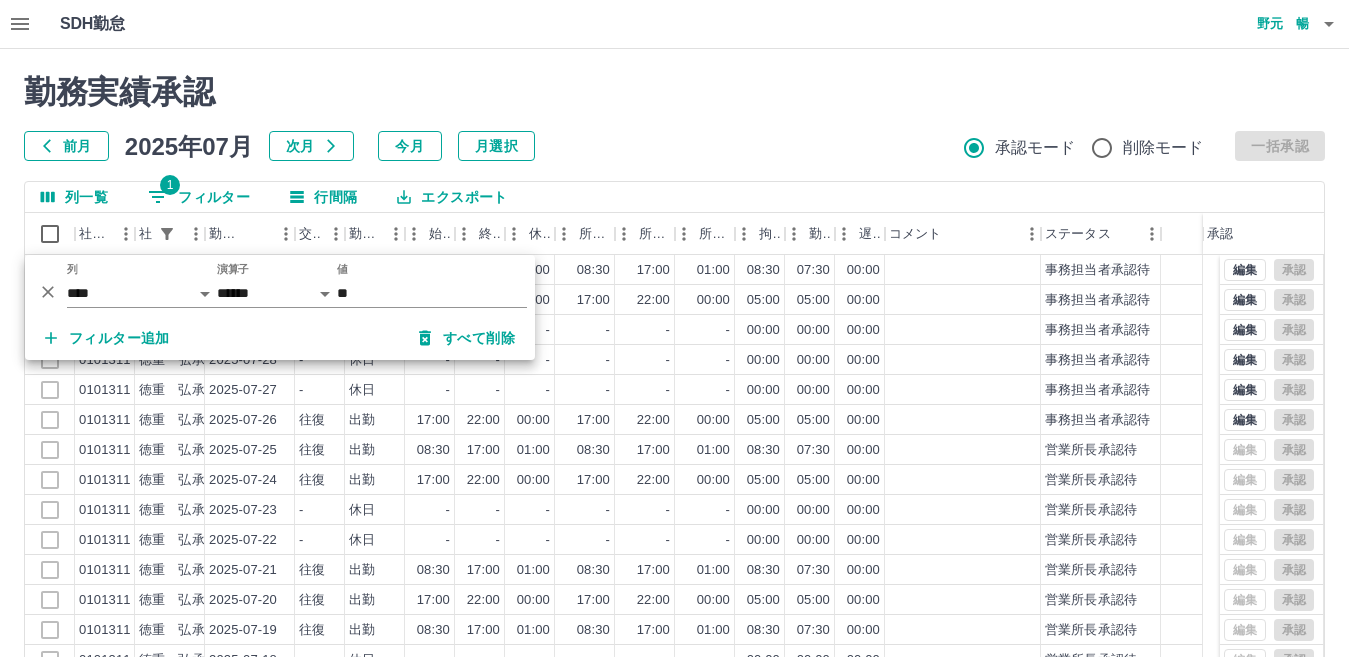 click on "前月 2025年07月 次月 今月 月選択 承認モード 削除モード 一括承認" at bounding box center (674, 146) 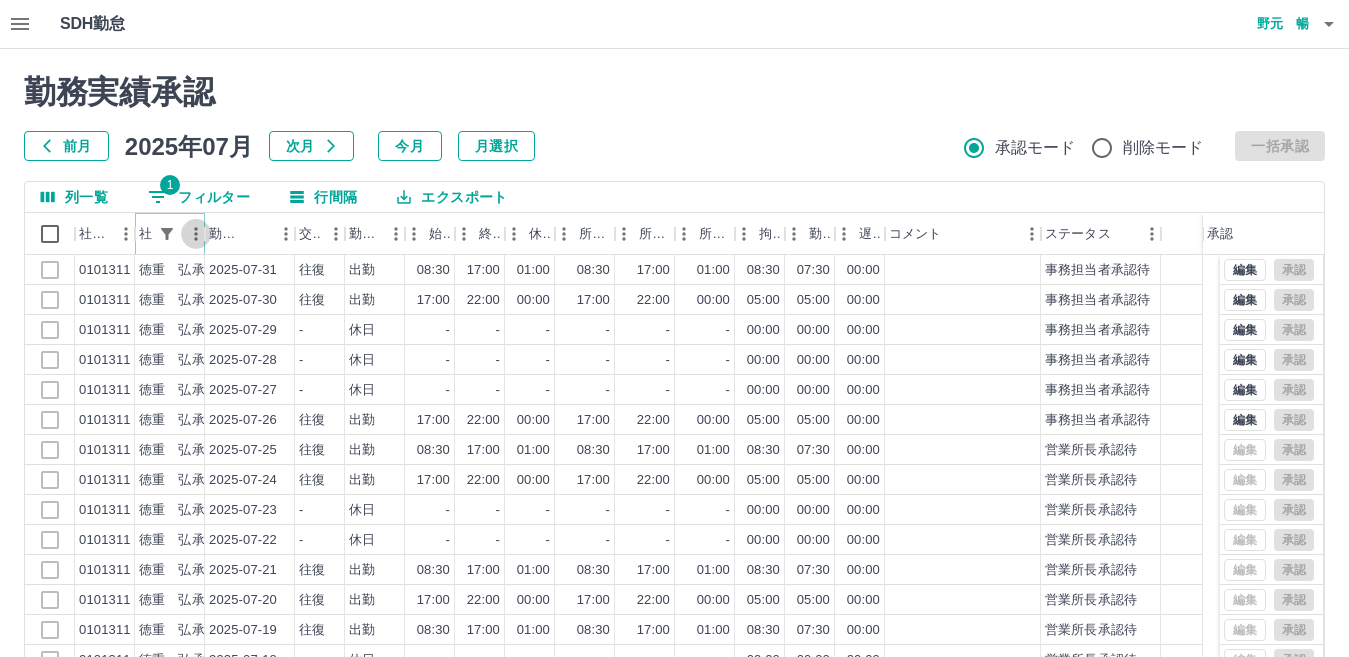 click 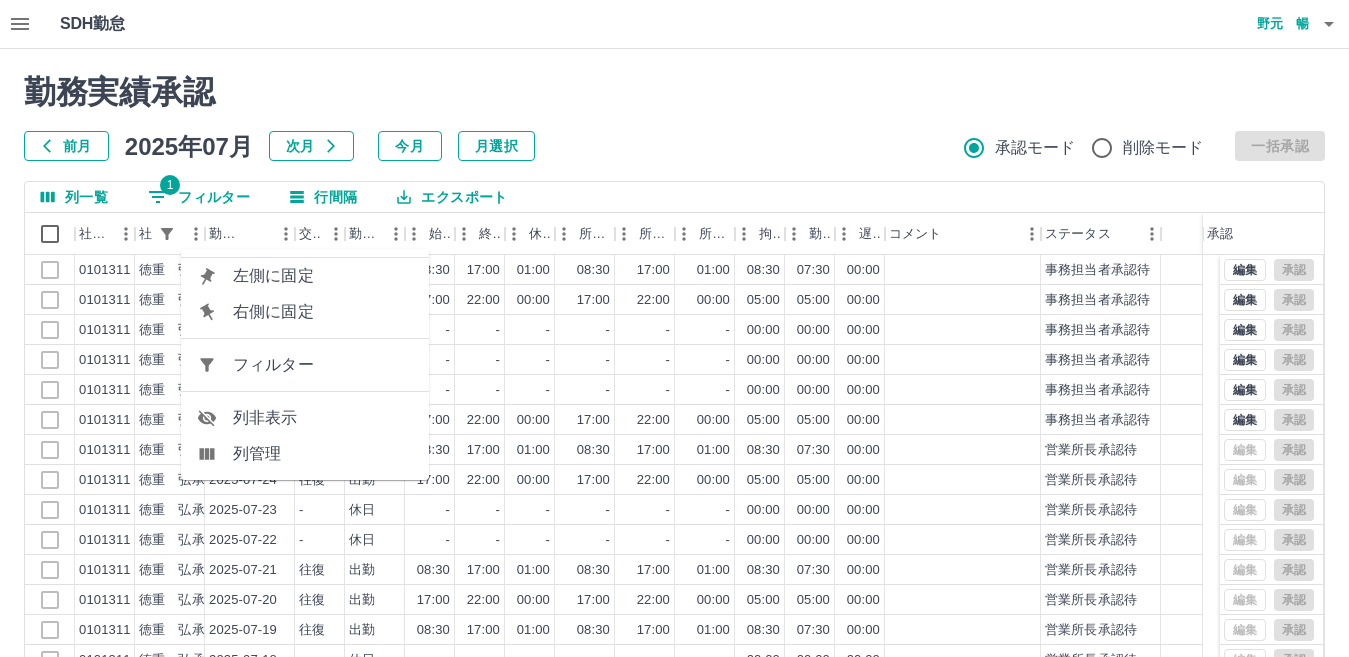 click on "フィルター" at bounding box center (323, 365) 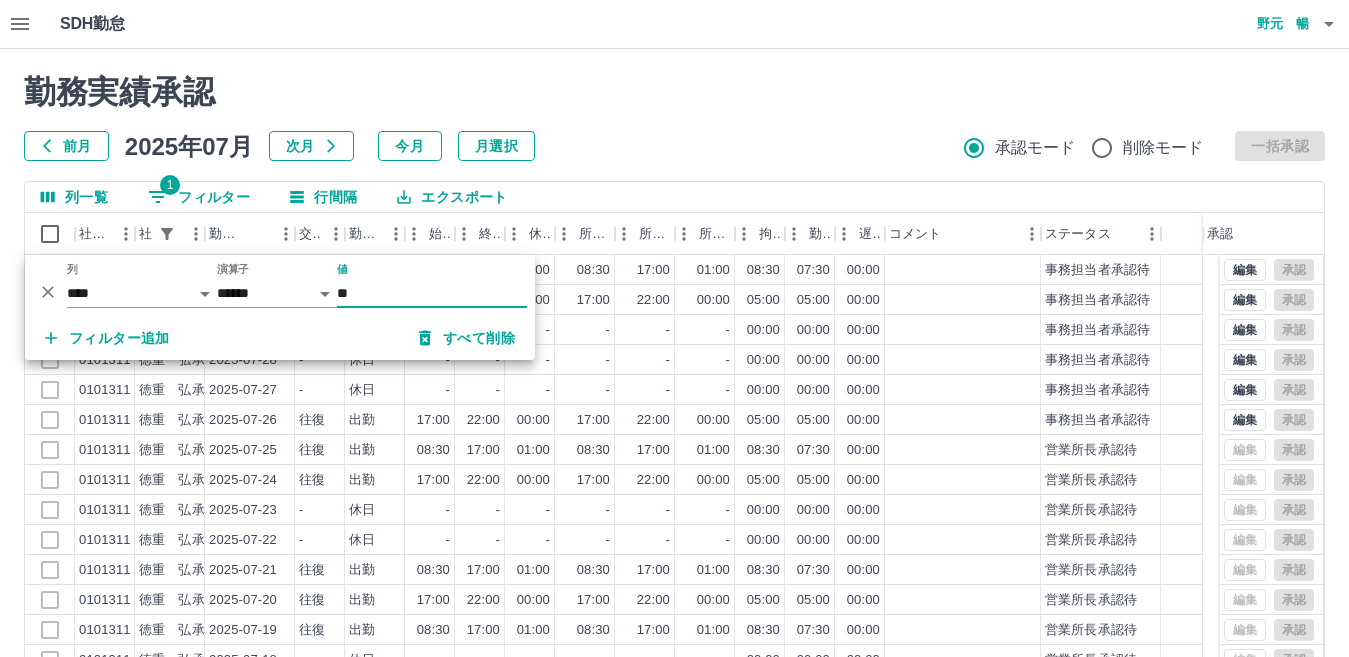 type on "*" 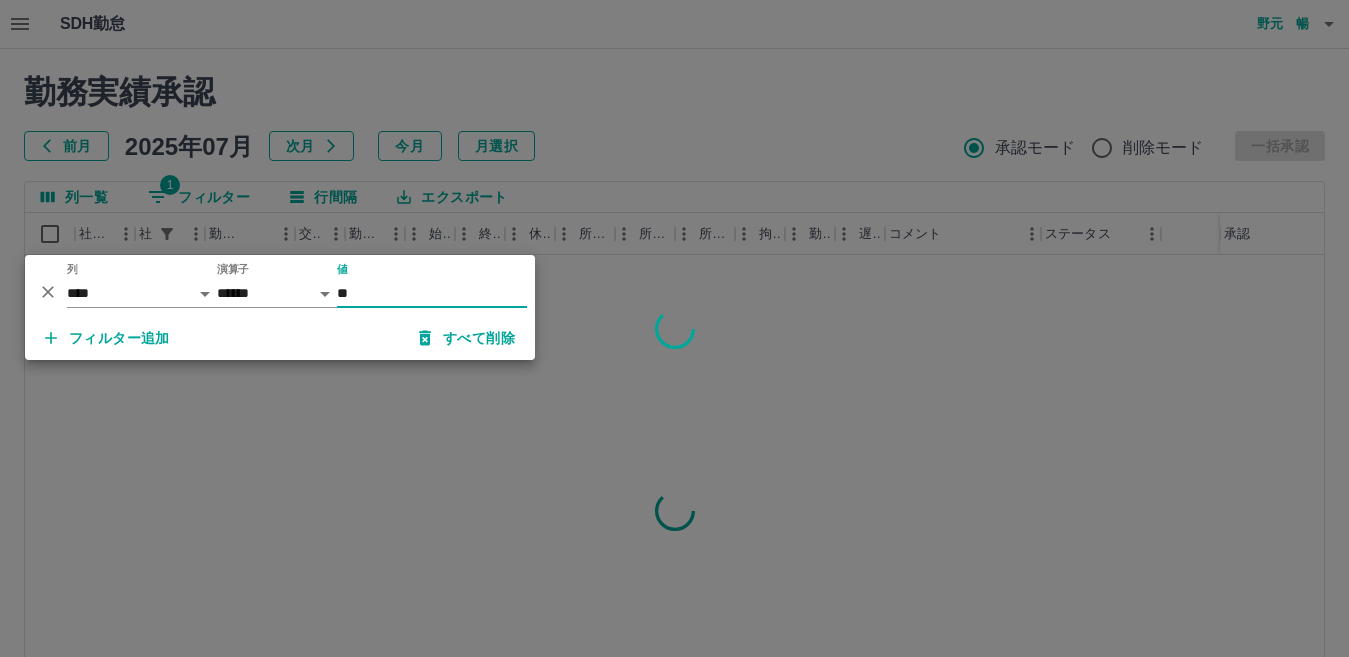 type on "**" 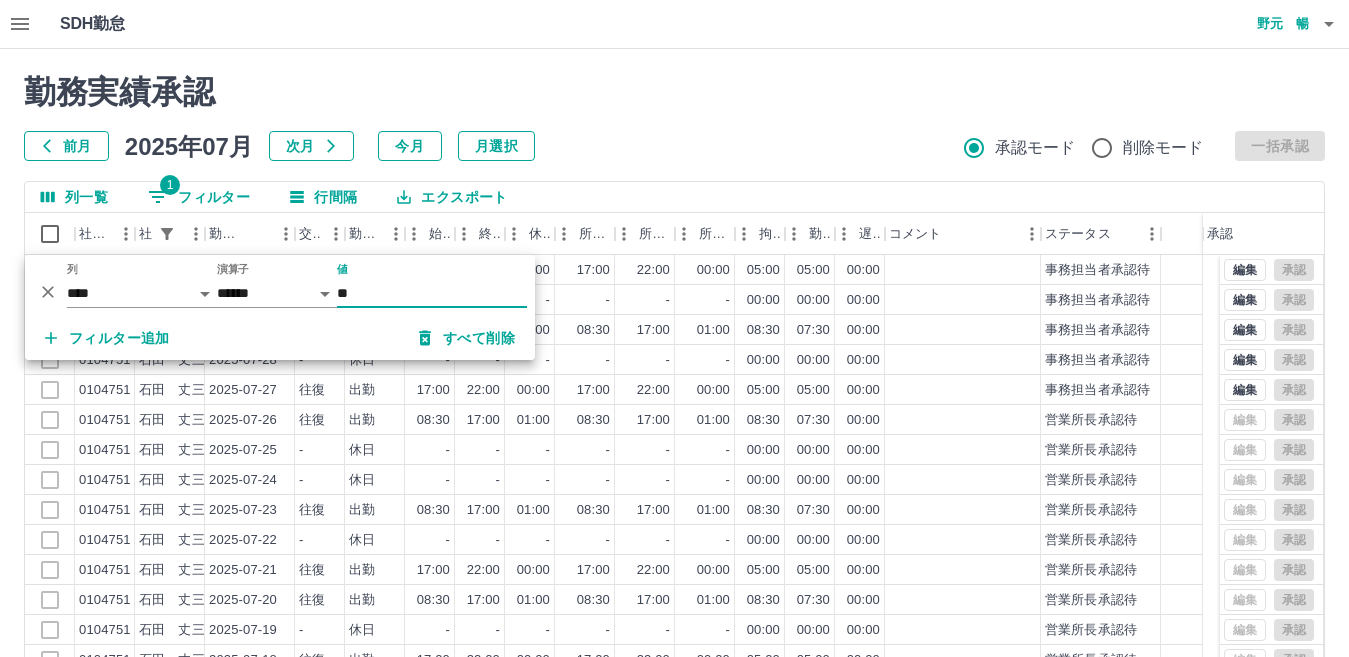 click on "勤務実績承認 前月 2025年07月 次月 今月 月選択 承認モード 削除モード 一括承認" at bounding box center [674, 117] 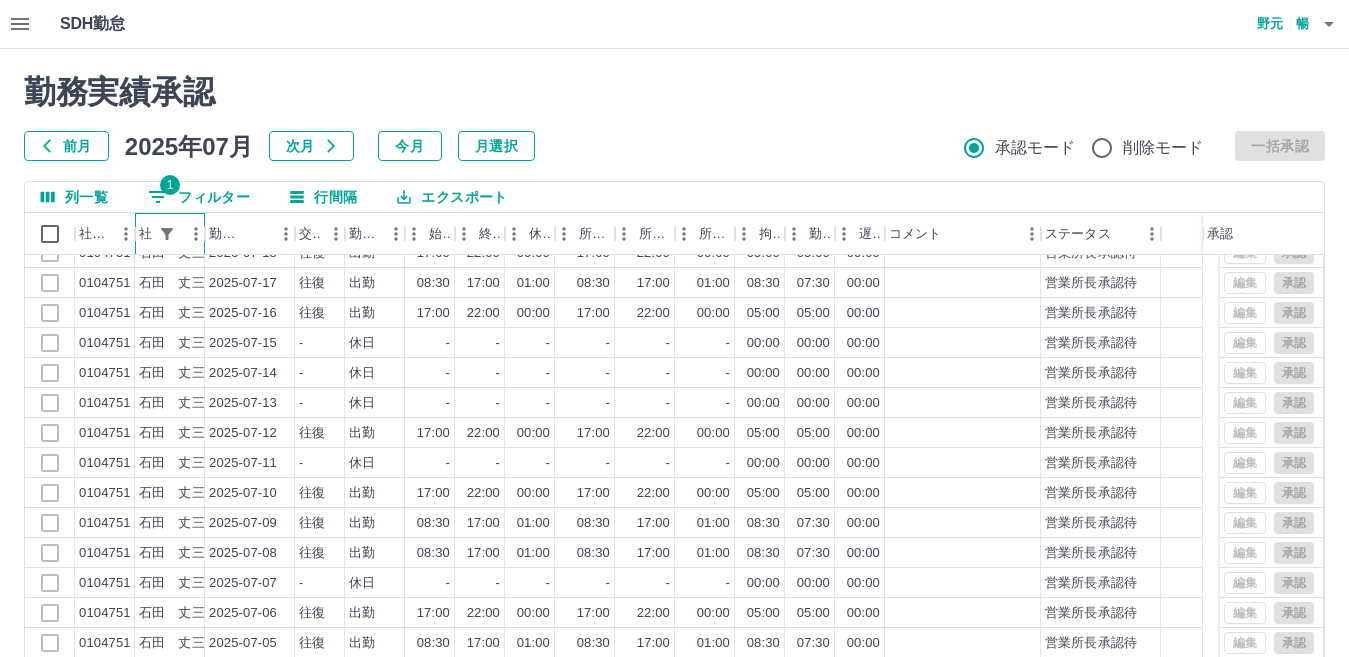 scroll, scrollTop: 417, scrollLeft: 0, axis: vertical 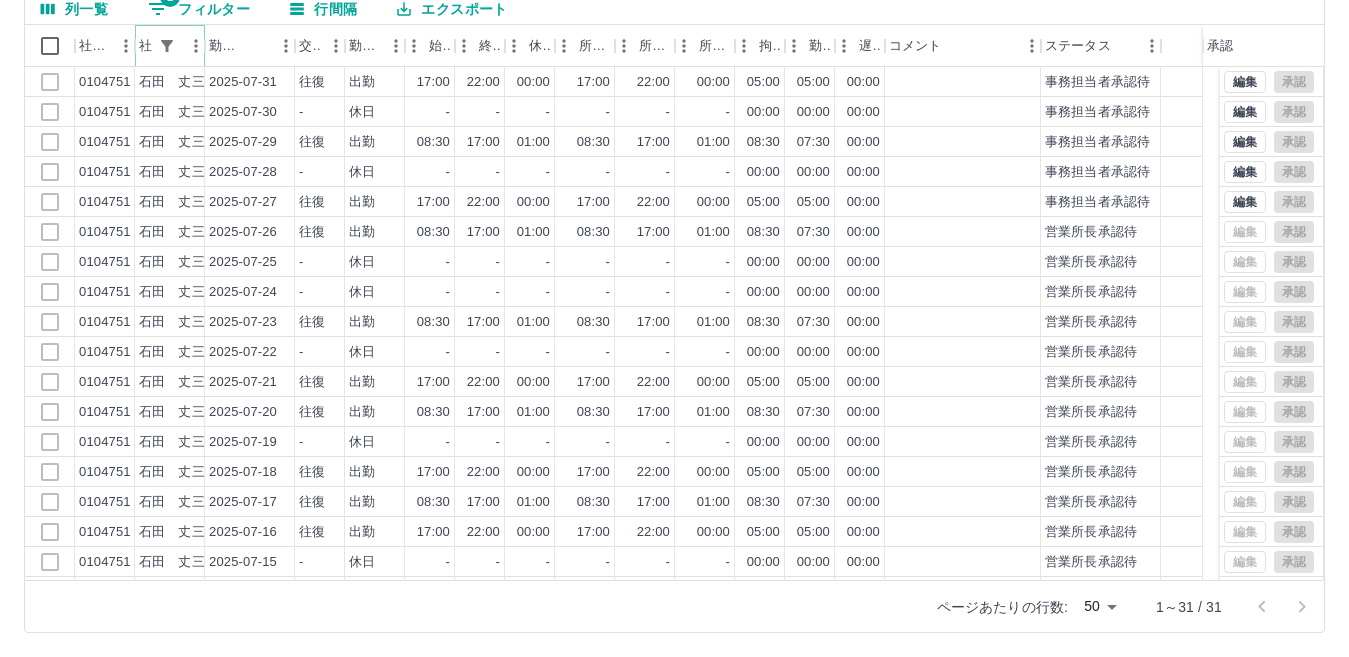 click at bounding box center [196, 46] 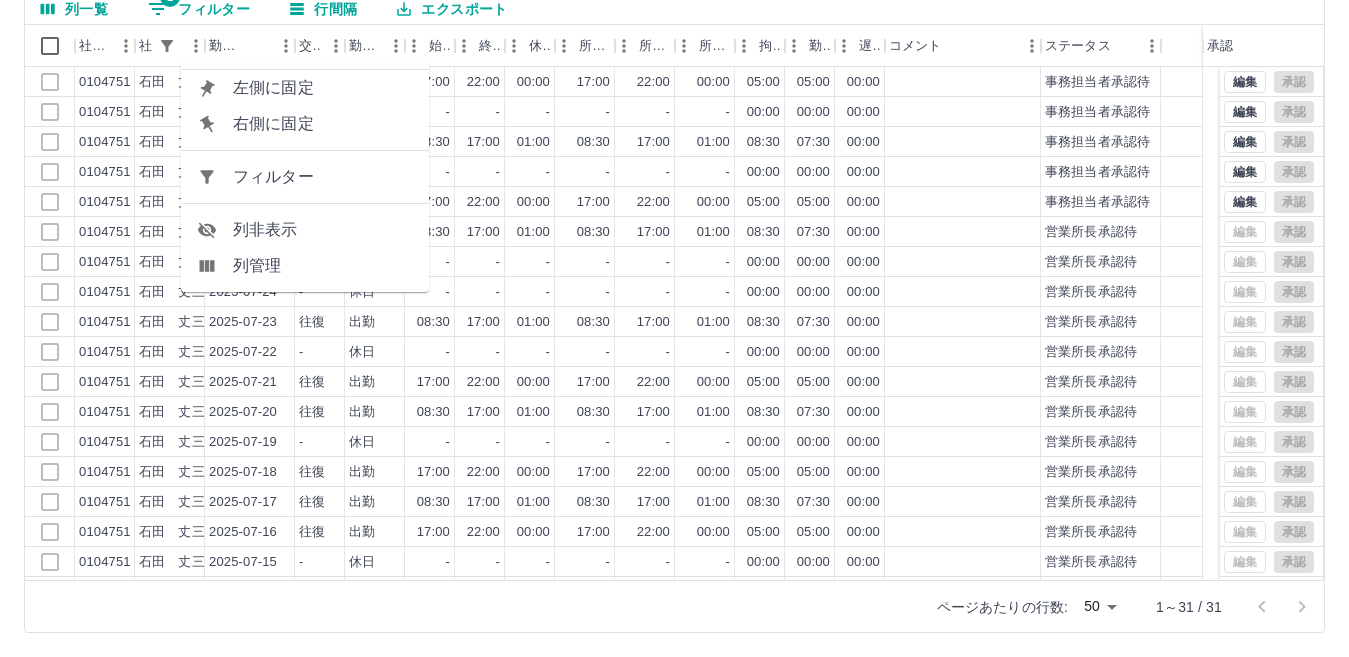 click on "フィルター" at bounding box center (323, 177) 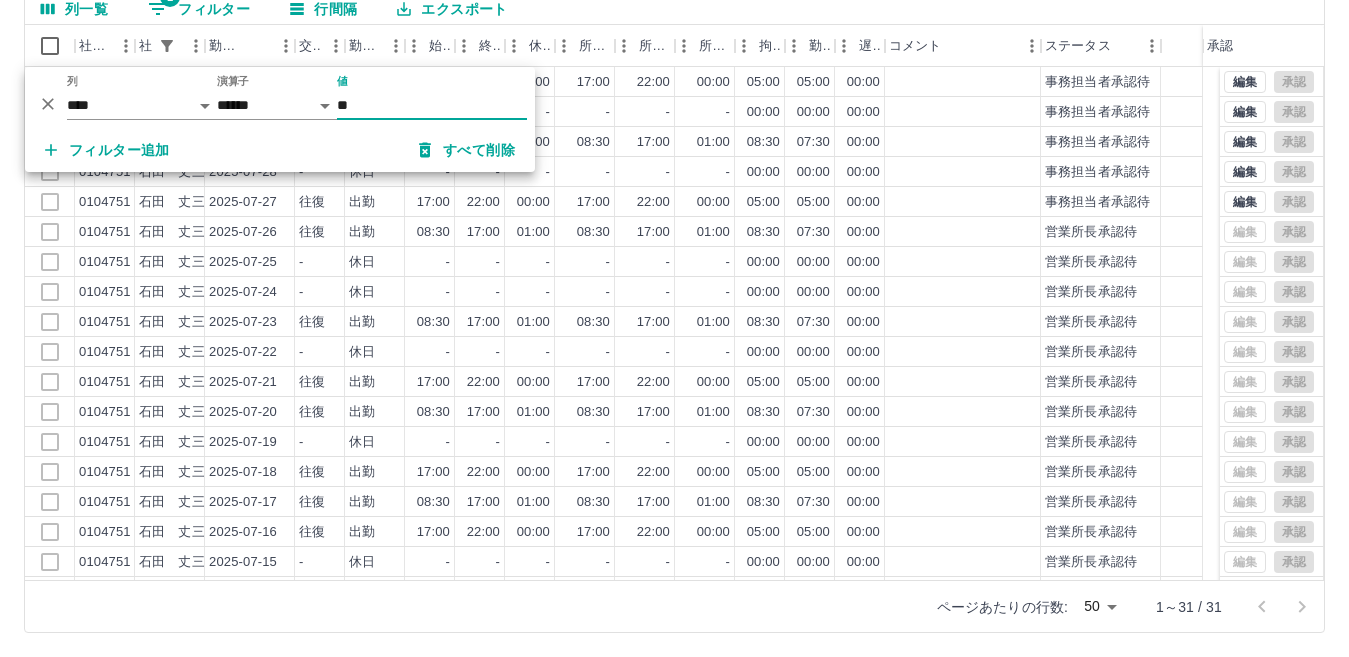 click on "**" at bounding box center (432, 105) 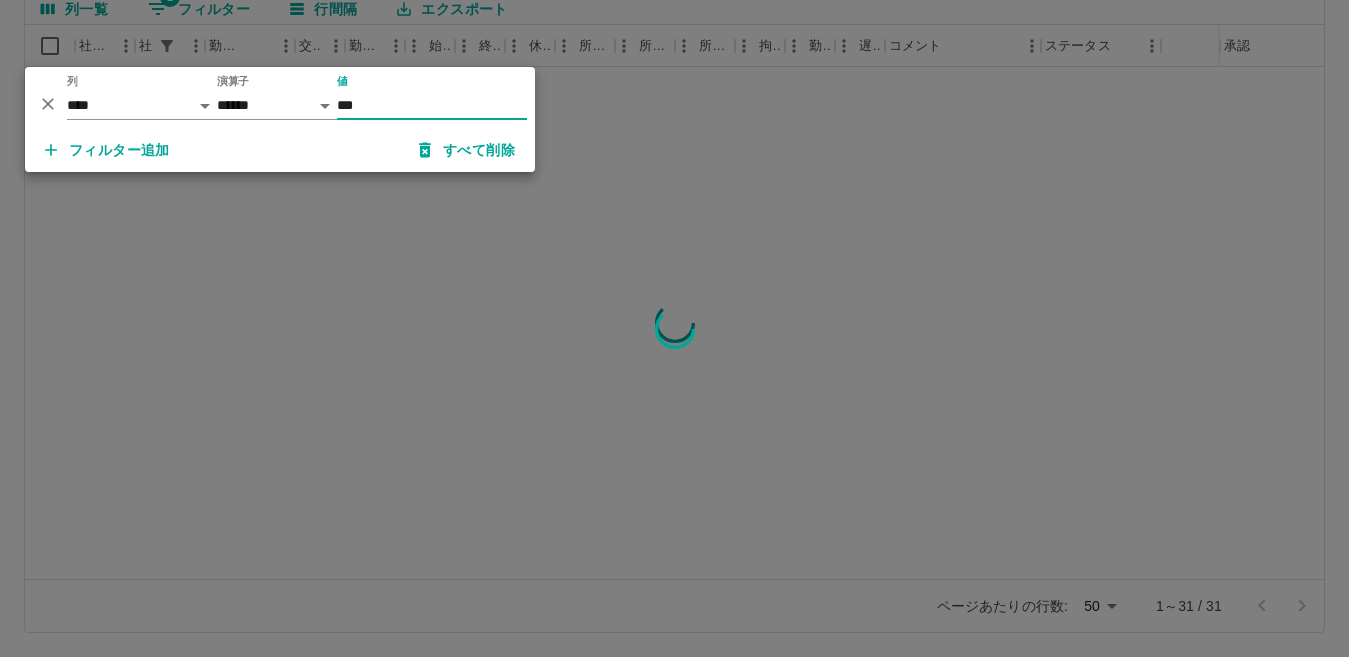 type on "***" 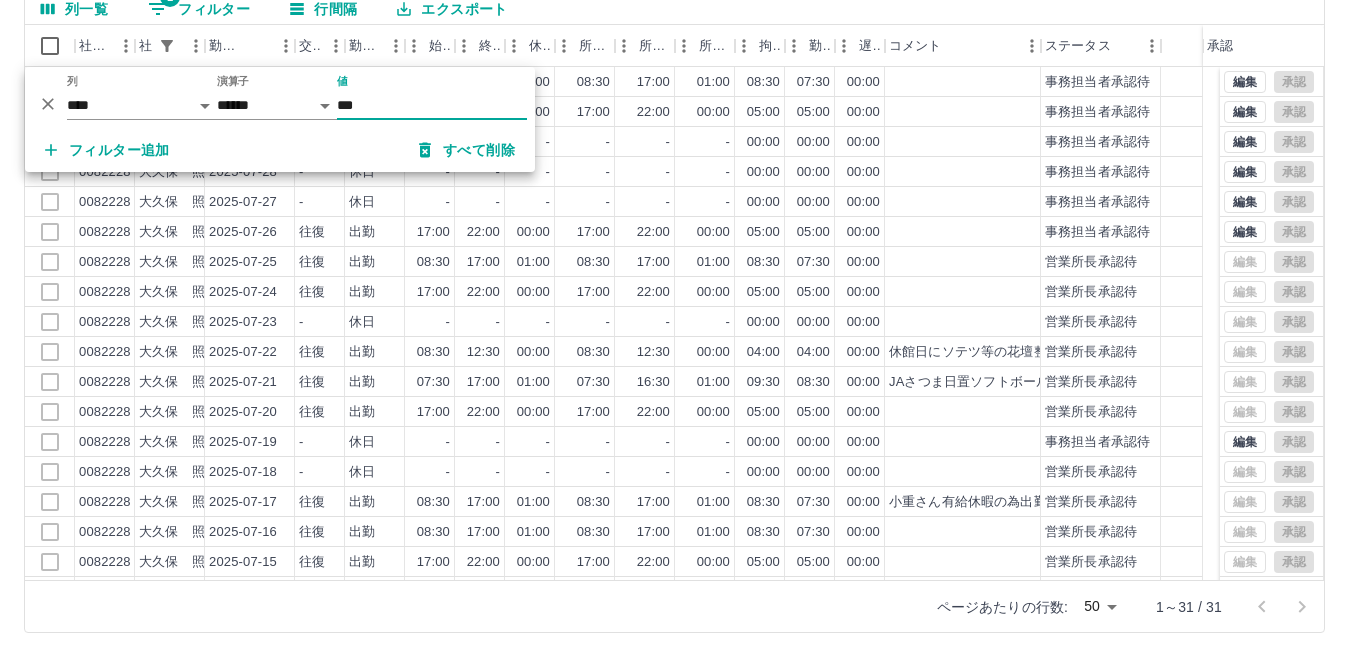 scroll, scrollTop: 0, scrollLeft: 0, axis: both 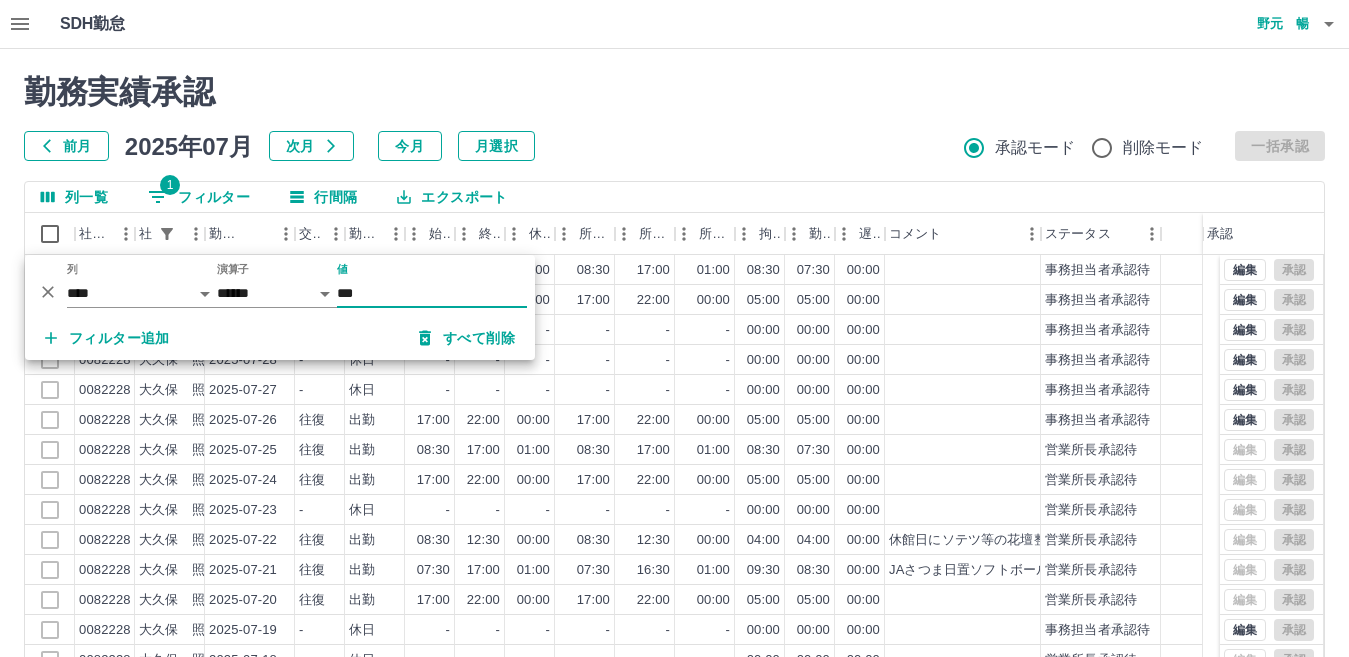 click on "勤務実績承認 前月 2025年07月 次月 今月 月選択 承認モード 削除モード 一括承認 列一覧 1 フィルター 行間隔 エクスポート 社員番号 社員名 勤務日 交通費 勤務区分 始業 終業 休憩 所定開始 所定終業 所定休憩 拘束 勤務 遅刻等 コメント ステータス 承認 0082228 大久保　照博 2025-07-31 往復 出勤 08:30 17:00 01:00 08:30 17:00 01:00 08:30 07:30 00:00 事務担当者承認待 0082228 大久保　照博 2025-07-30 往復 出勤 17:00 22:00 00:00 17:00 22:00 00:00 05:00 05:00 00:00 事務担当者承認待 0082228 大久保　照博 2025-07-29  -  休日 - - - - - - 00:00 00:00 00:00 事務担当者承認待 0082228 大久保　照博 2025-07-28  -  休日 - - - - - - 00:00 00:00 00:00 事務担当者承認待 0082228 大久保　照博 2025-07-27  -  休日 - - - - - - 00:00 00:00 00:00 事務担当者承認待 0082228 大久保　照博 2025-07-26 往復 出勤 17:00 22:00 00:00 17:00 22:00 00:00 05:00 05:00 00:00  -" at bounding box center (674, 447) 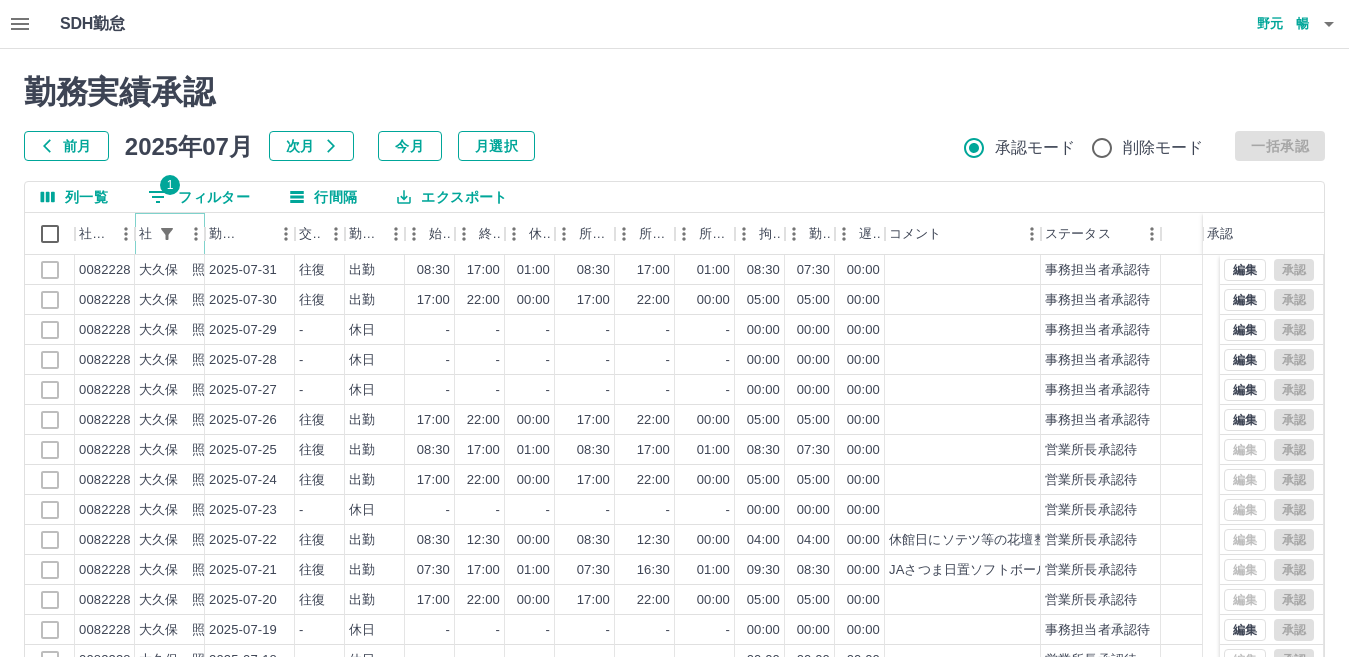 click 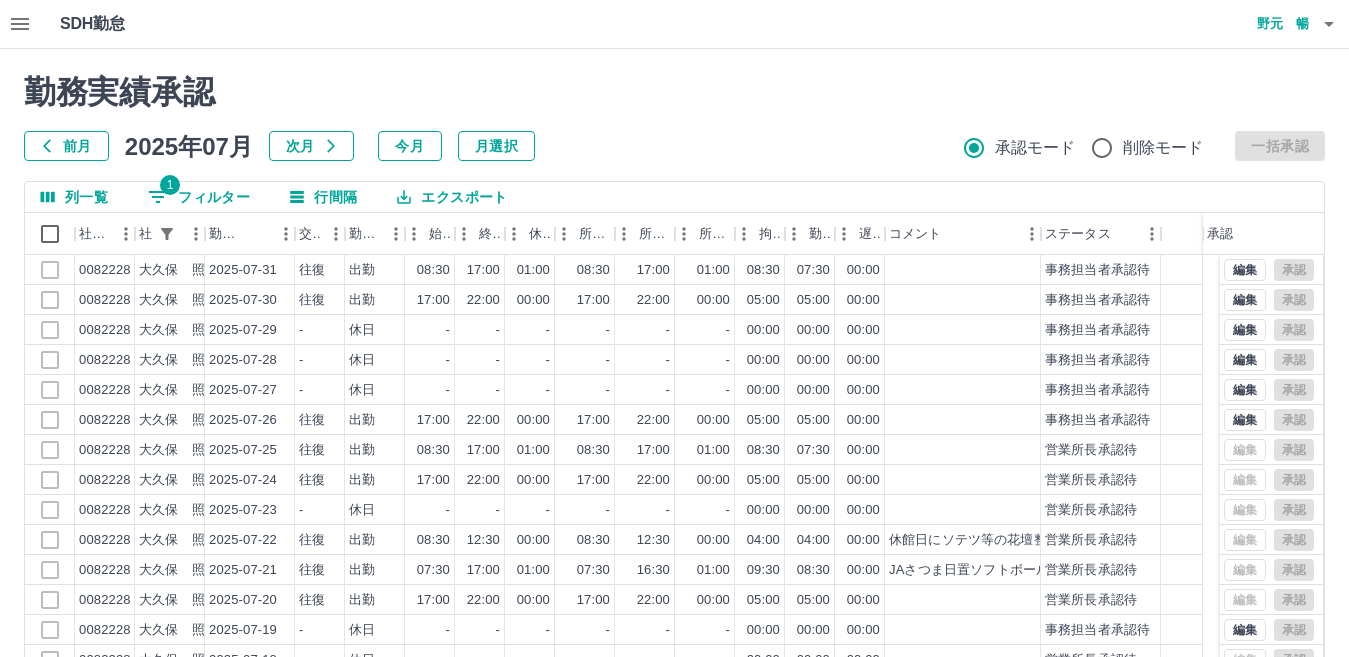 select on "**********" 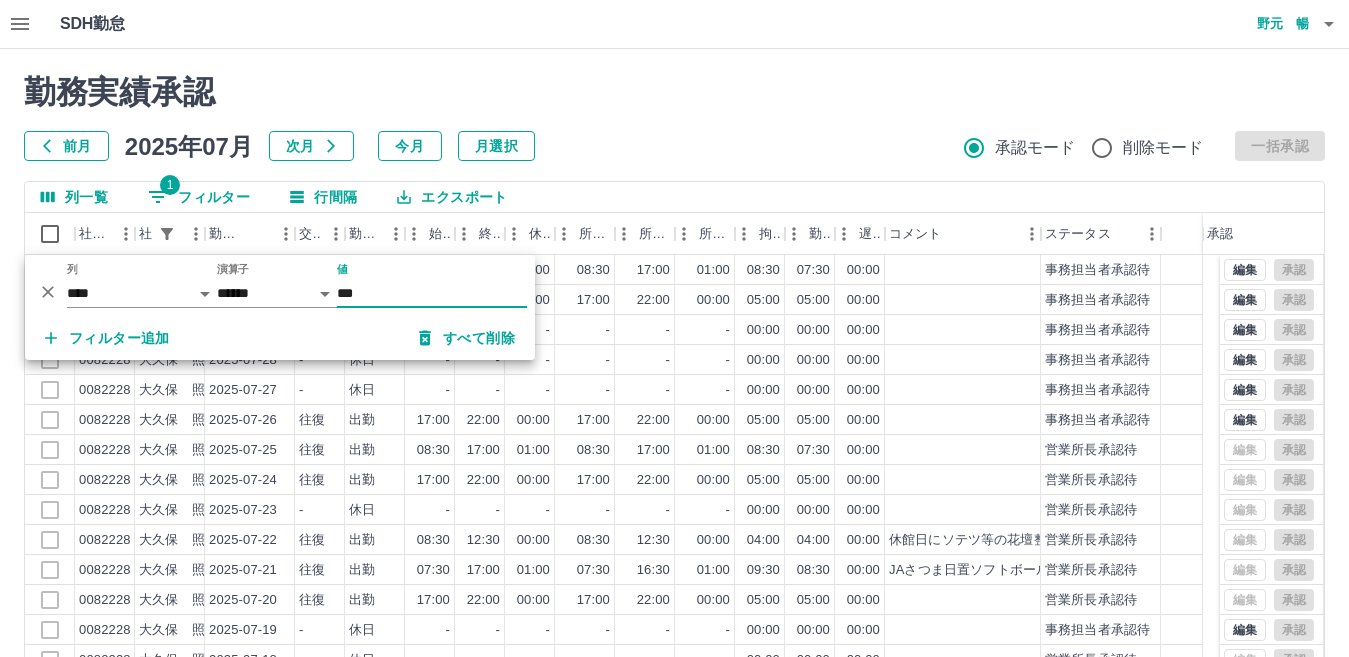 click on "***" at bounding box center (432, 293) 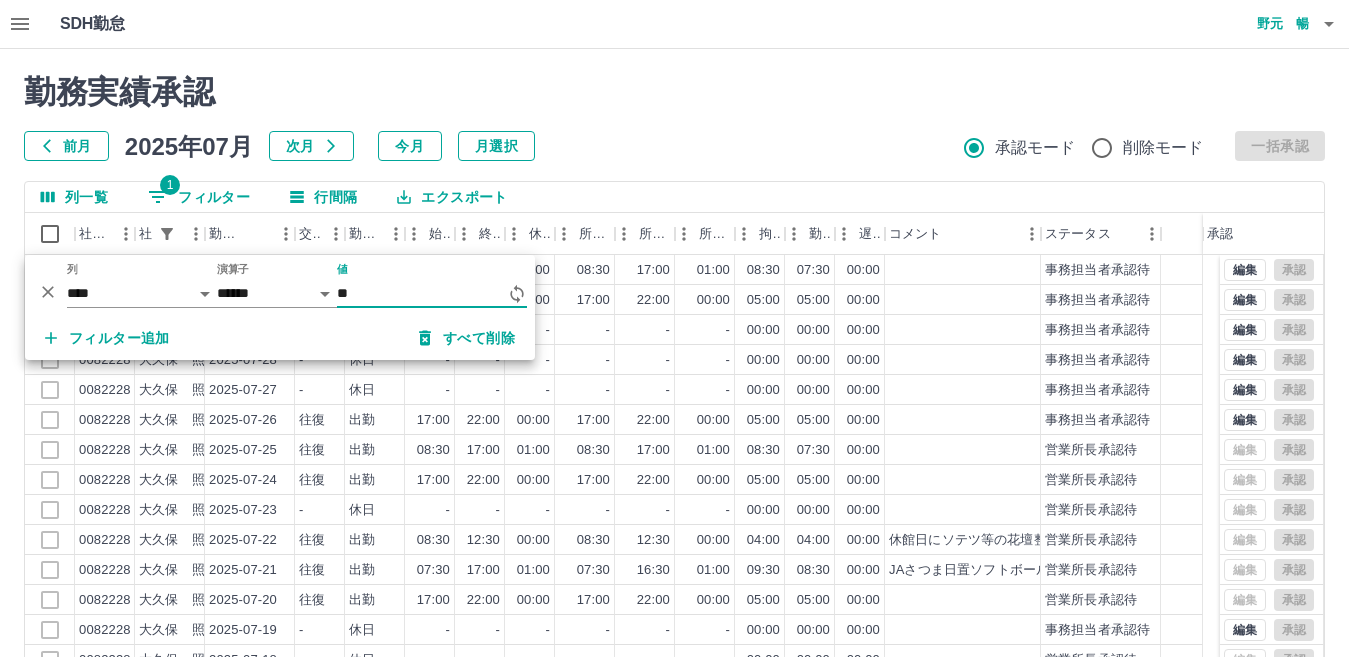 type on "*" 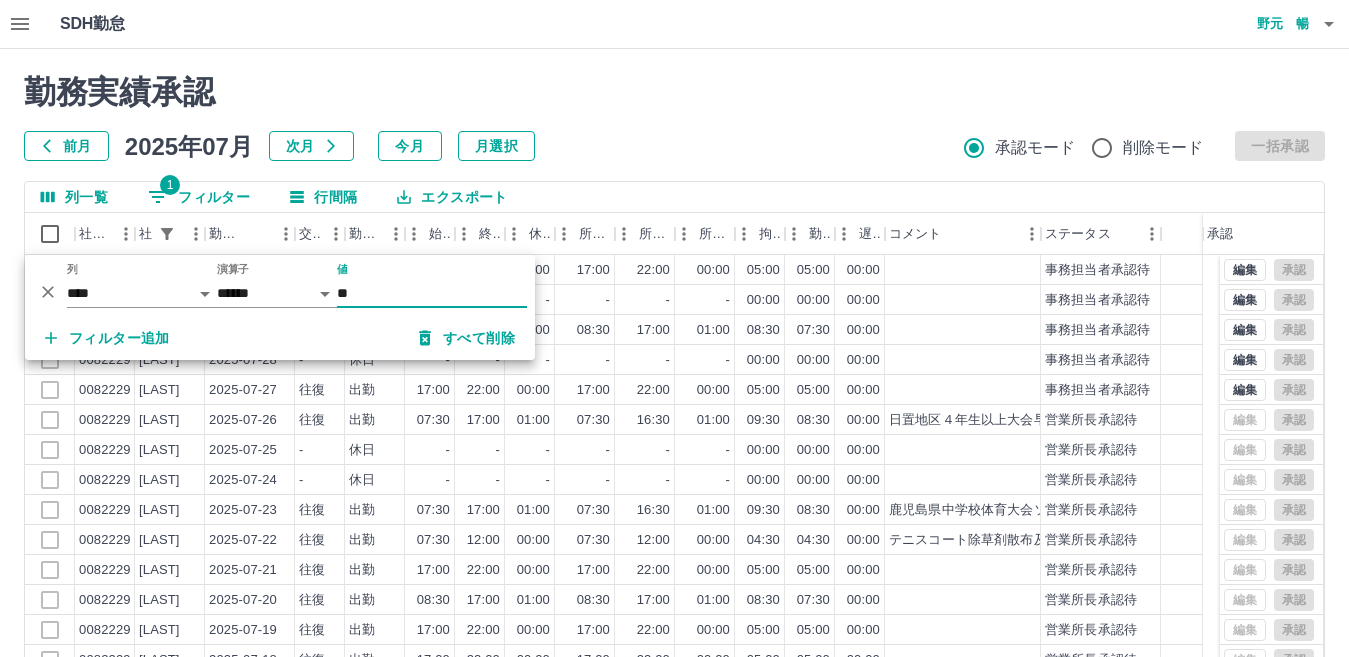 type on "**" 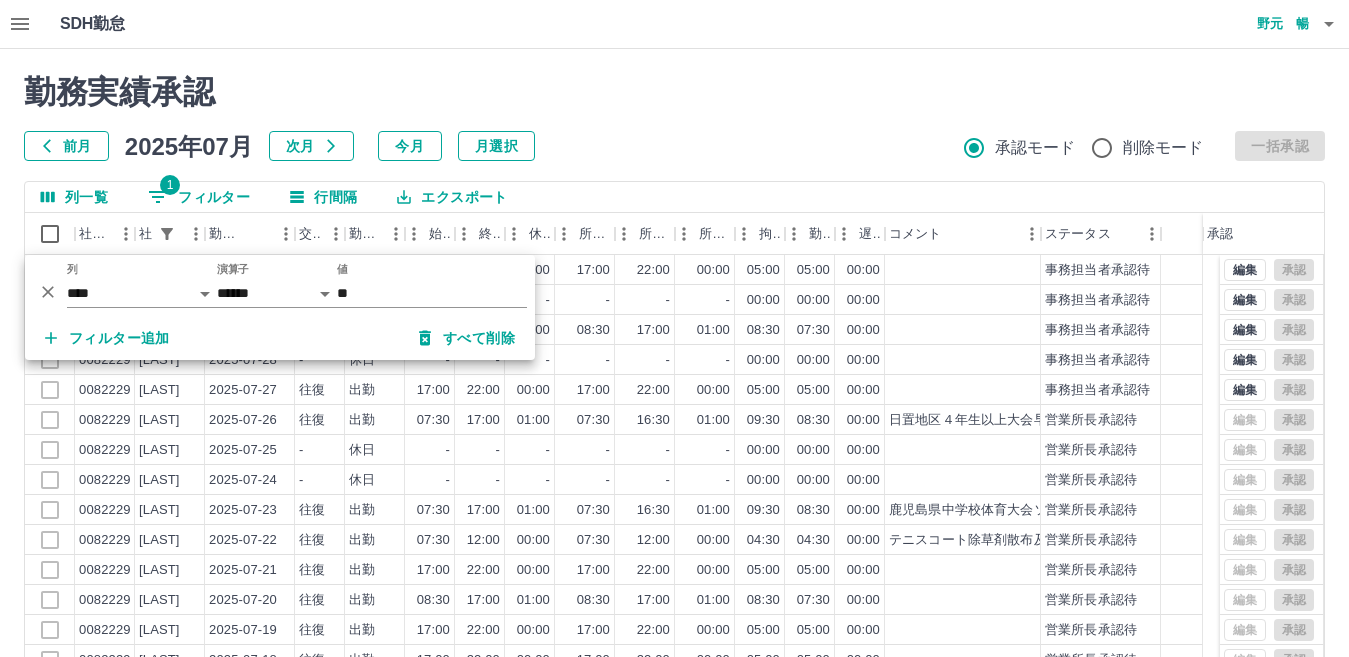 click on "勤務実績承認 前月 2025年07月 次月 今月 月選択 承認モード 削除モード 一括承認 列一覧 1 フィルター 行間隔 エクスポート 社員番号 社員名 勤務日 交通費 勤務区分 始業 終業 休憩 所定開始 所定終業 所定休憩 拘束 勤務 遅刻等 コメント ステータス 承認 0082229 小重　正 2025-07-31 往復 出勤 17:00 22:00 00:00 17:00 22:00 00:00 05:00 05:00 00:00 事務担当者承認待 0082229 小重　正 2025-07-30  -  休日 - - - - - - 00:00 00:00 00:00 事務担当者承認待 0082229 小重　正 2025-07-29 往復 出勤 08:30 17:00 01:00 08:30 17:00 01:00 08:30 07:30 00:00 事務担当者承認待 0082229 小重　正 2025-07-28  -  休日 - - - - - - 00:00 00:00 00:00 事務担当者承認待 0082229 小重　正 2025-07-27 往復 出勤 17:00 22:00 00:00 17:00 22:00 00:00 05:00 05:00 00:00 事務担当者承認待 0082229 小重　正 2025-07-26 往復 出勤 07:30 17:00 01:00 07:30 16:30 01:00 09:30 08:30 00:00 0082229  -" at bounding box center [674, 447] 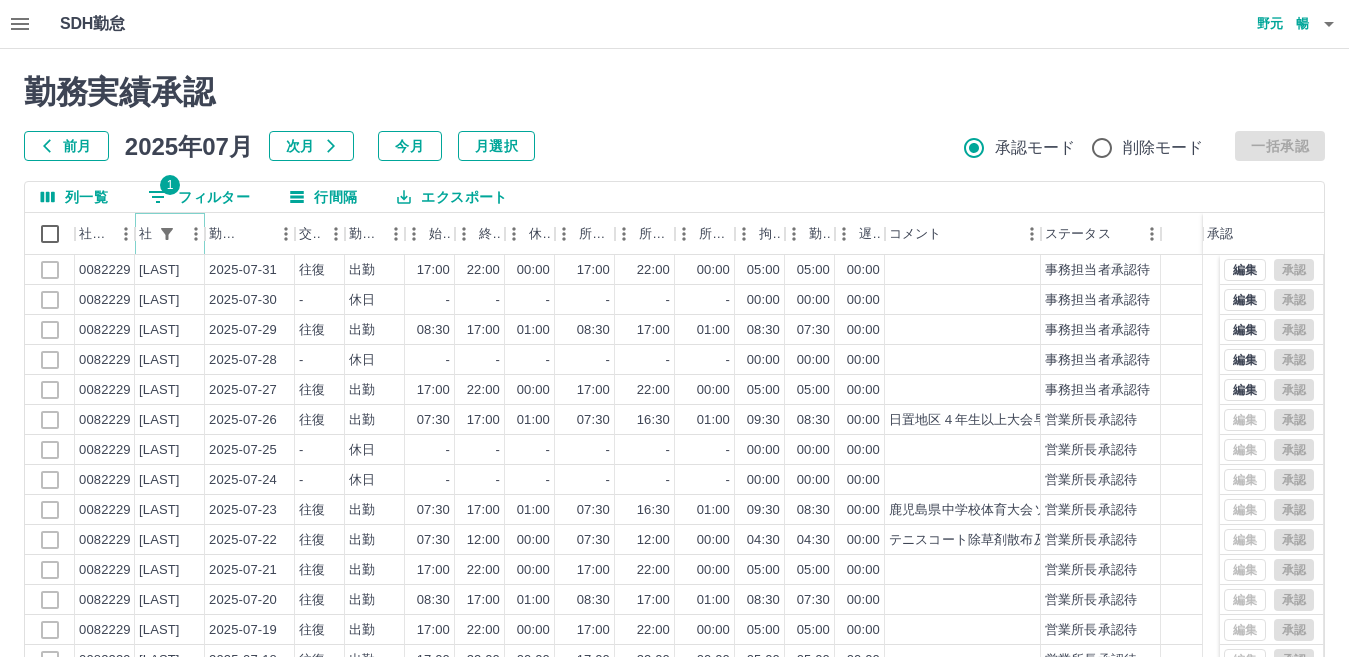 click 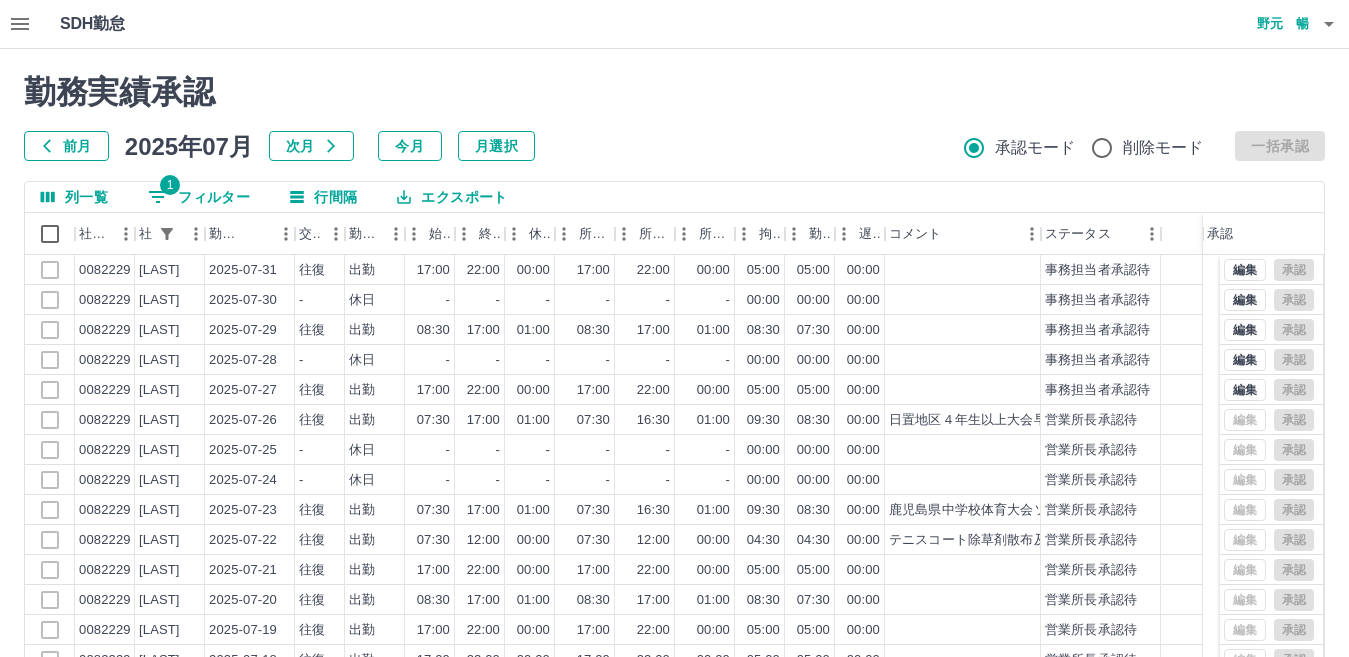 select on "**********" 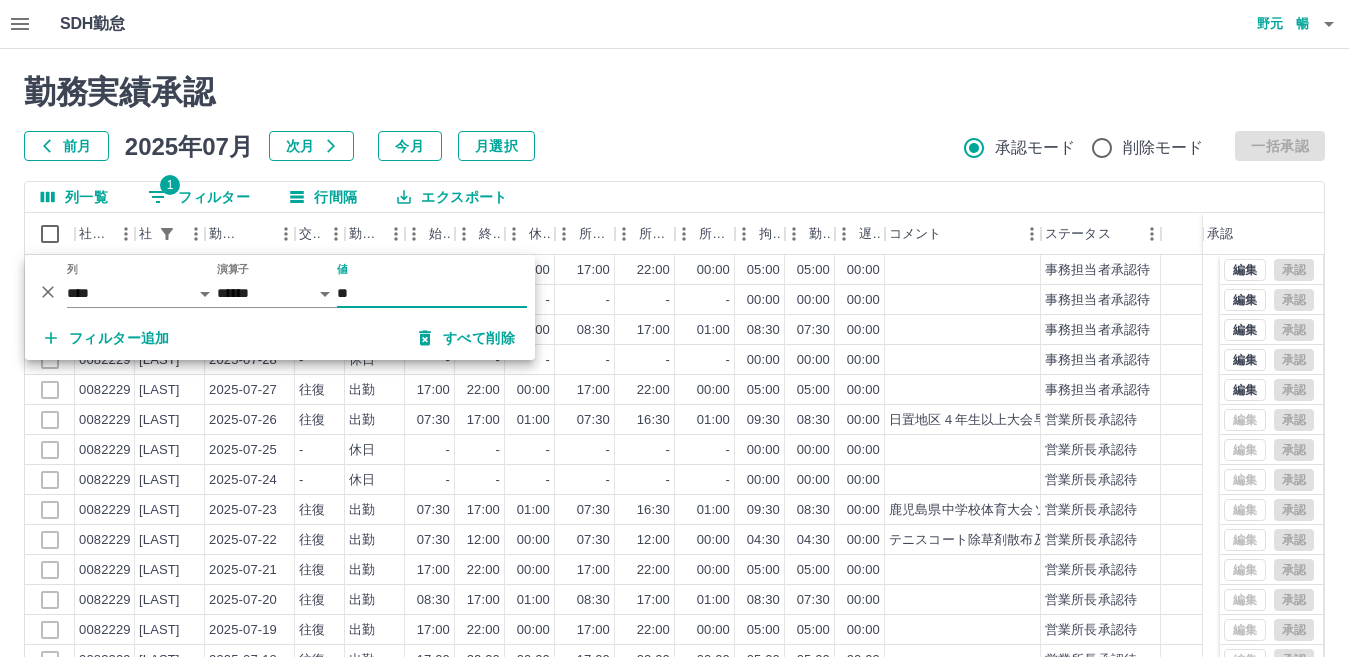 type on "*" 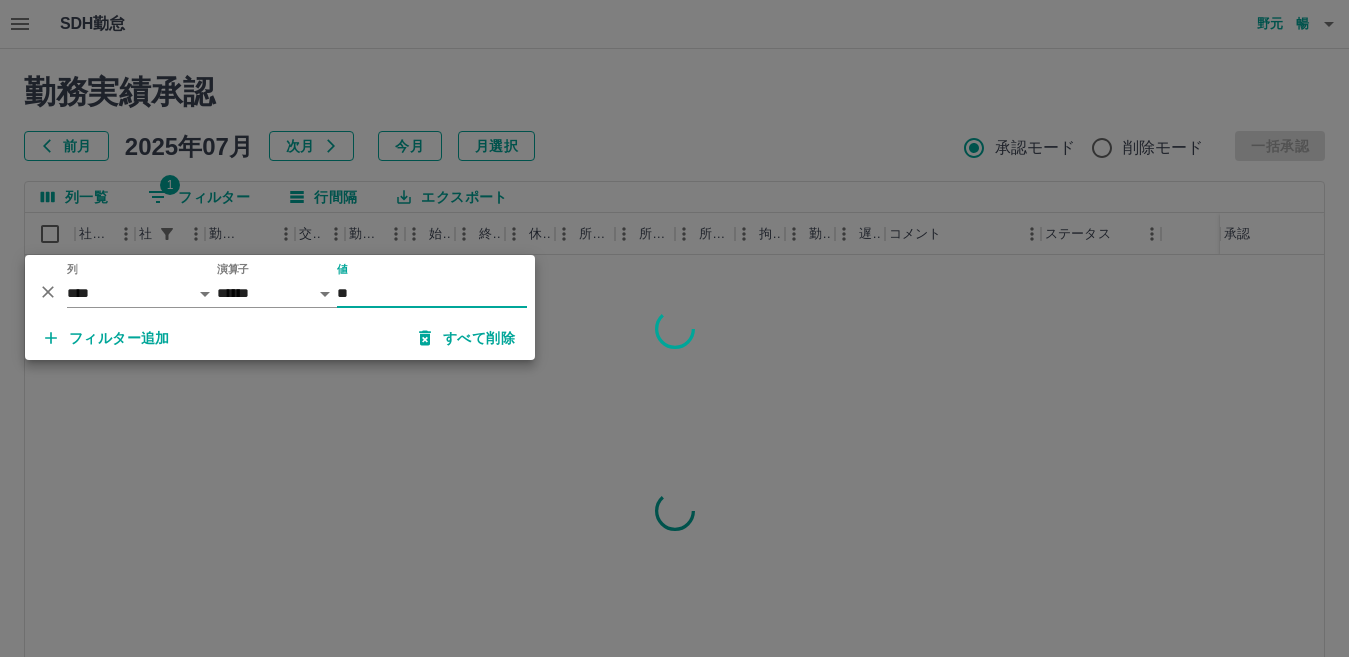 type on "**" 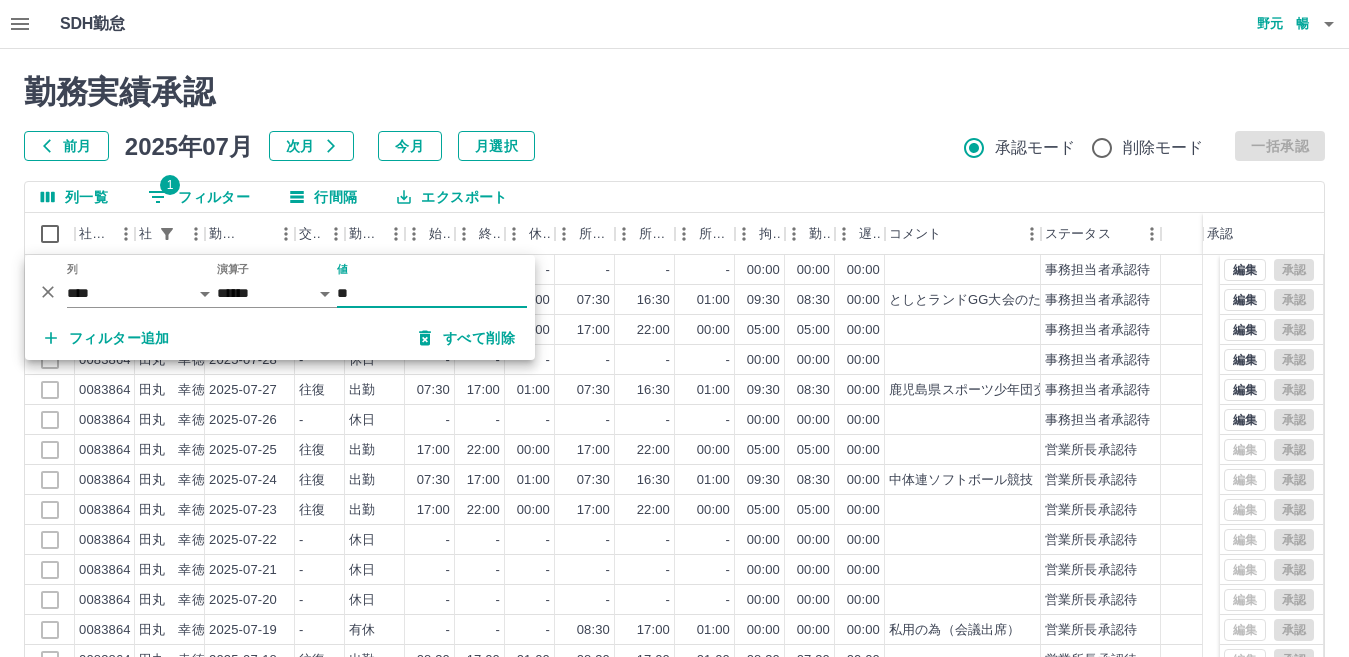 click on "勤務実績承認 前月 2025年07月 次月 今月 月選択 承認モード 削除モード 一括承認 列一覧 1 フィルター 行間隔 エクスポート 社員番号 社員名 勤務日 交通費 勤務区分 始業 終業 休憩 所定開始 所定終業 所定休憩 拘束 勤務 遅刻等 コメント ステータス 承認 0083864 田丸　幸徳 2025-07-31  -  休日 - - - - - - 00:00 00:00 00:00 事務担当者承認待 0083864 田丸　幸徳 2025-07-30 往復 出勤 07:30 17:00 01:00 07:30 16:30 01:00 09:30 08:30 00:00 としとランドGG大会のため早出 事務担当者承認待 0083864 田丸　幸徳 2025-07-29 往復 出勤 17:00 22:00 00:00 17:00 22:00 00:00 05:00 05:00 00:00 事務担当者承認待 0083864 田丸　幸徳 2025-07-28  -  休日 - - - - - - 00:00 00:00 00:00 事務担当者承認待 0083864 田丸　幸徳 2025-07-27 往復 出勤 07:30 17:00 01:00 07:30 16:30 01:00 09:30 08:30 00:00 鹿児島県スポーツ少年団交歓大会 早出 事務担当者承認待 -" at bounding box center (674, 447) 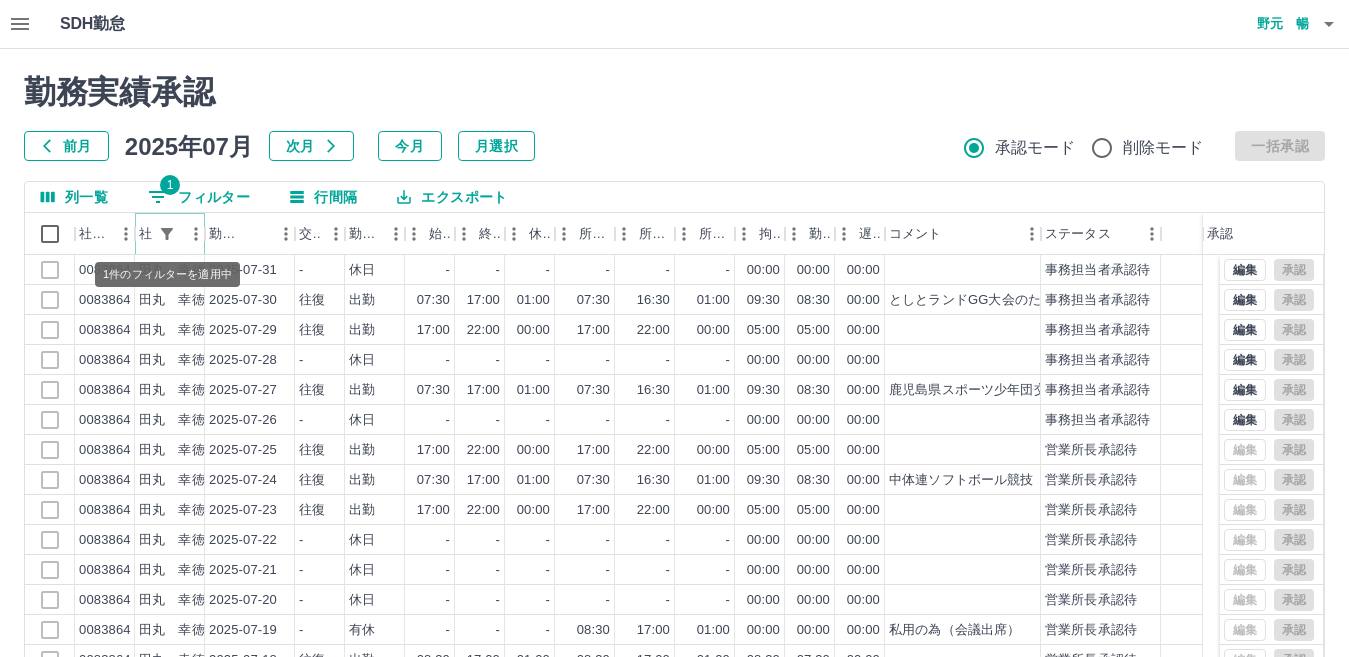 click 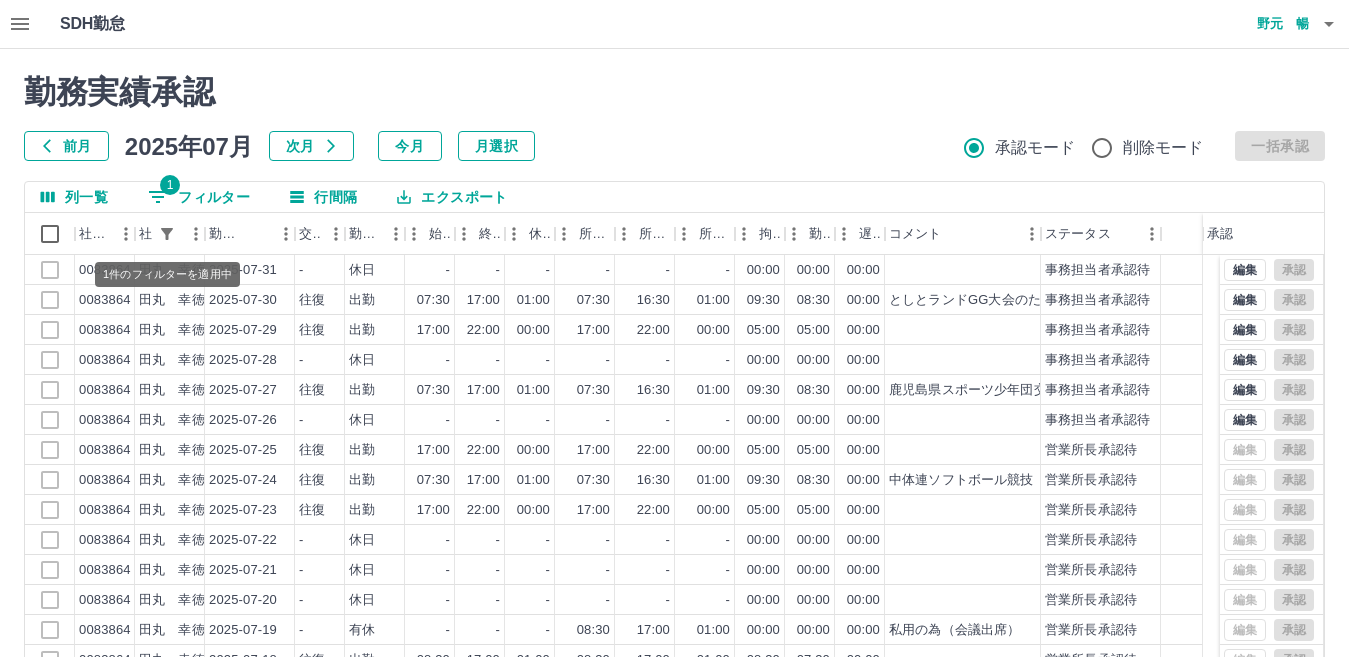 select on "**********" 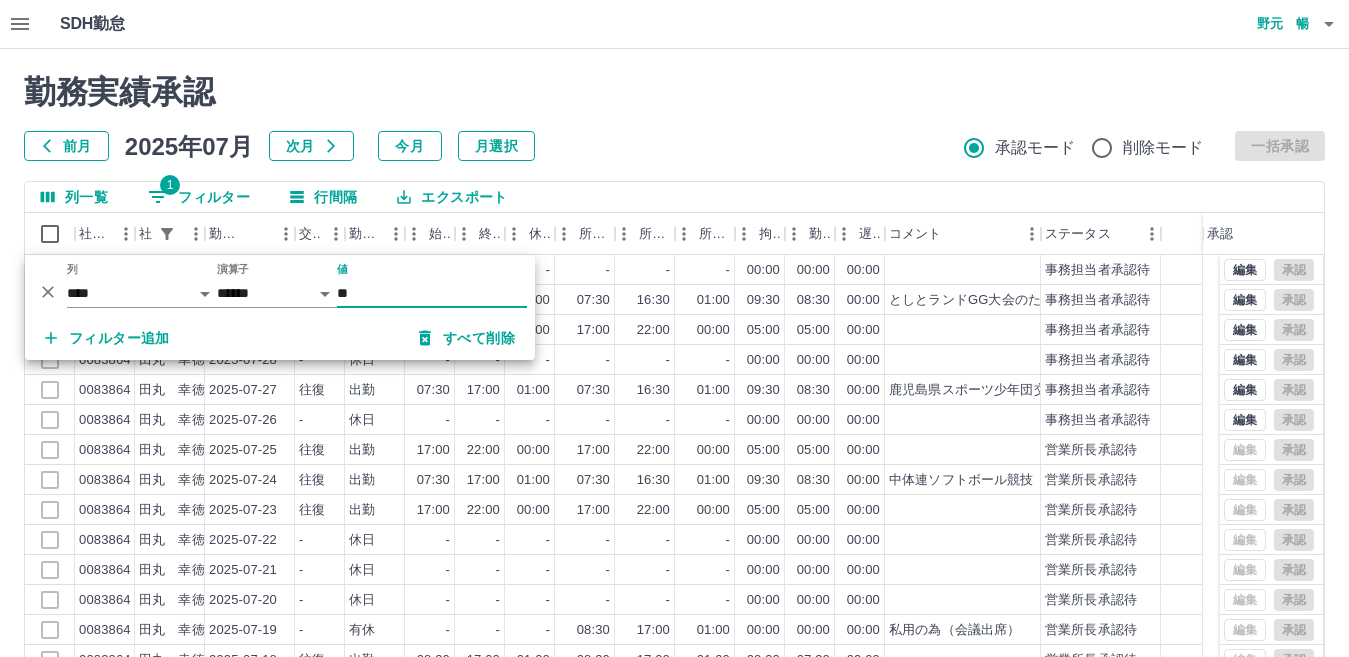 type on "*" 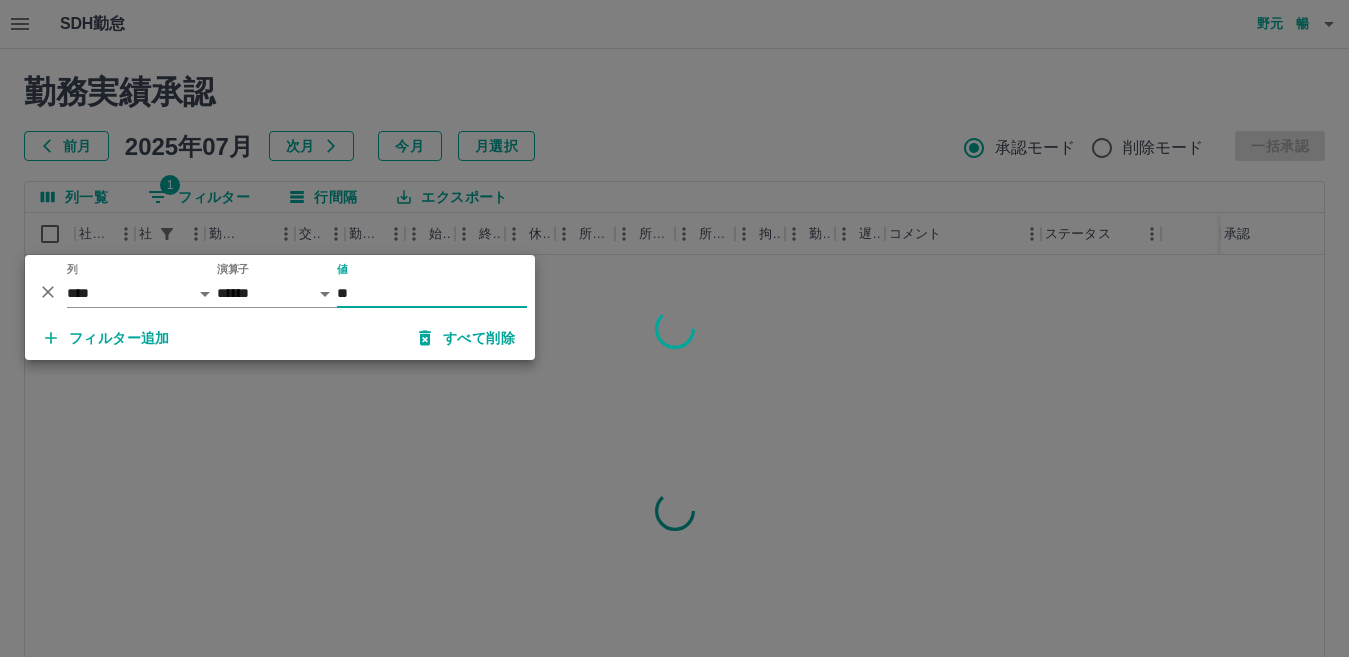 type on "**" 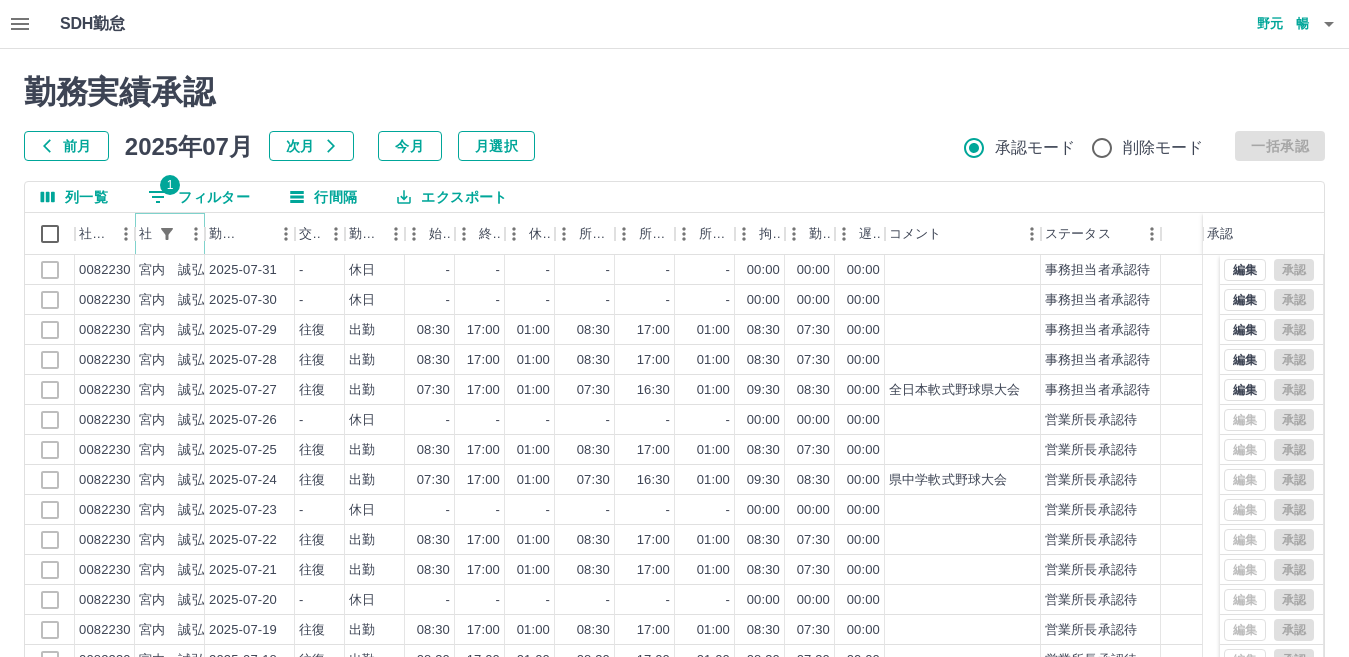 click 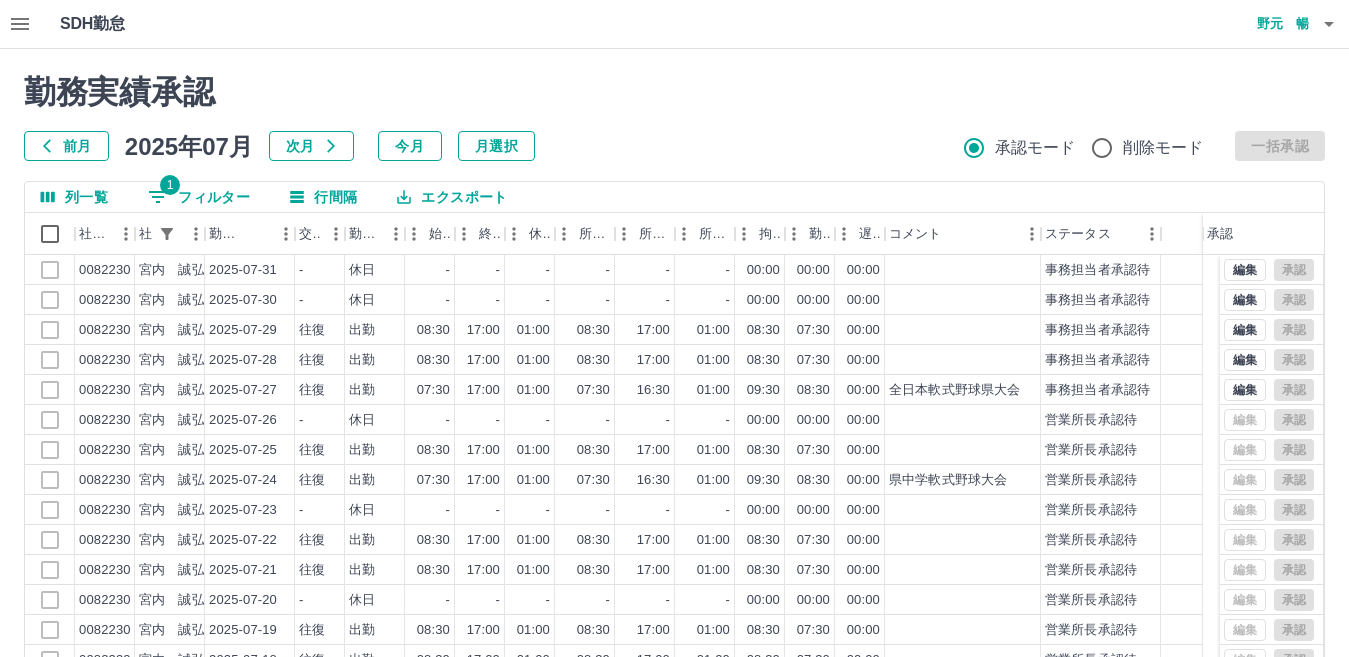 select on "**********" 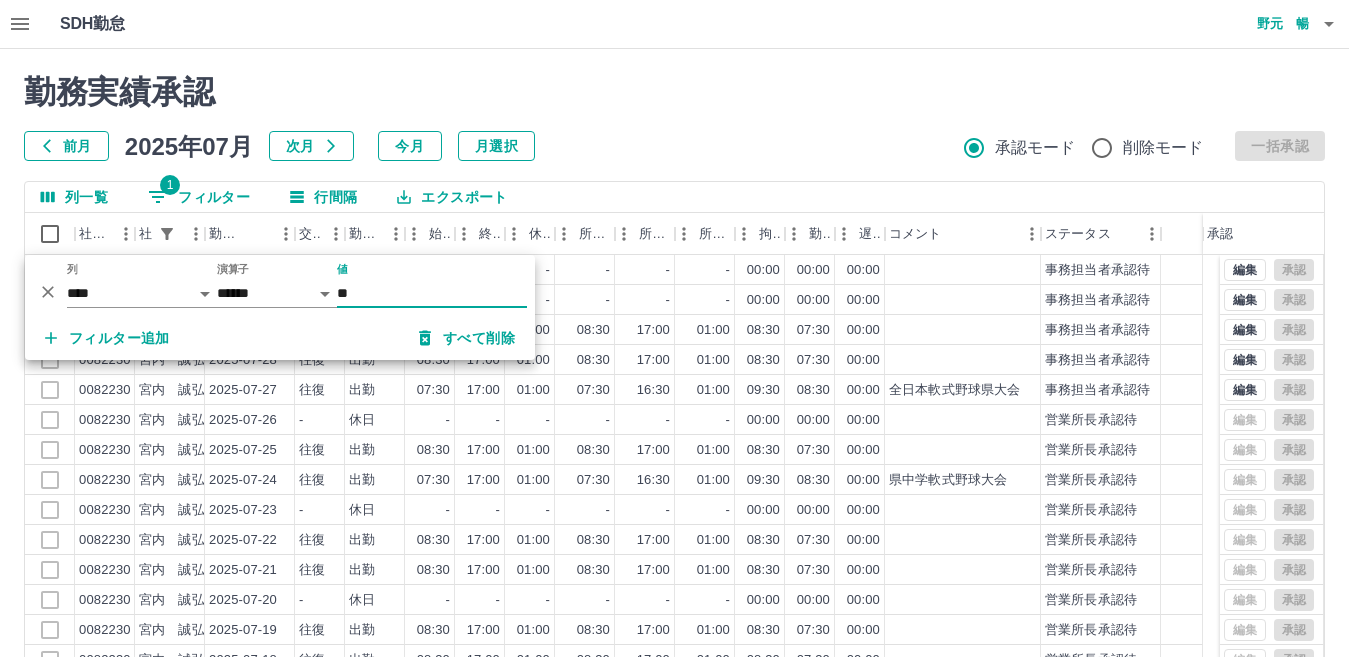 type on "*" 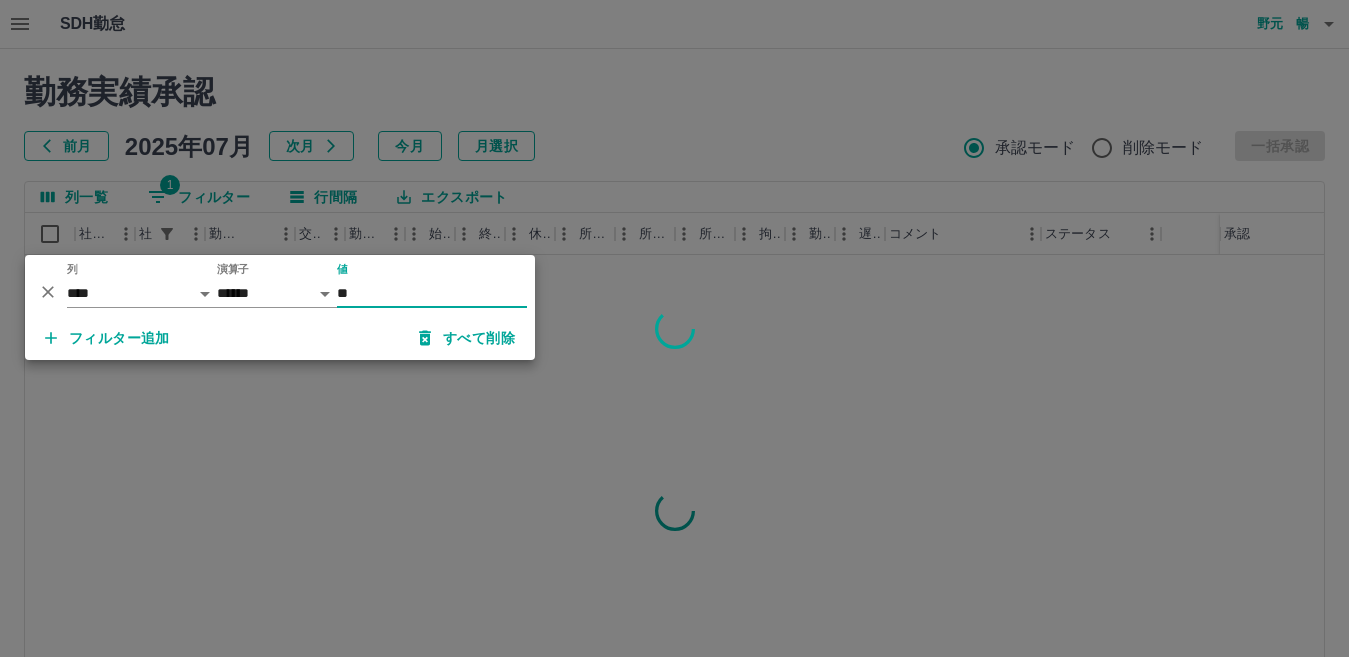 type on "**" 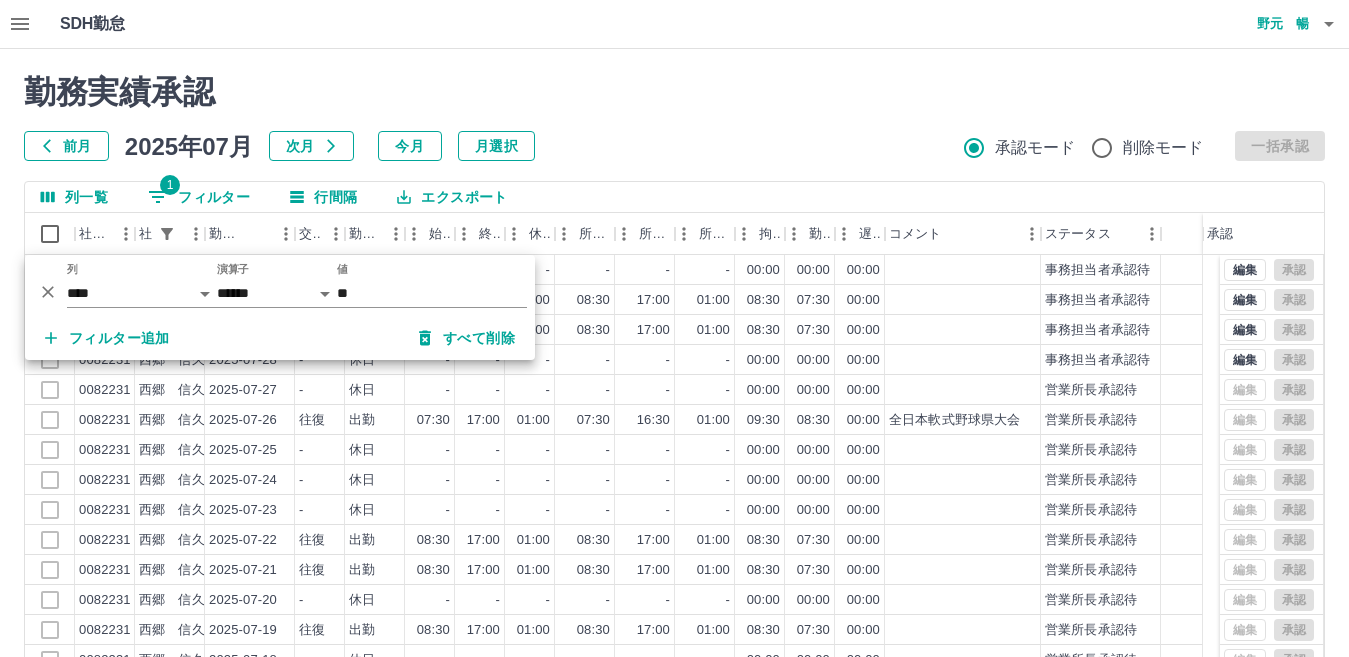 click on "前月 2025年07月 次月 今月 月選択 承認モード 削除モード 一括承認" at bounding box center [674, 146] 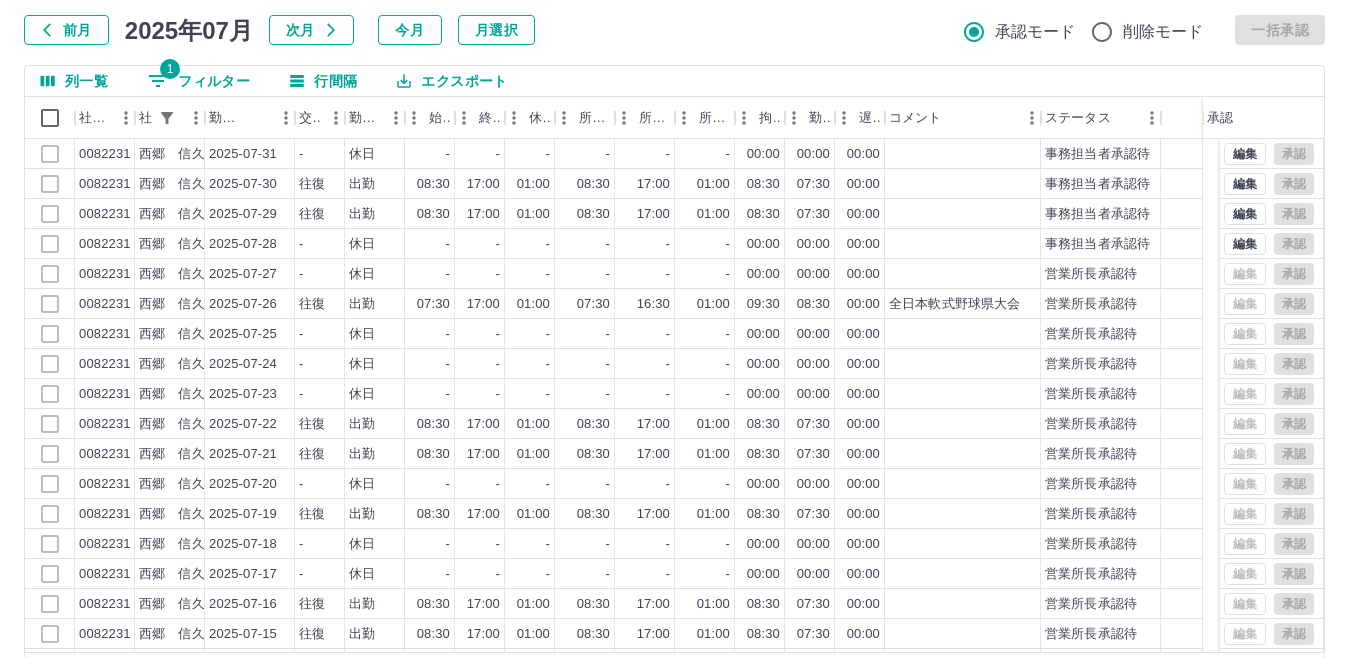 scroll, scrollTop: 188, scrollLeft: 0, axis: vertical 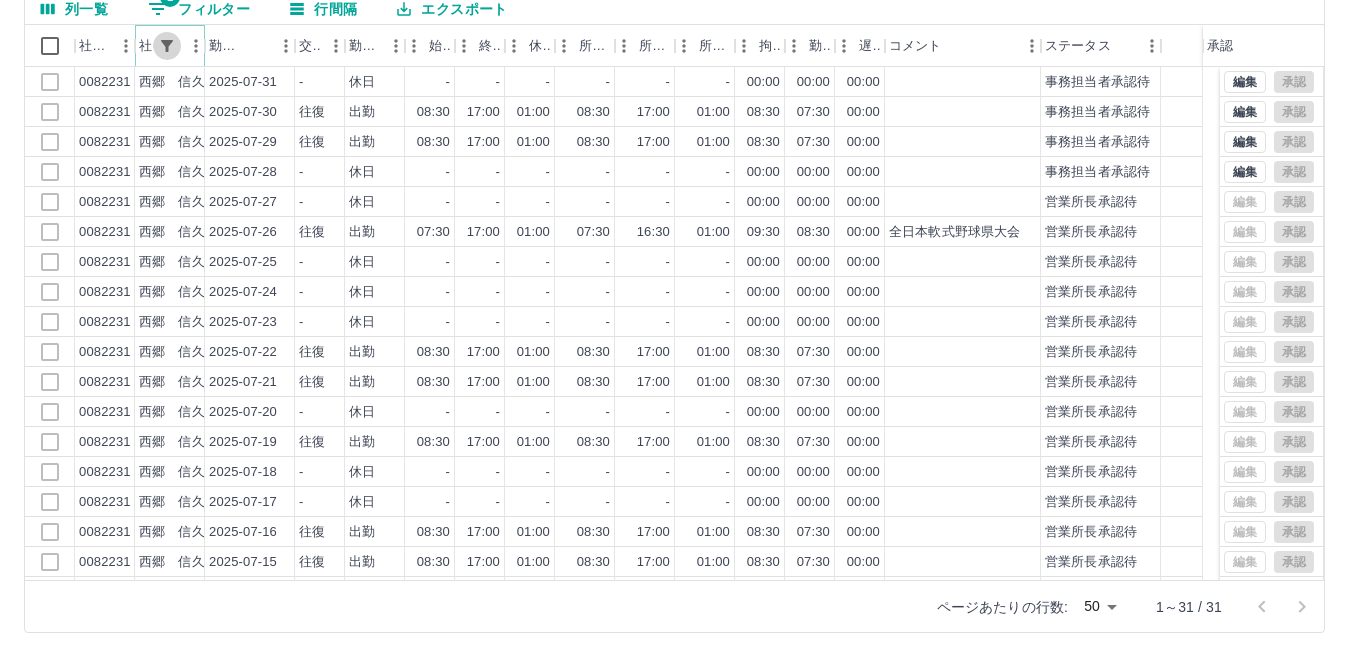 click 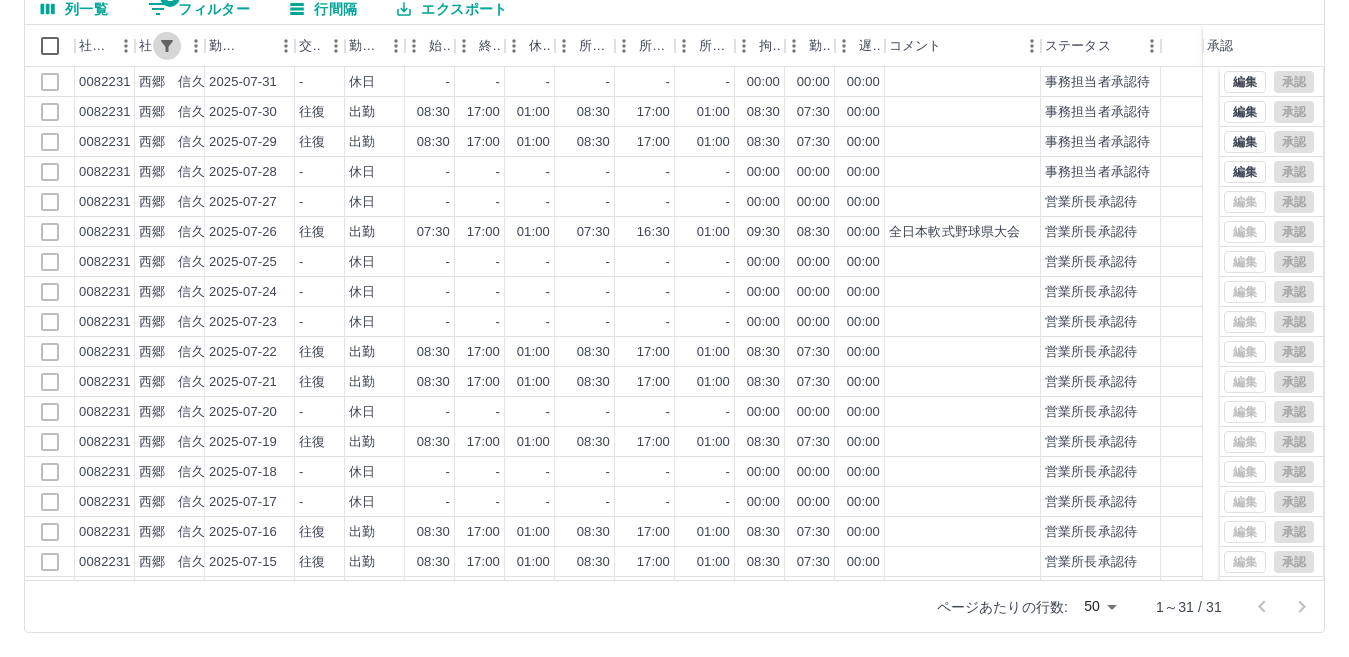 select on "**********" 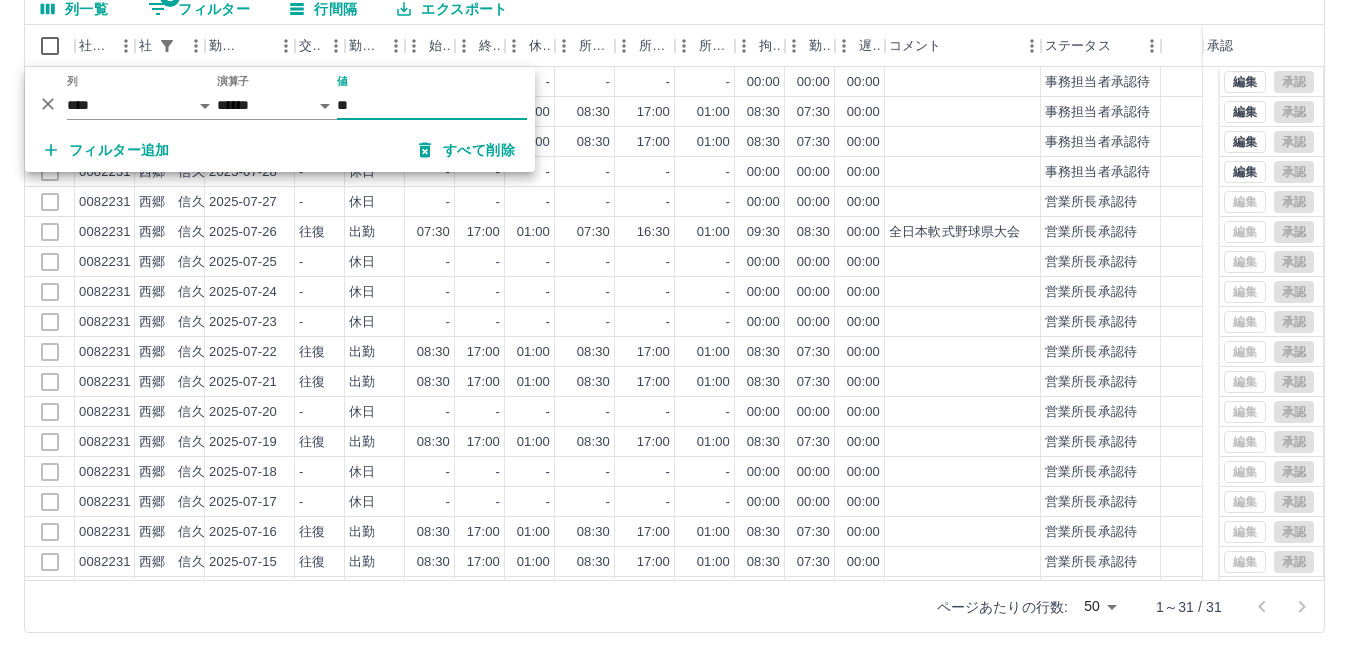 type on "*" 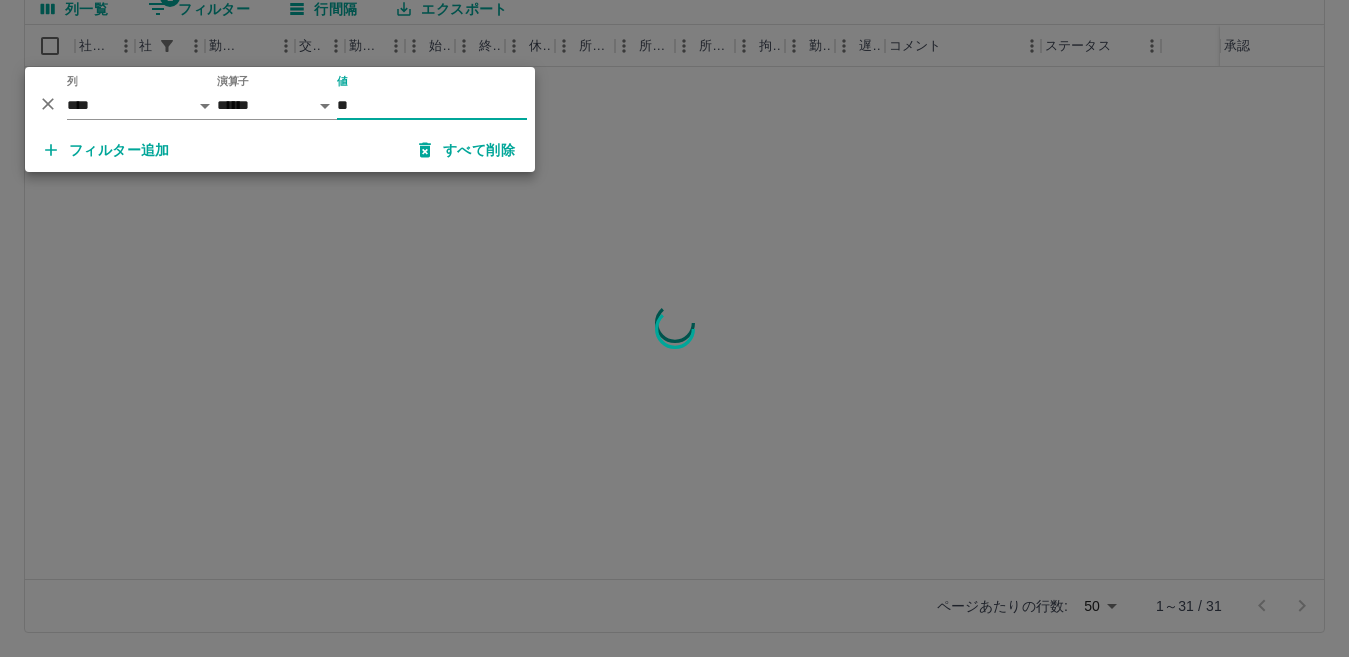 type on "**" 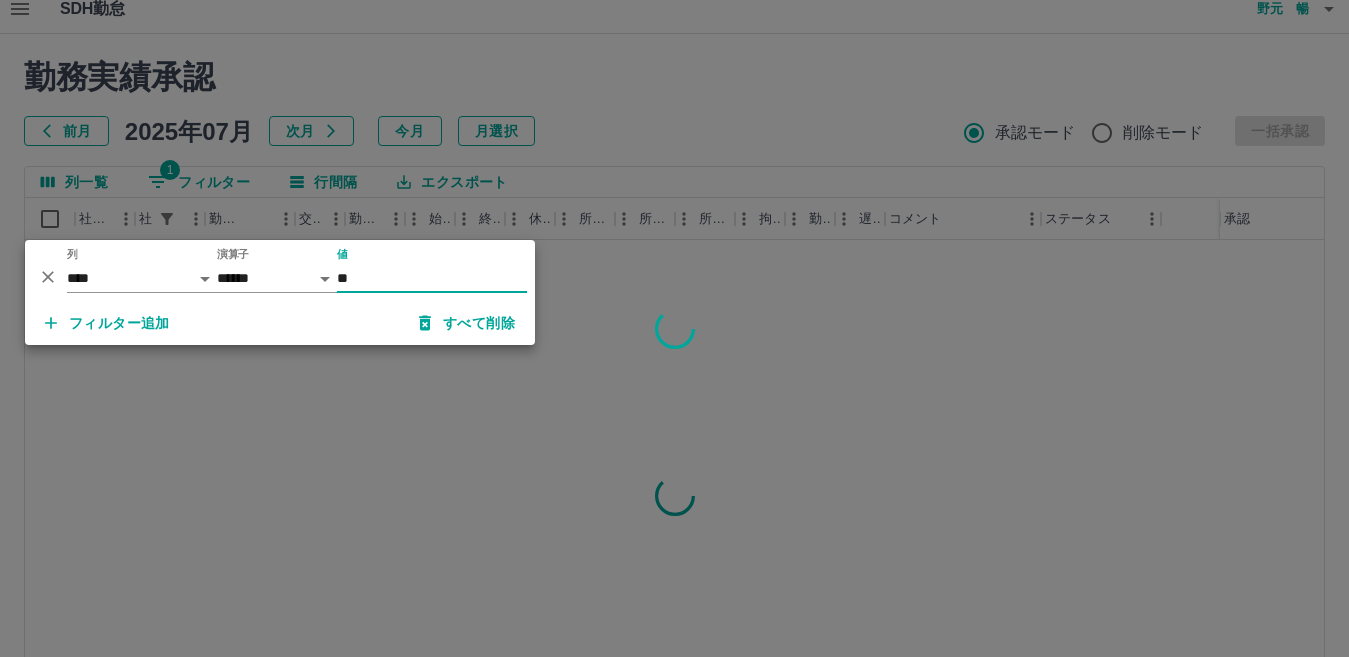 scroll, scrollTop: 0, scrollLeft: 0, axis: both 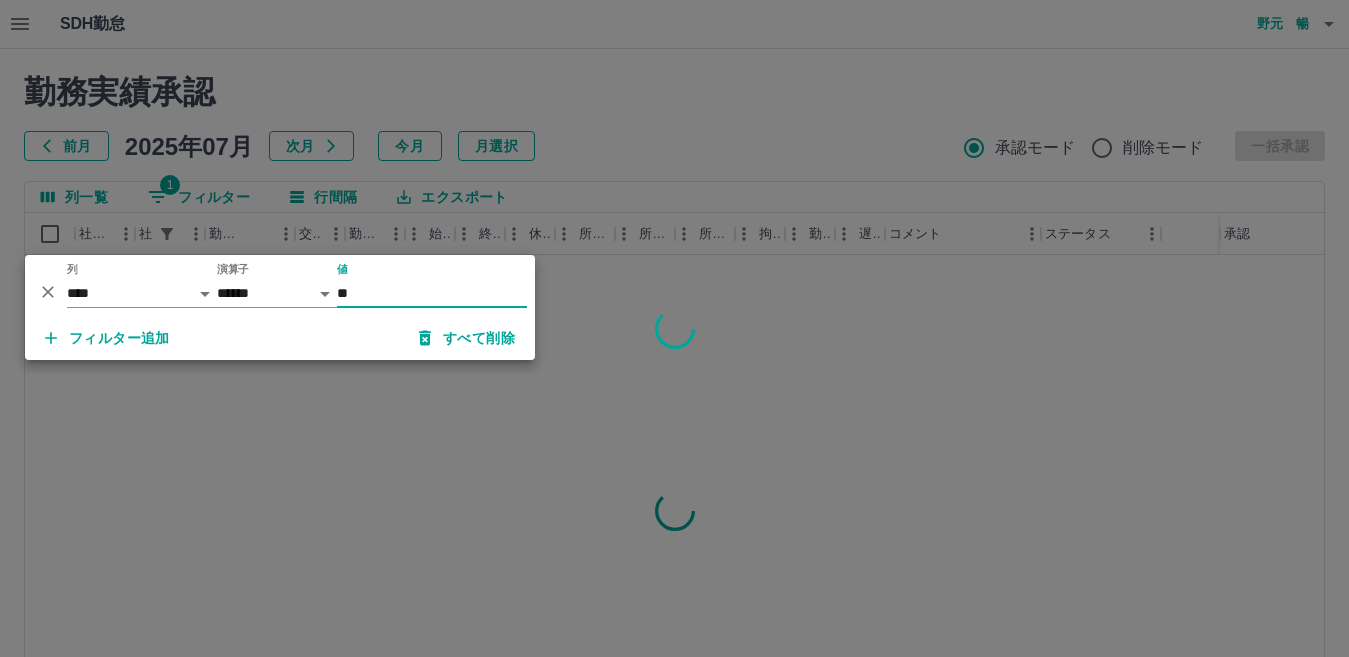 click at bounding box center (674, 328) 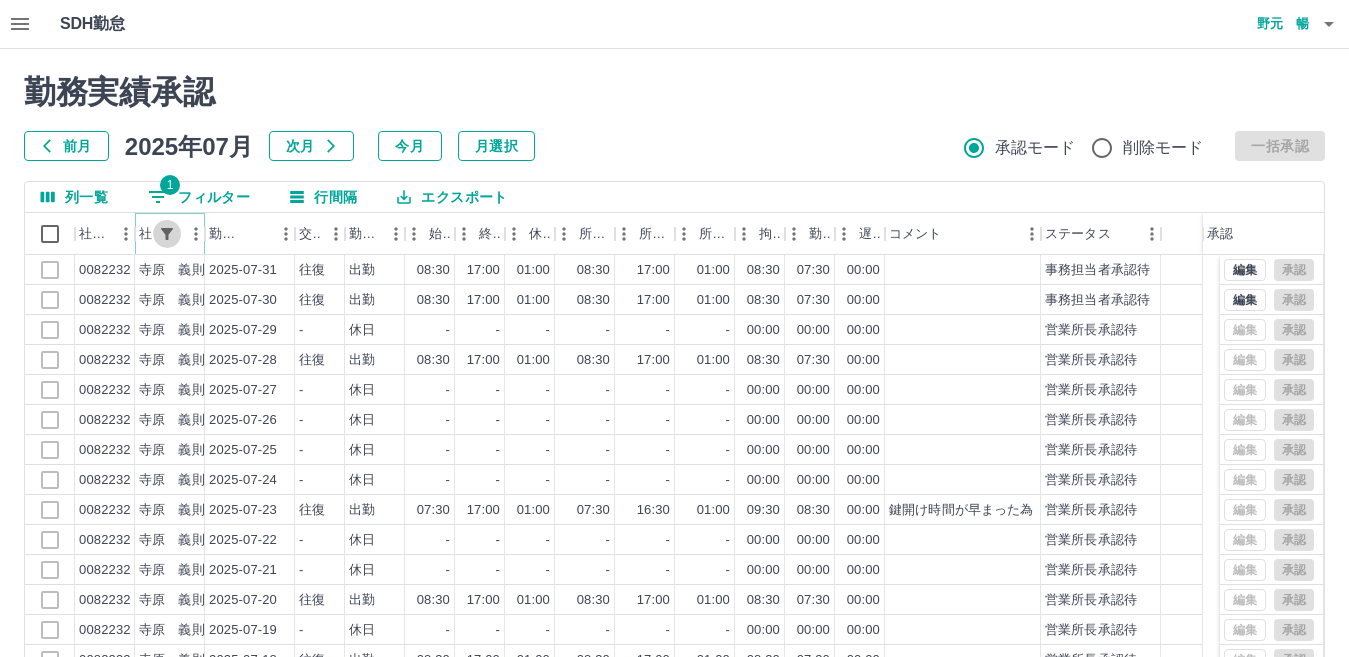 click 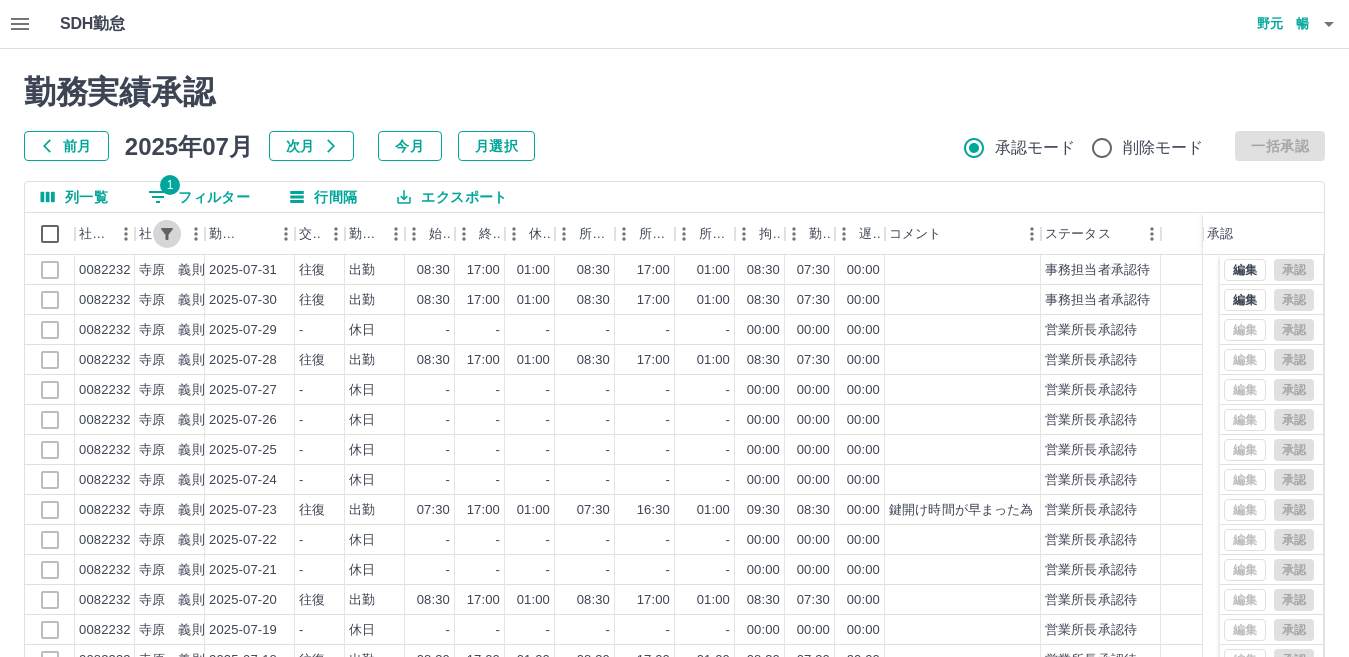 select on "**********" 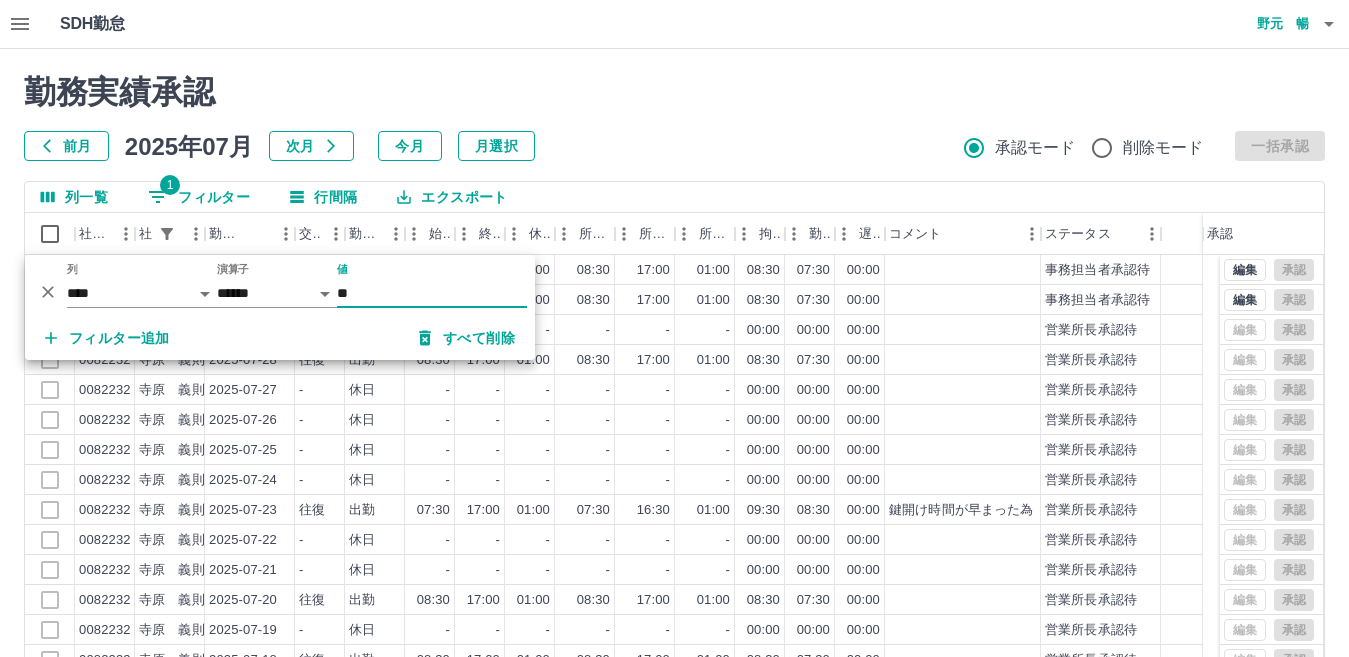 type on "*" 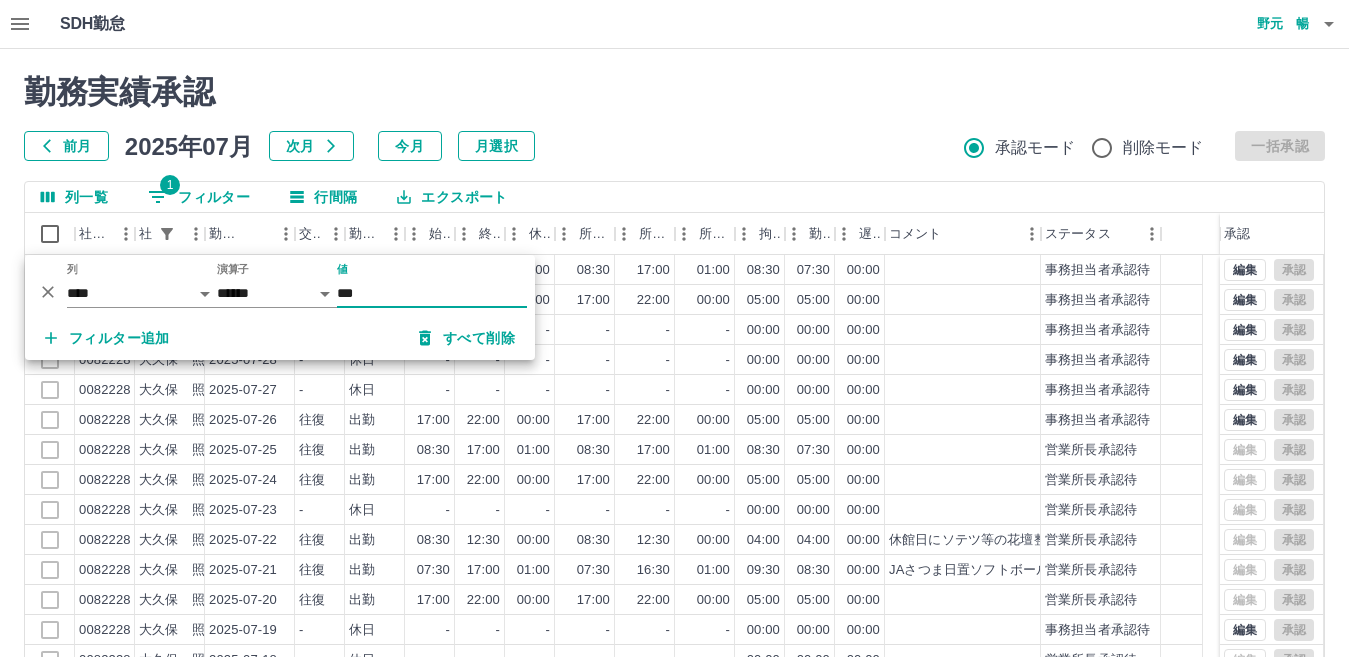 type on "***" 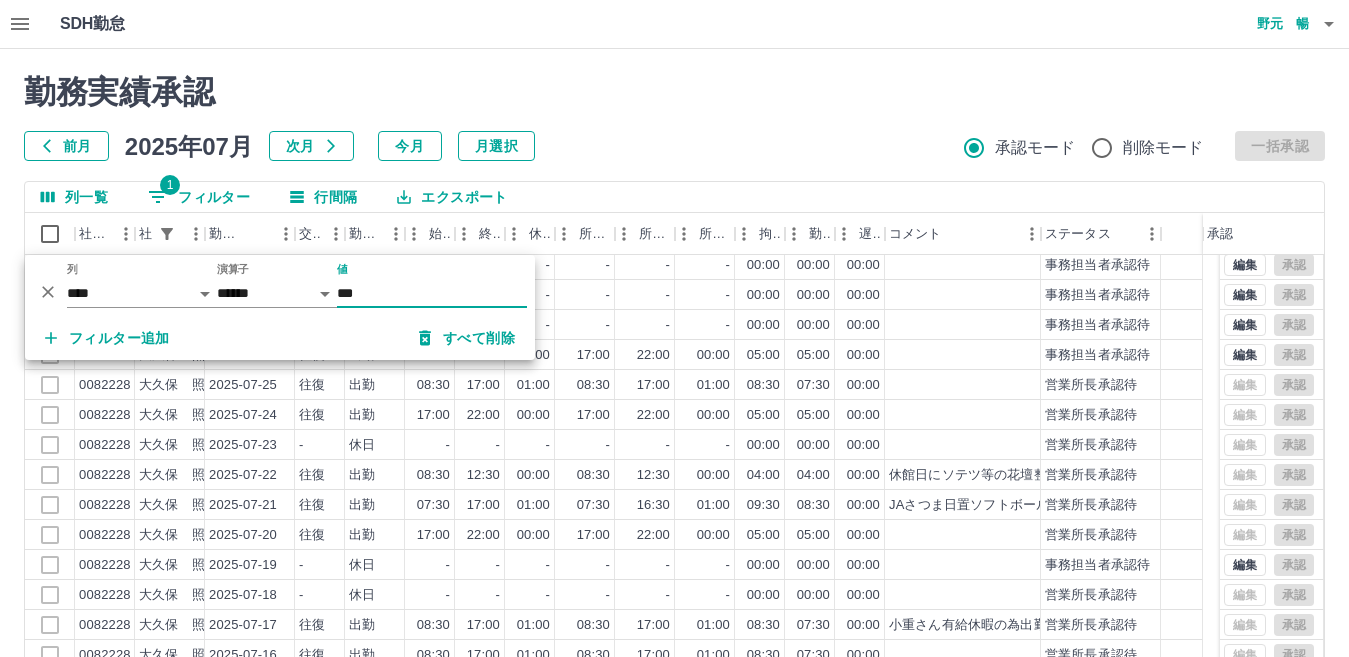 scroll, scrollTop: 100, scrollLeft: 0, axis: vertical 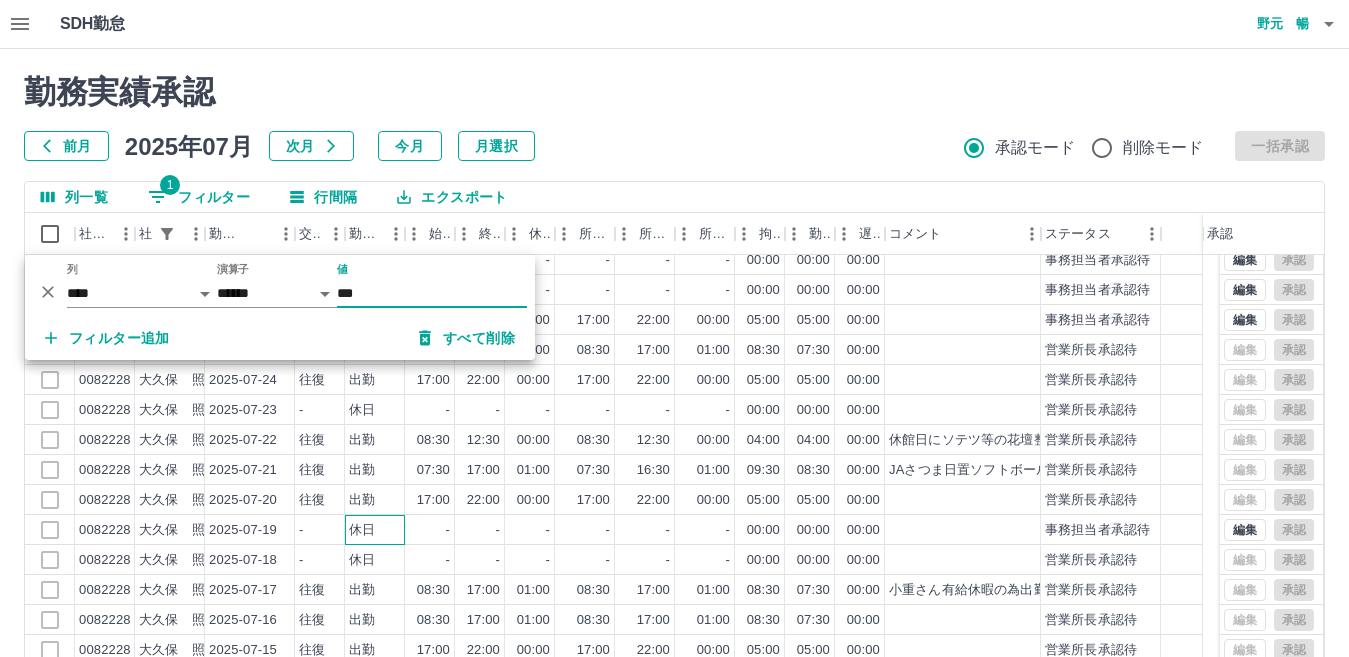 click on "休日" at bounding box center (375, 530) 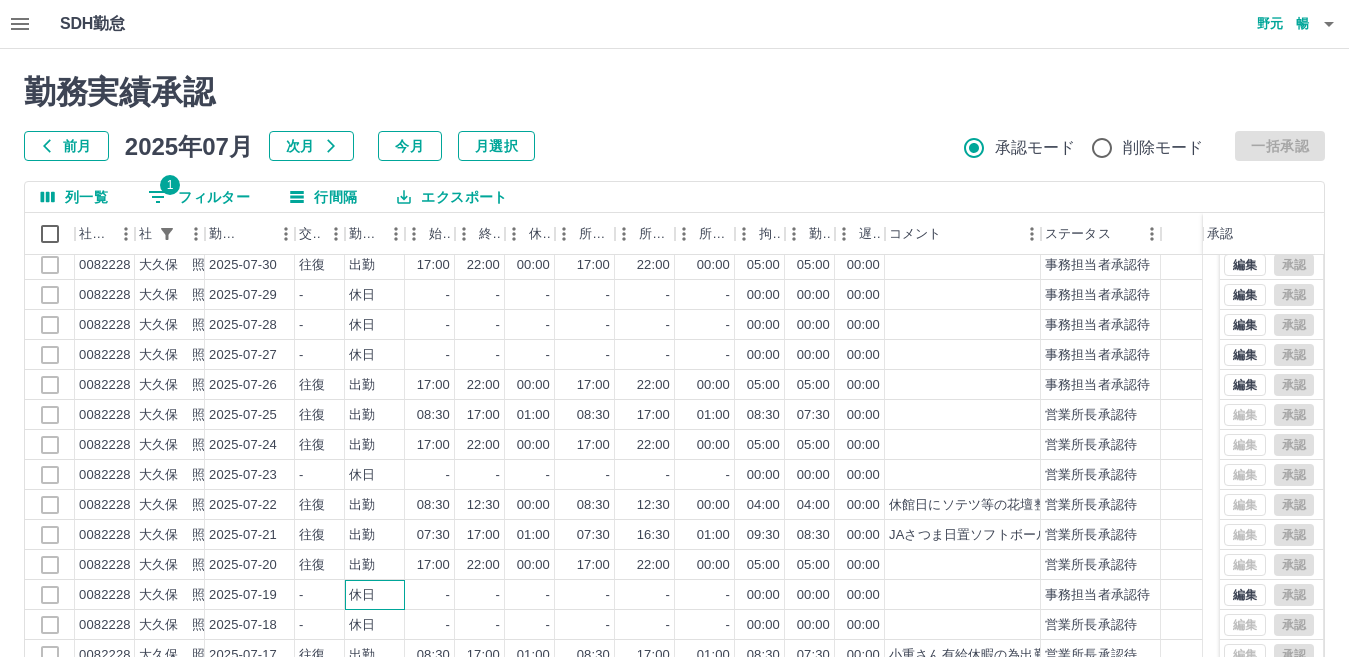 scroll, scrollTop: 0, scrollLeft: 0, axis: both 